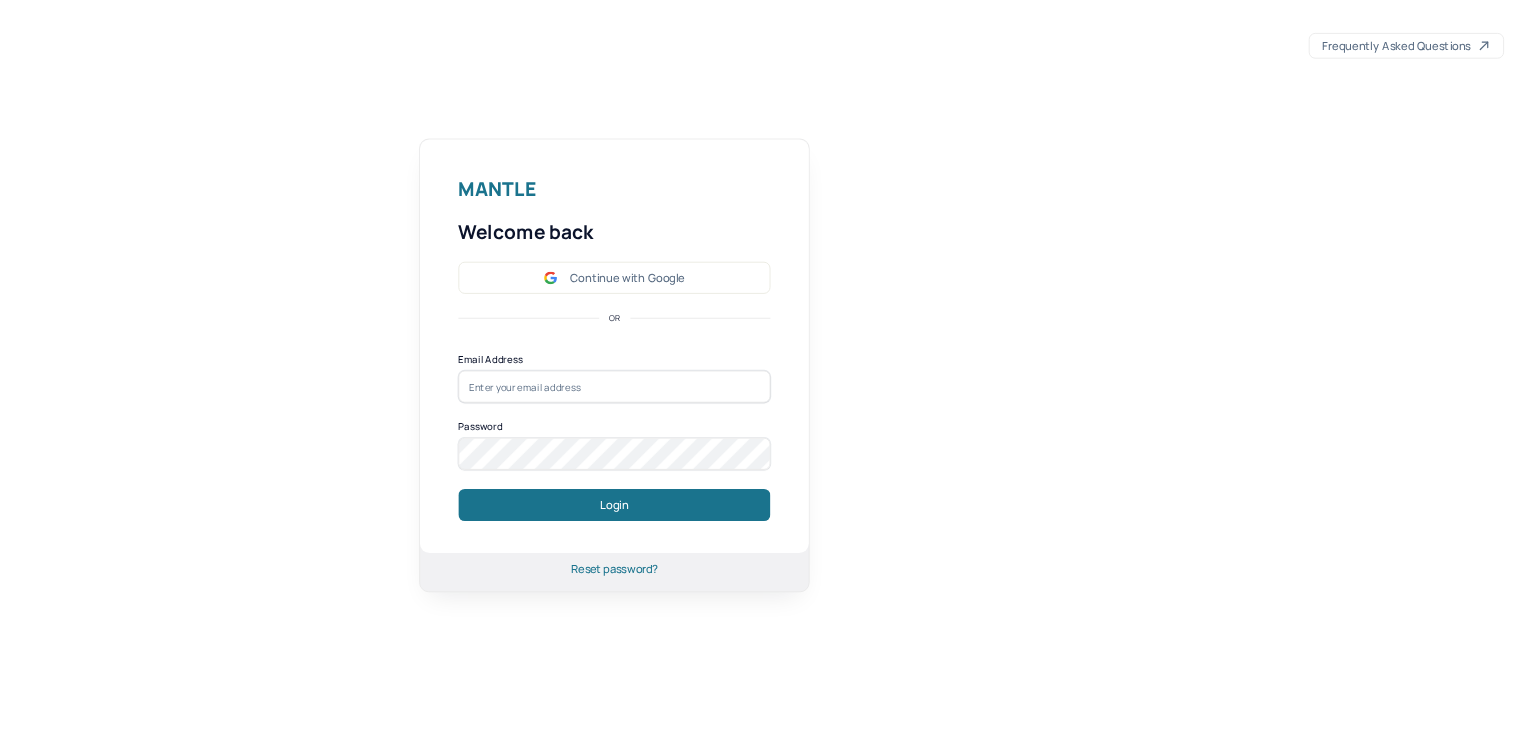 scroll, scrollTop: 0, scrollLeft: 0, axis: both 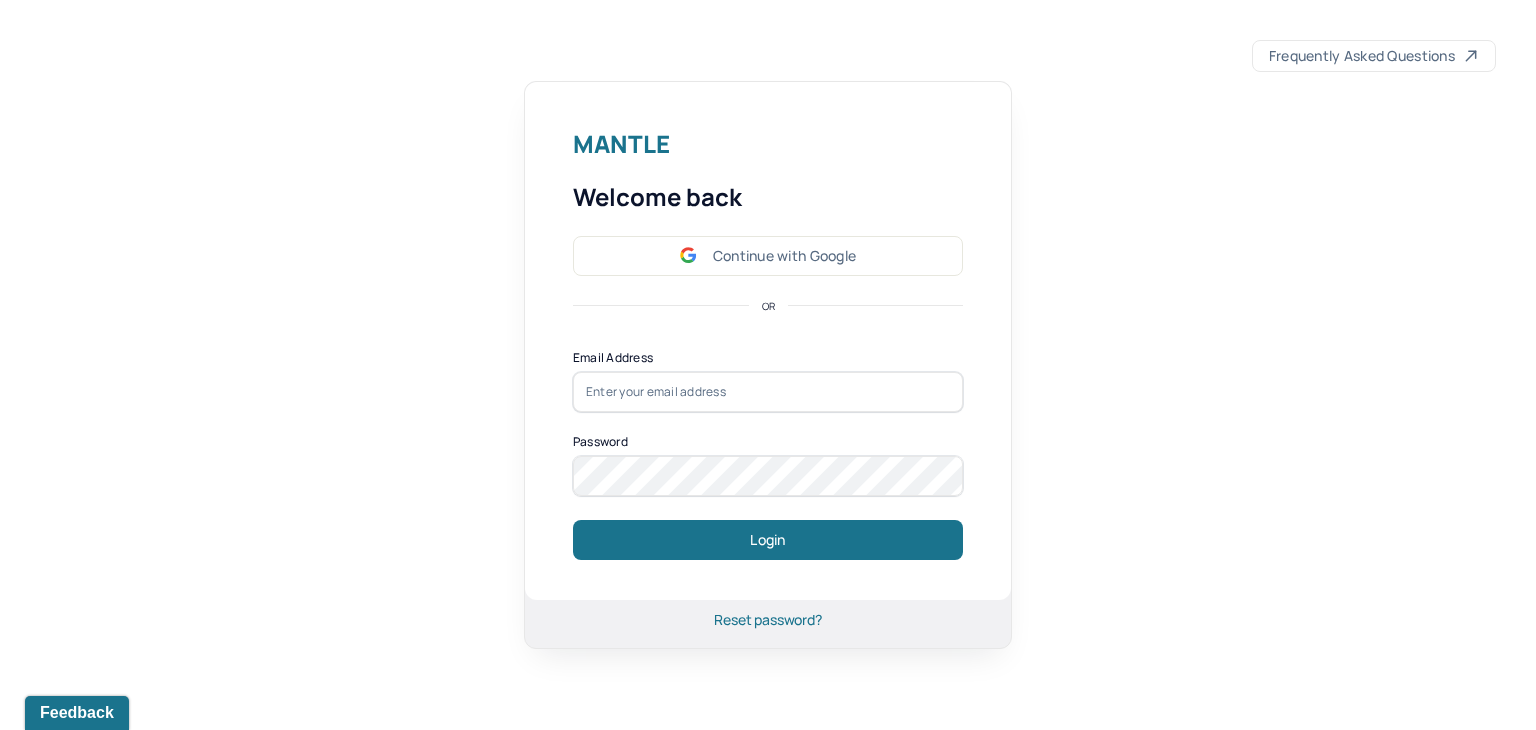 click at bounding box center (768, 392) 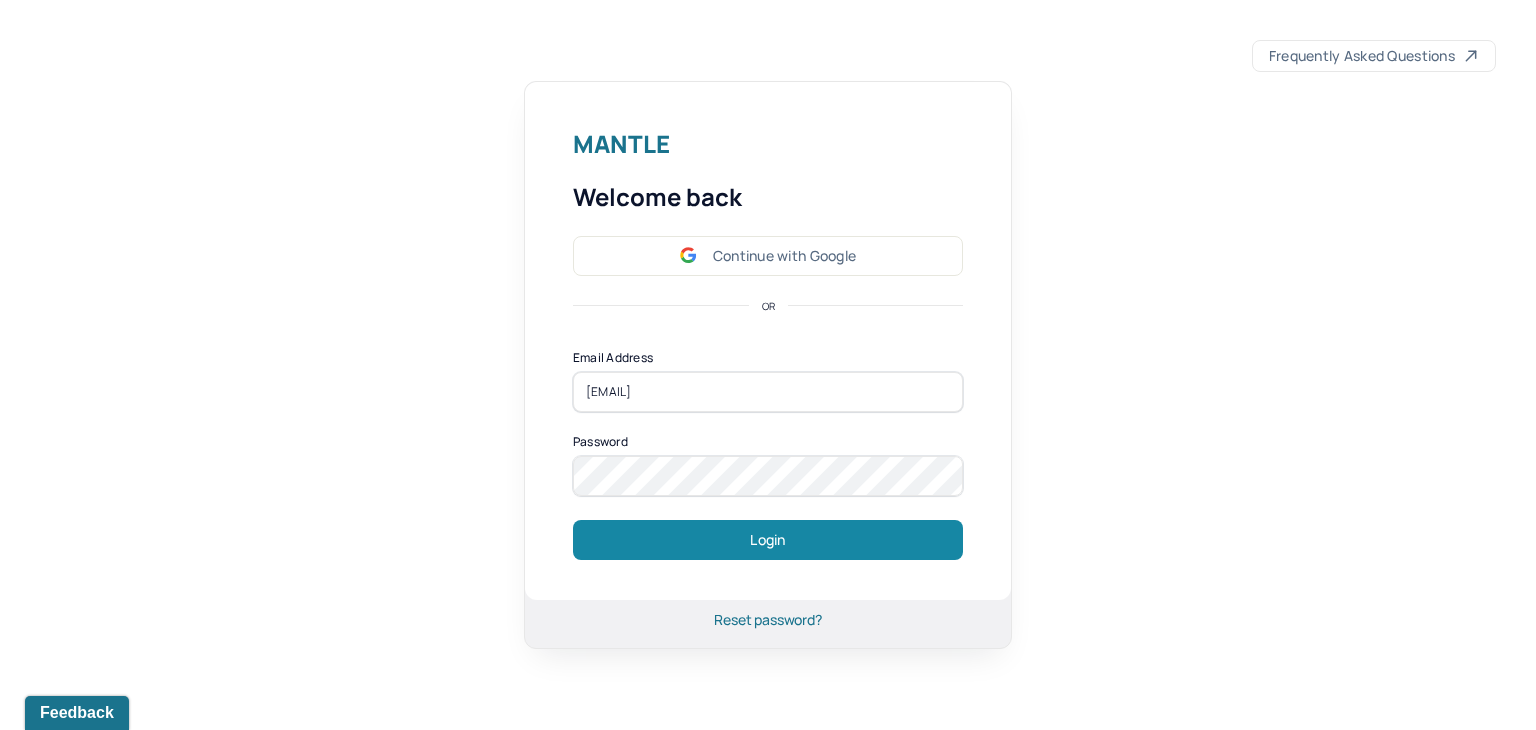 click on "Login" at bounding box center [768, 540] 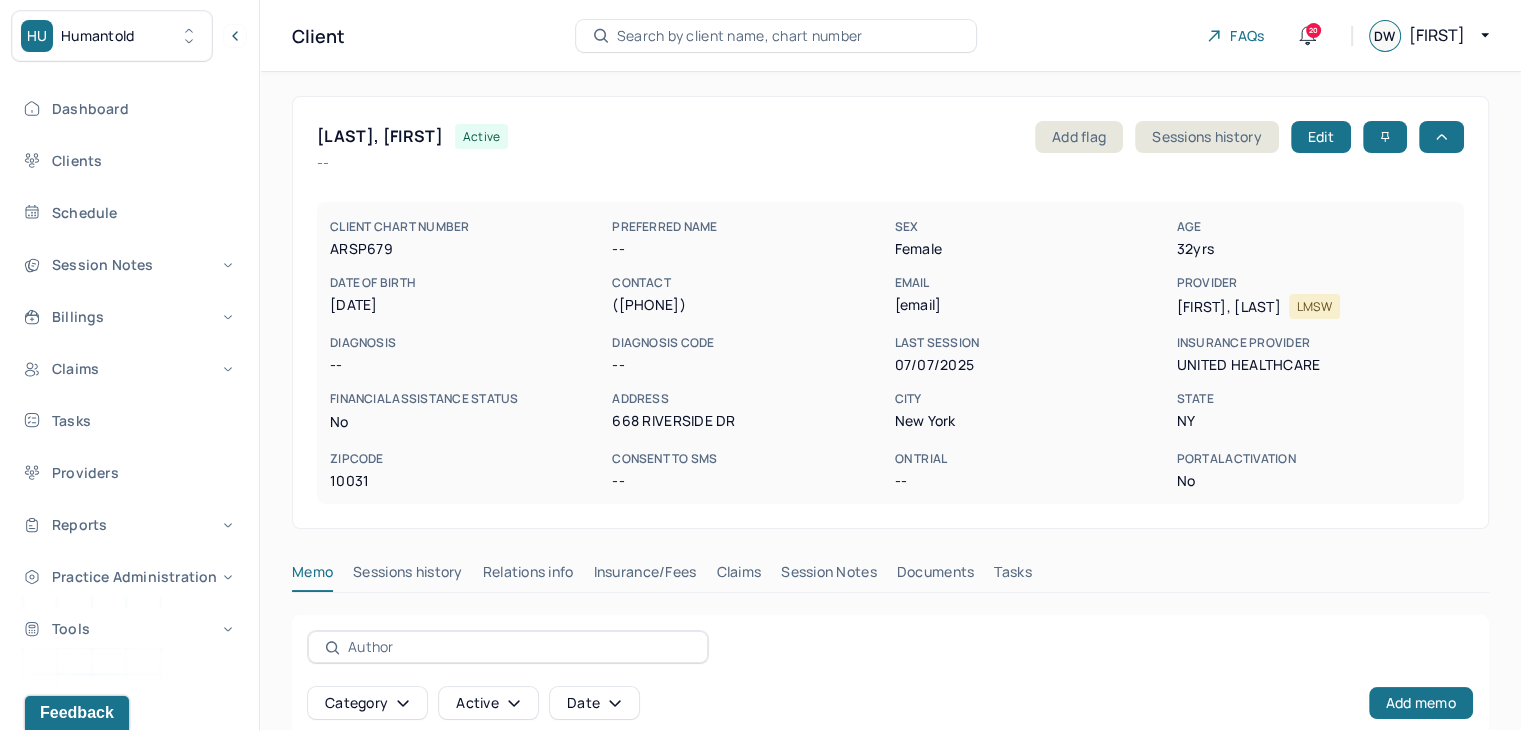 click on "Search by client name, chart number" at bounding box center [740, 36] 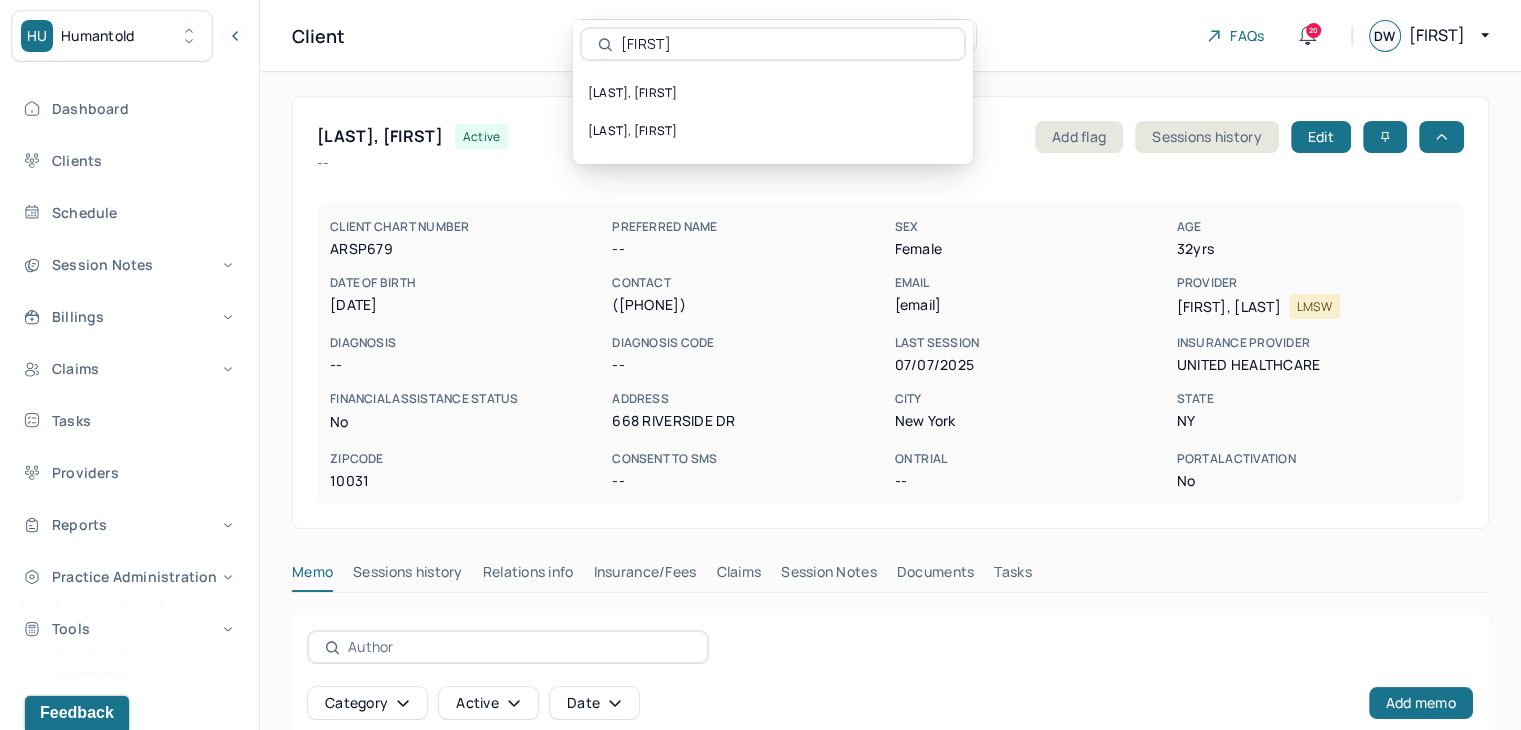 drag, startPoint x: 717, startPoint y: 47, endPoint x: 551, endPoint y: 44, distance: 166.0271 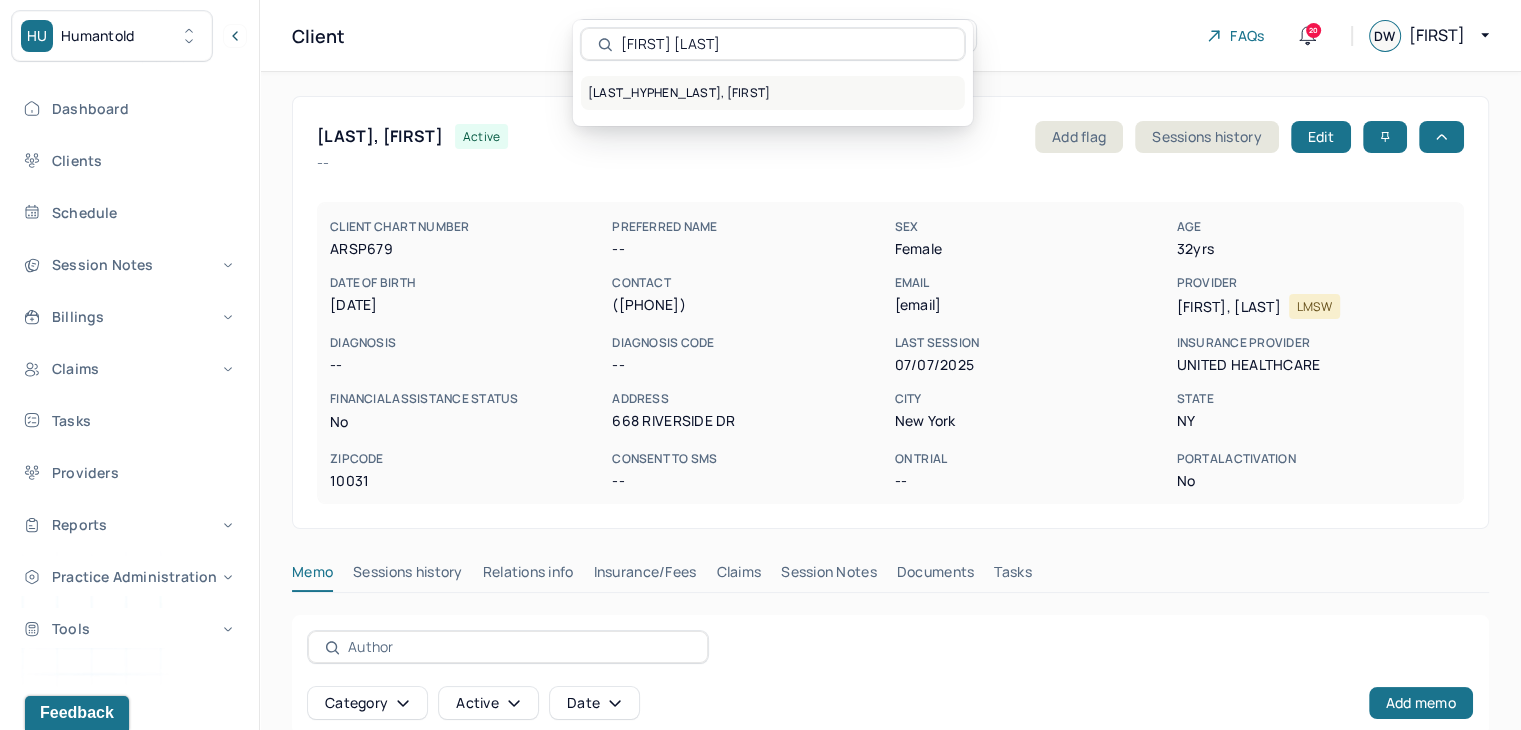 type on "[FIRST] [LAST]" 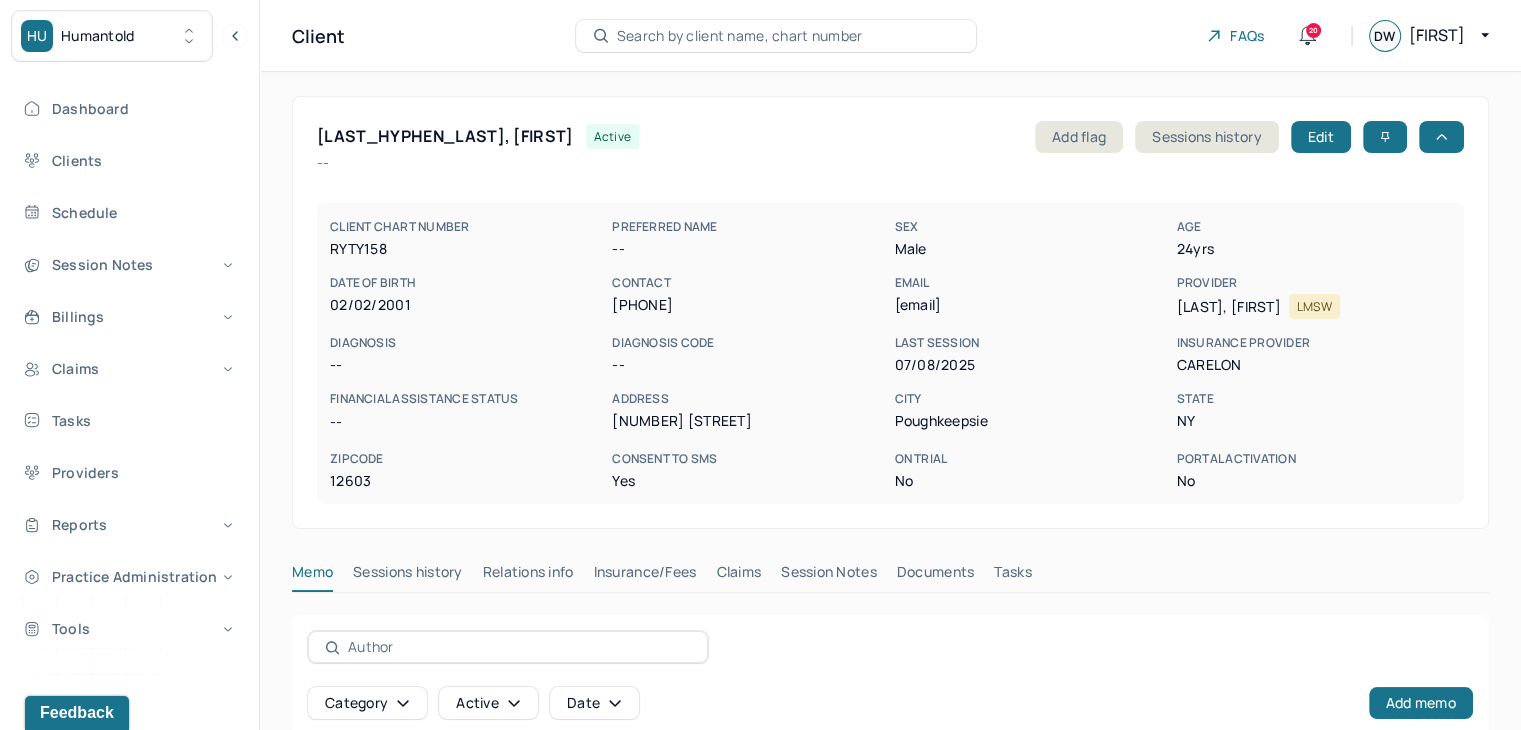 click on "Claims" at bounding box center [738, 576] 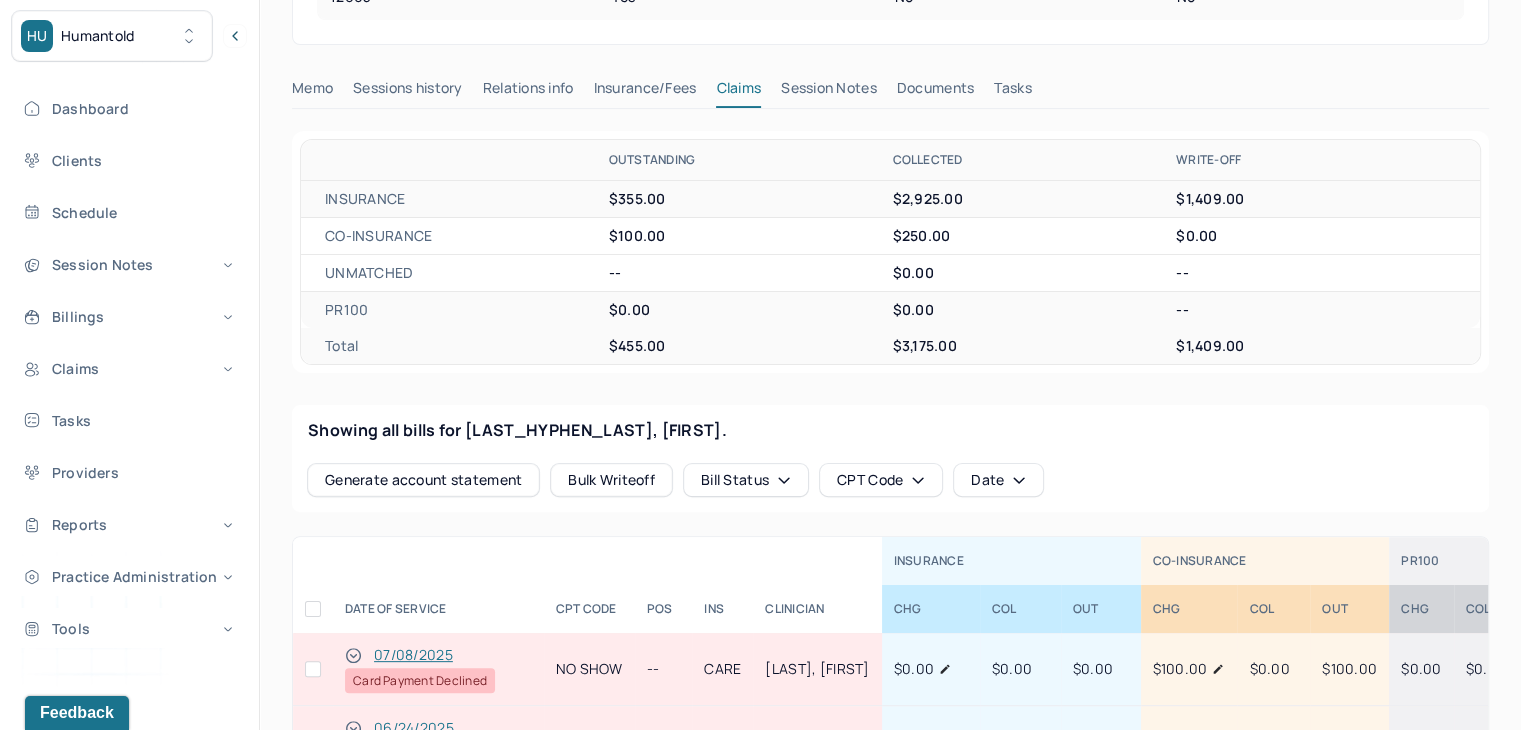 scroll, scrollTop: 600, scrollLeft: 0, axis: vertical 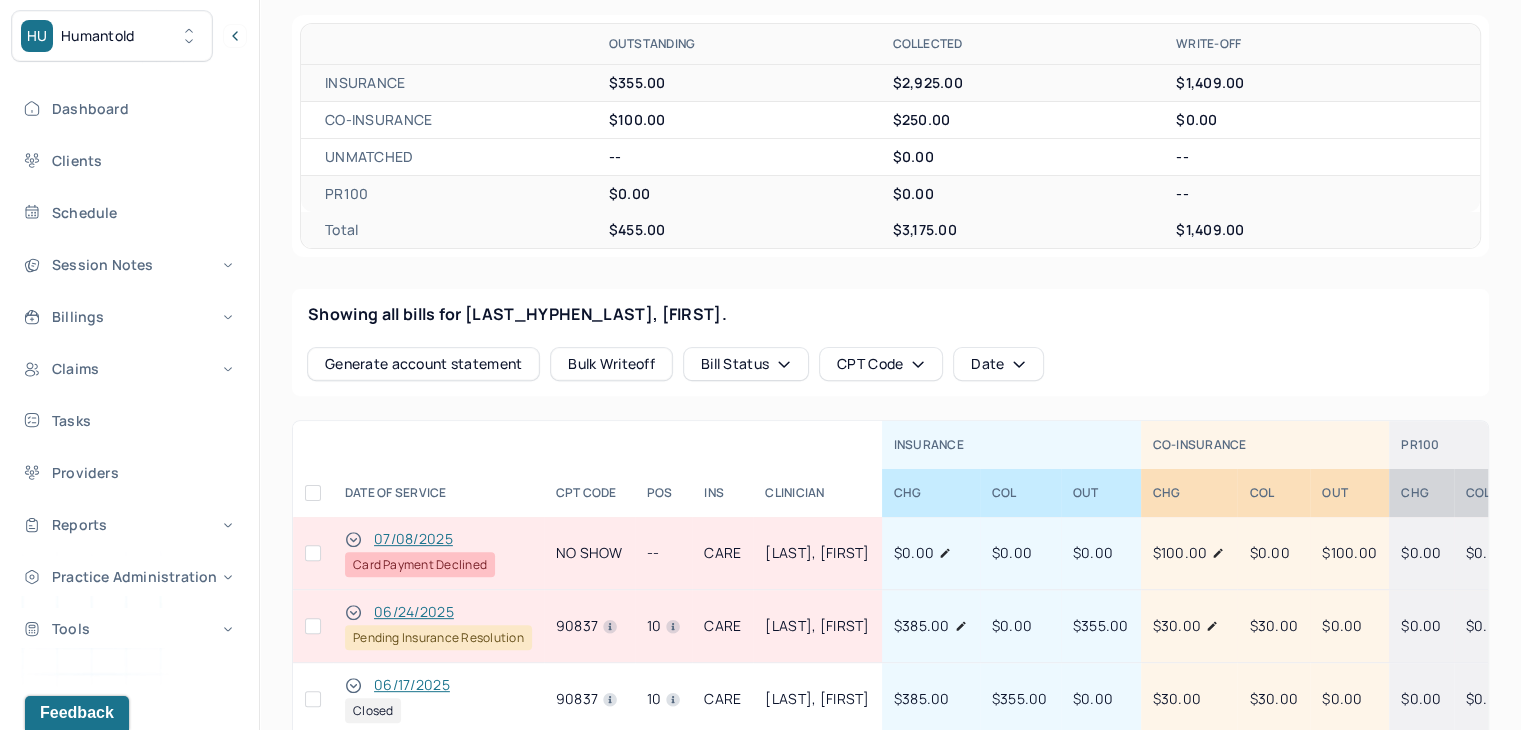 click at bounding box center [313, 553] 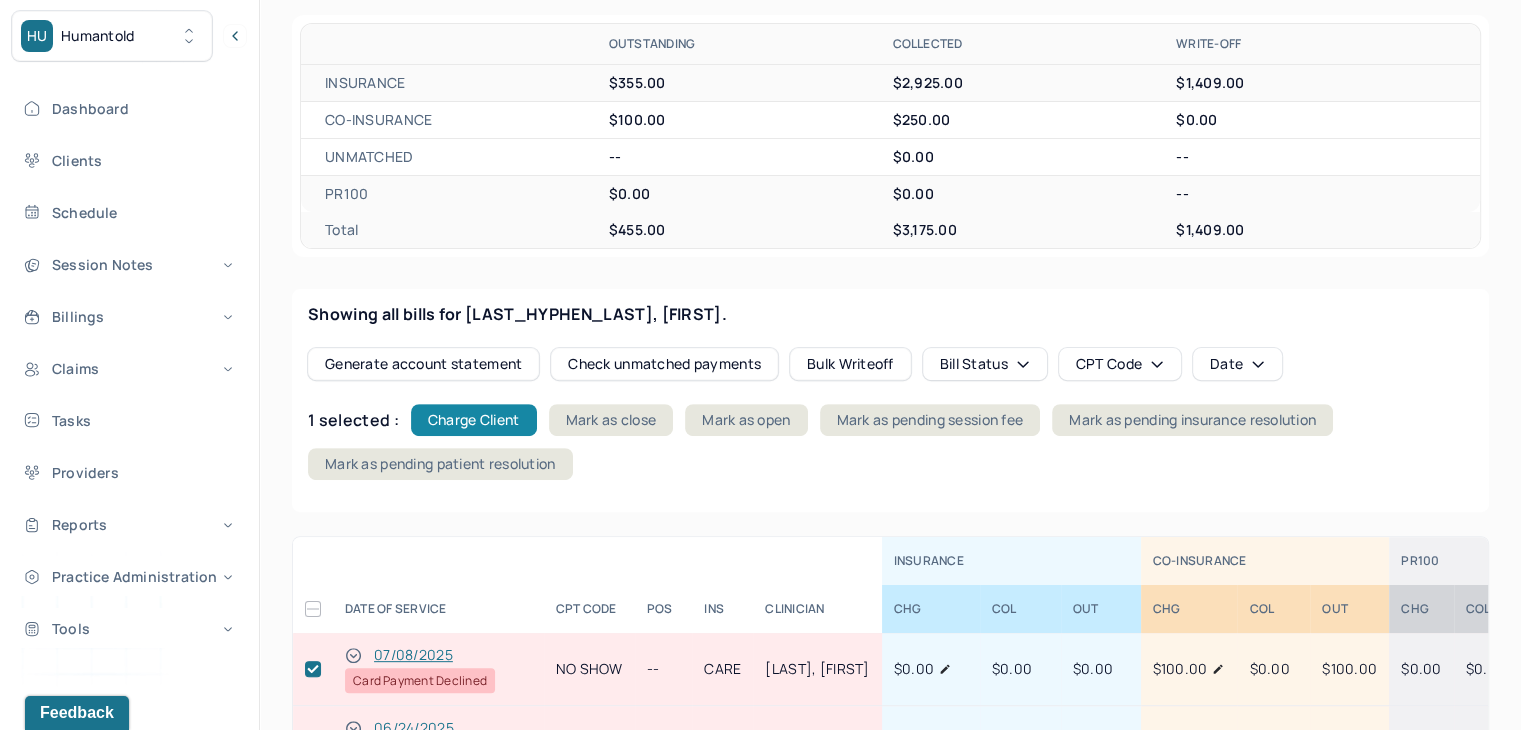 click on "Charge Client" at bounding box center [474, 420] 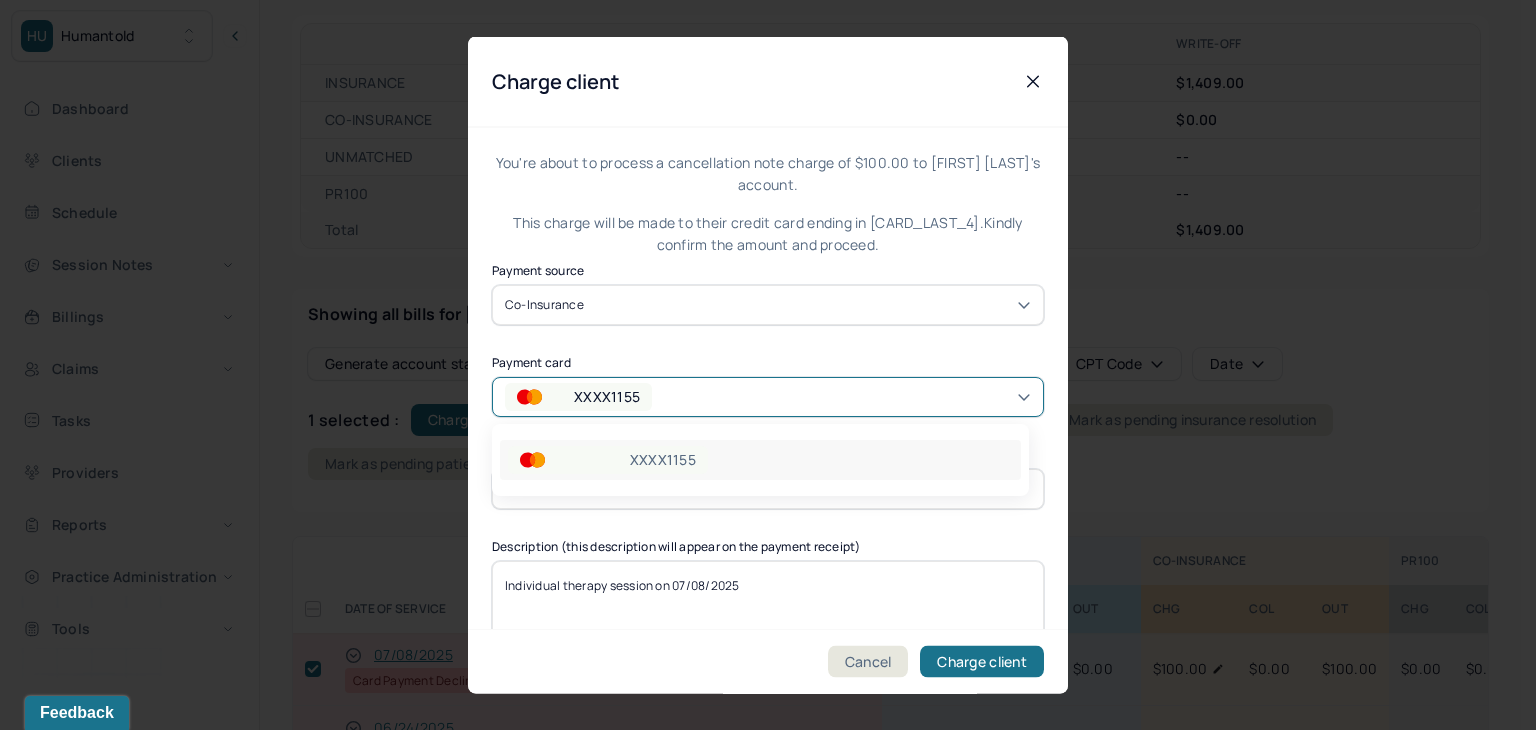 click on "XXXX1155" at bounding box center [578, 396] 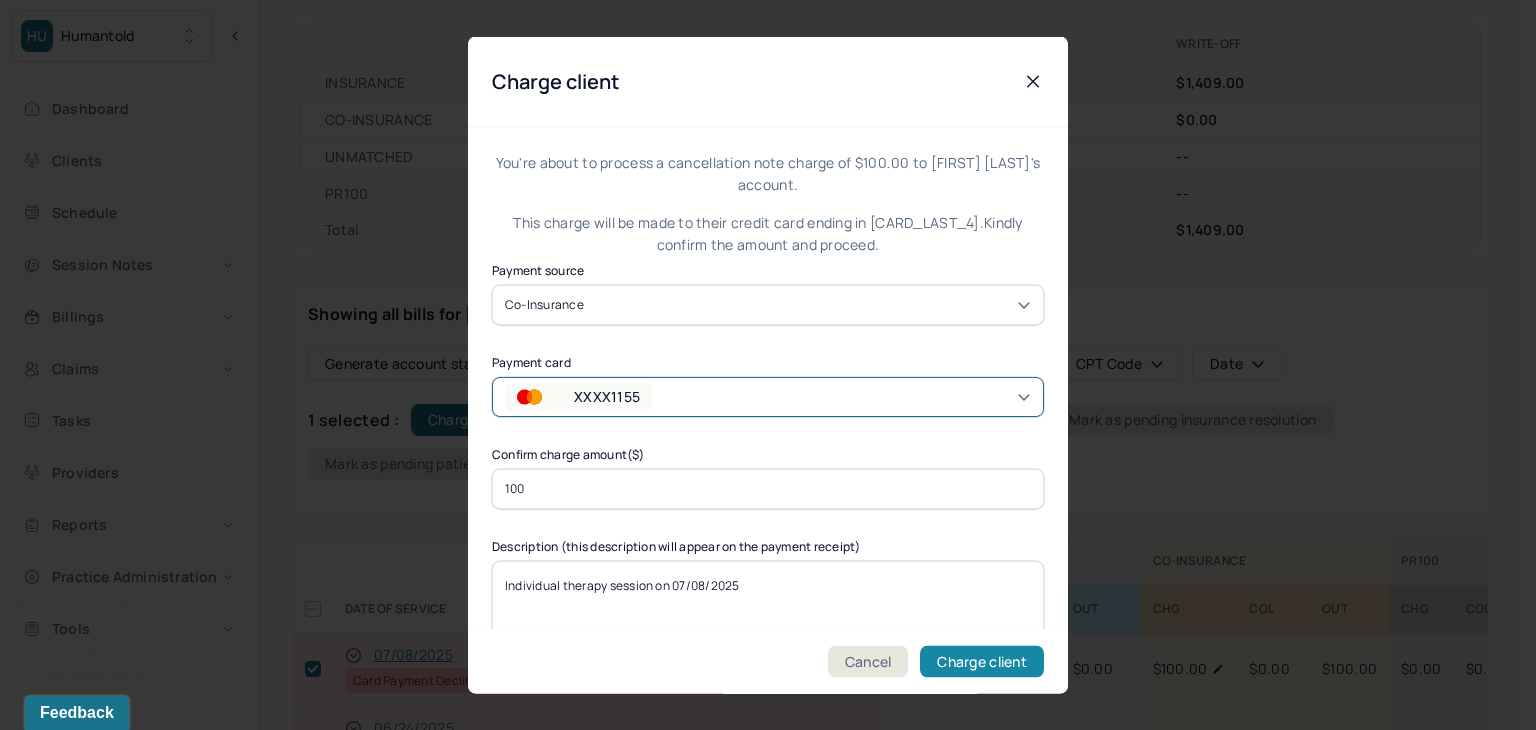 click on "Charge client" at bounding box center (982, 662) 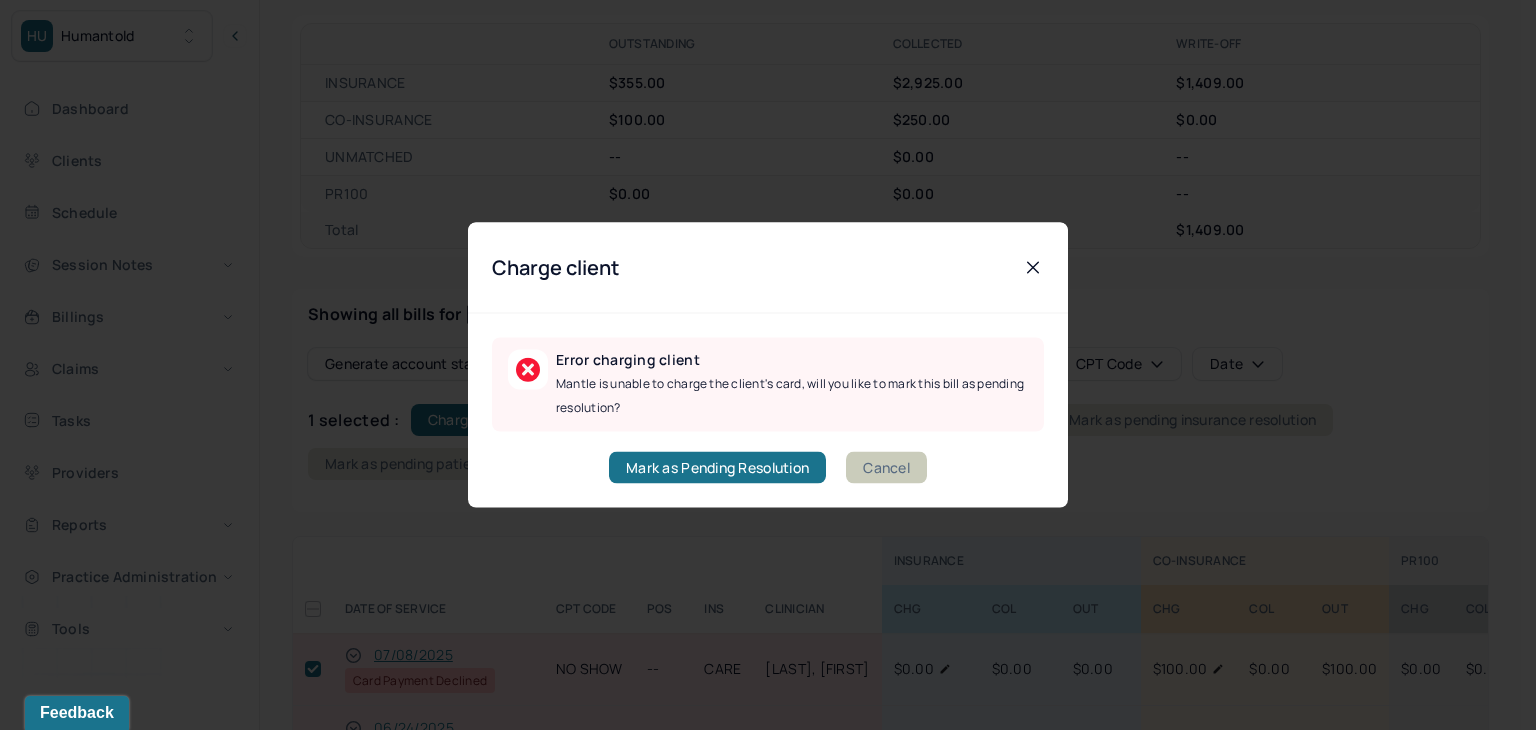 click on "Cancel" at bounding box center [886, 468] 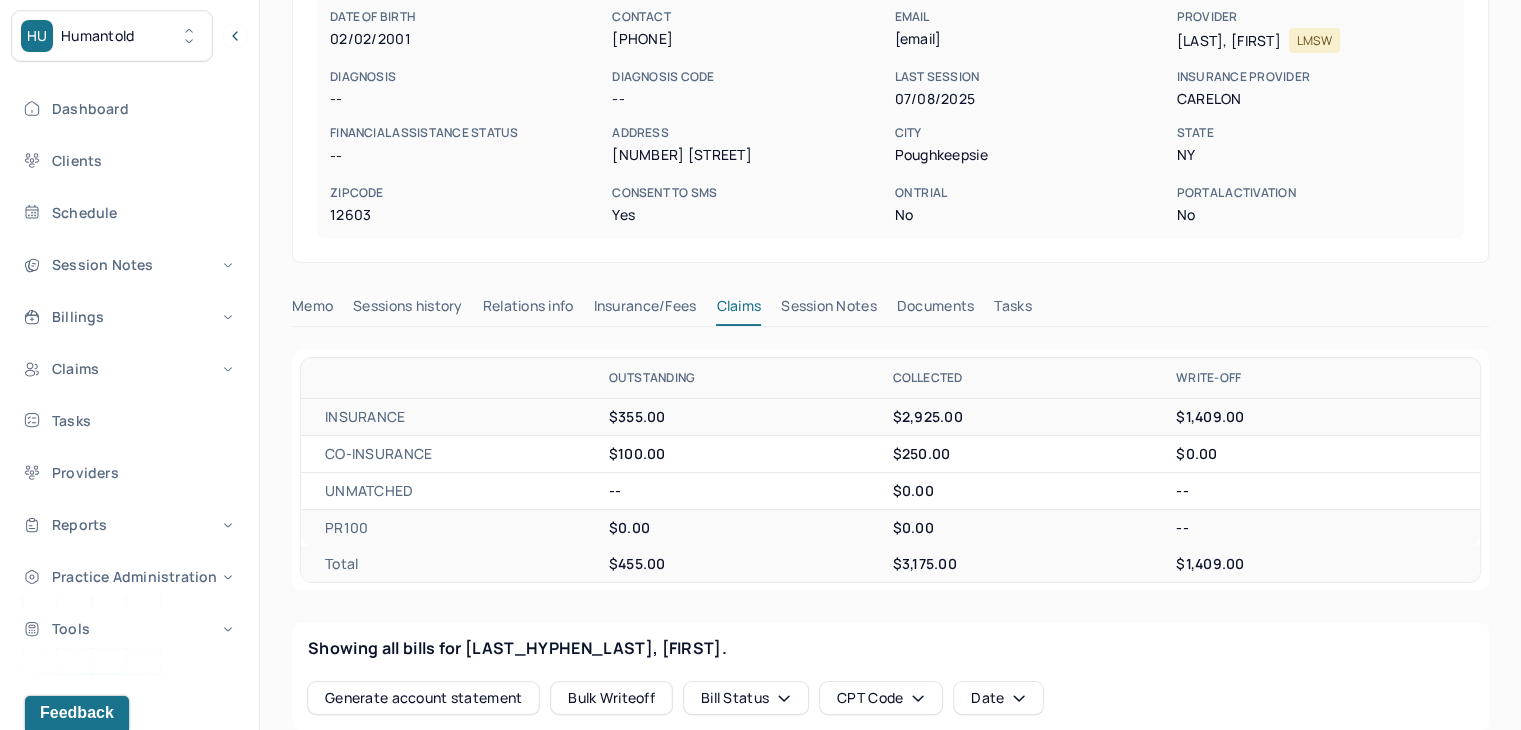 scroll, scrollTop: 0, scrollLeft: 0, axis: both 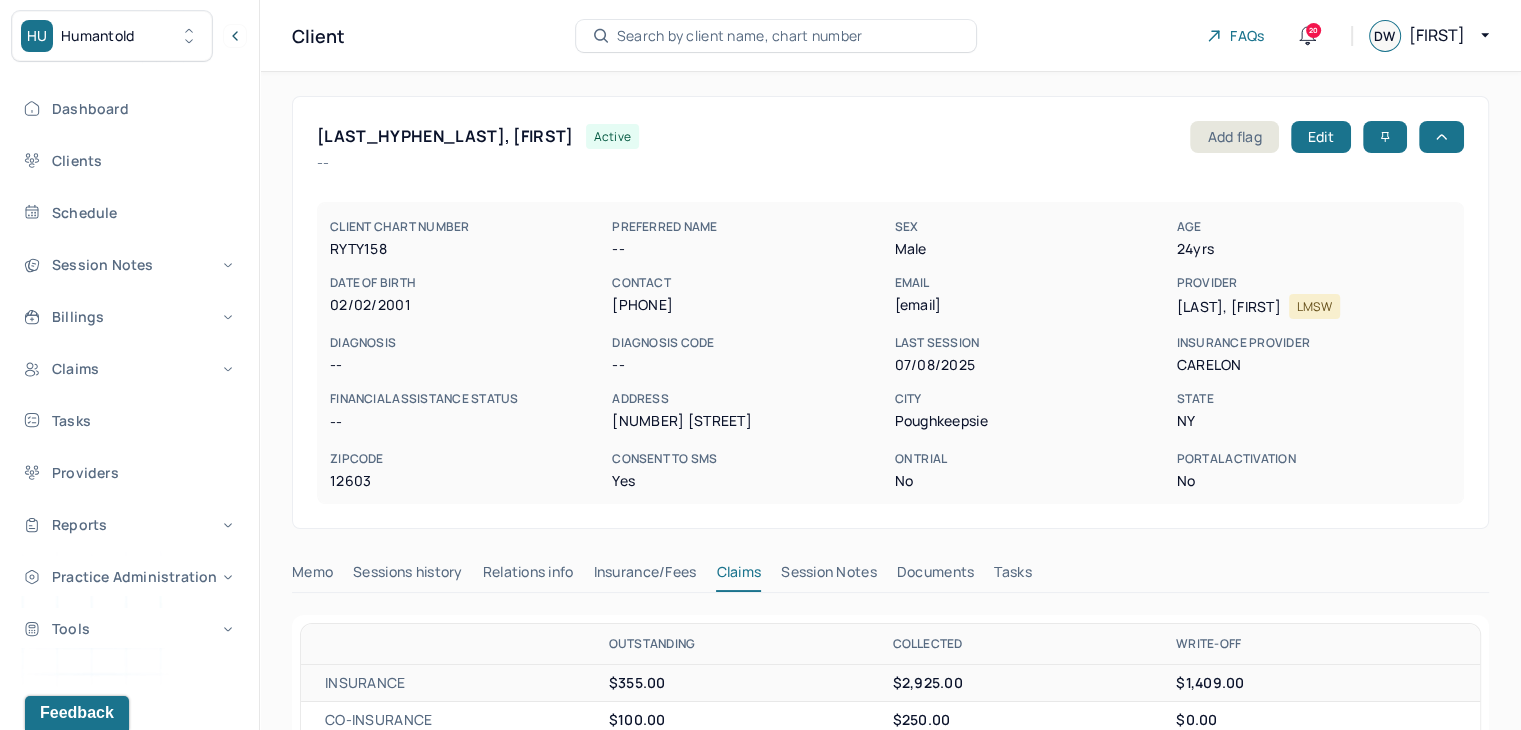 click on "Search by client name, chart number" at bounding box center [776, 36] 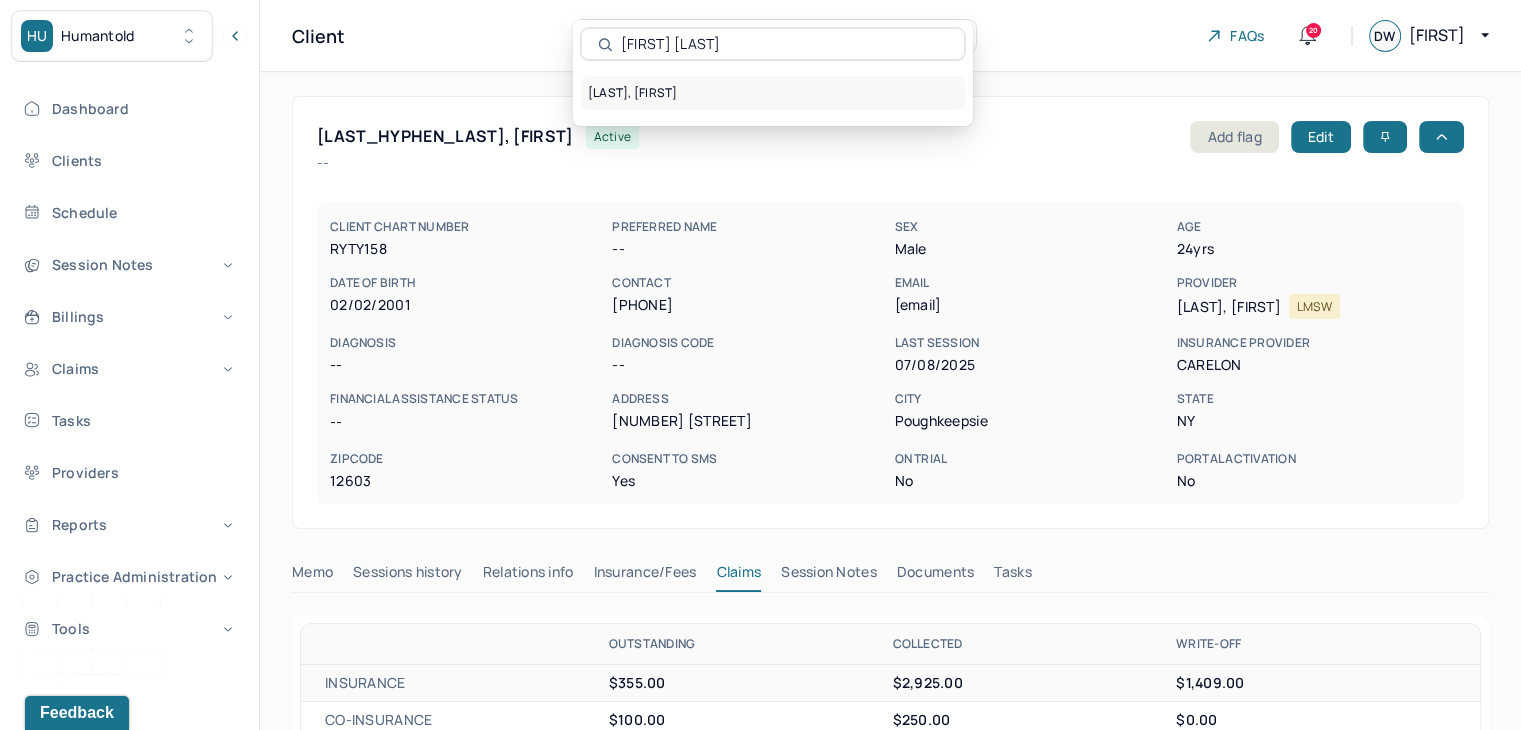 type on "[FIRST] [LAST]" 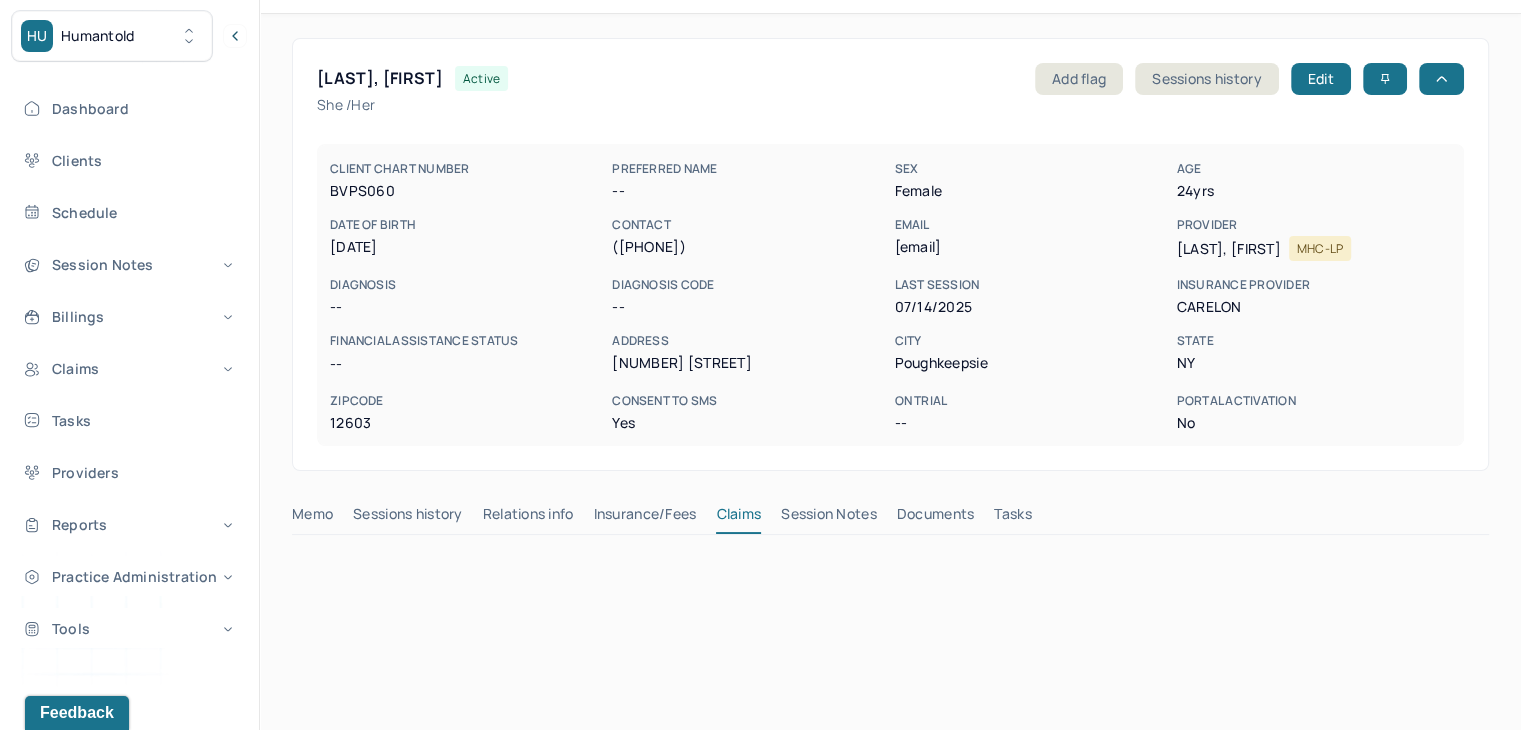 scroll, scrollTop: 500, scrollLeft: 0, axis: vertical 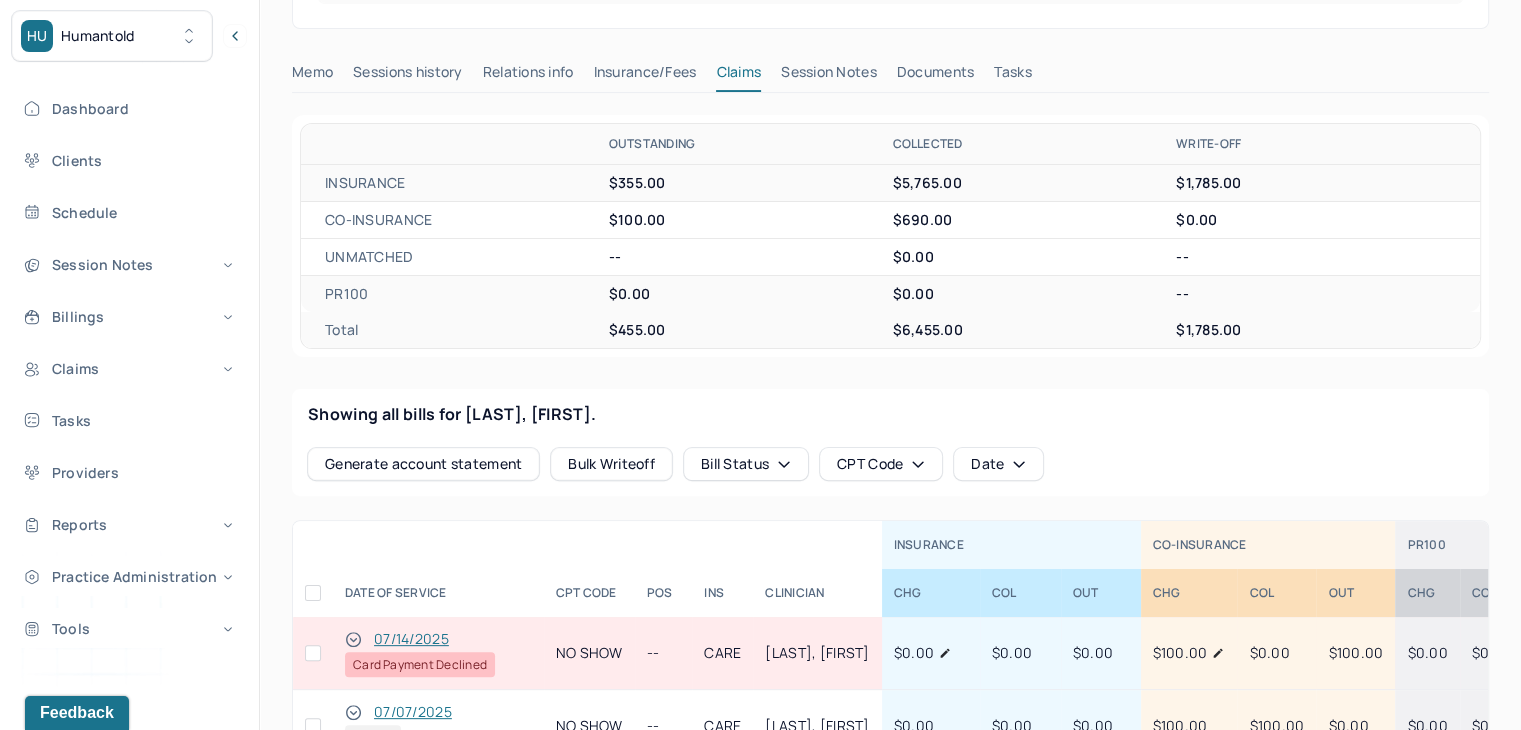 click at bounding box center (313, 653) 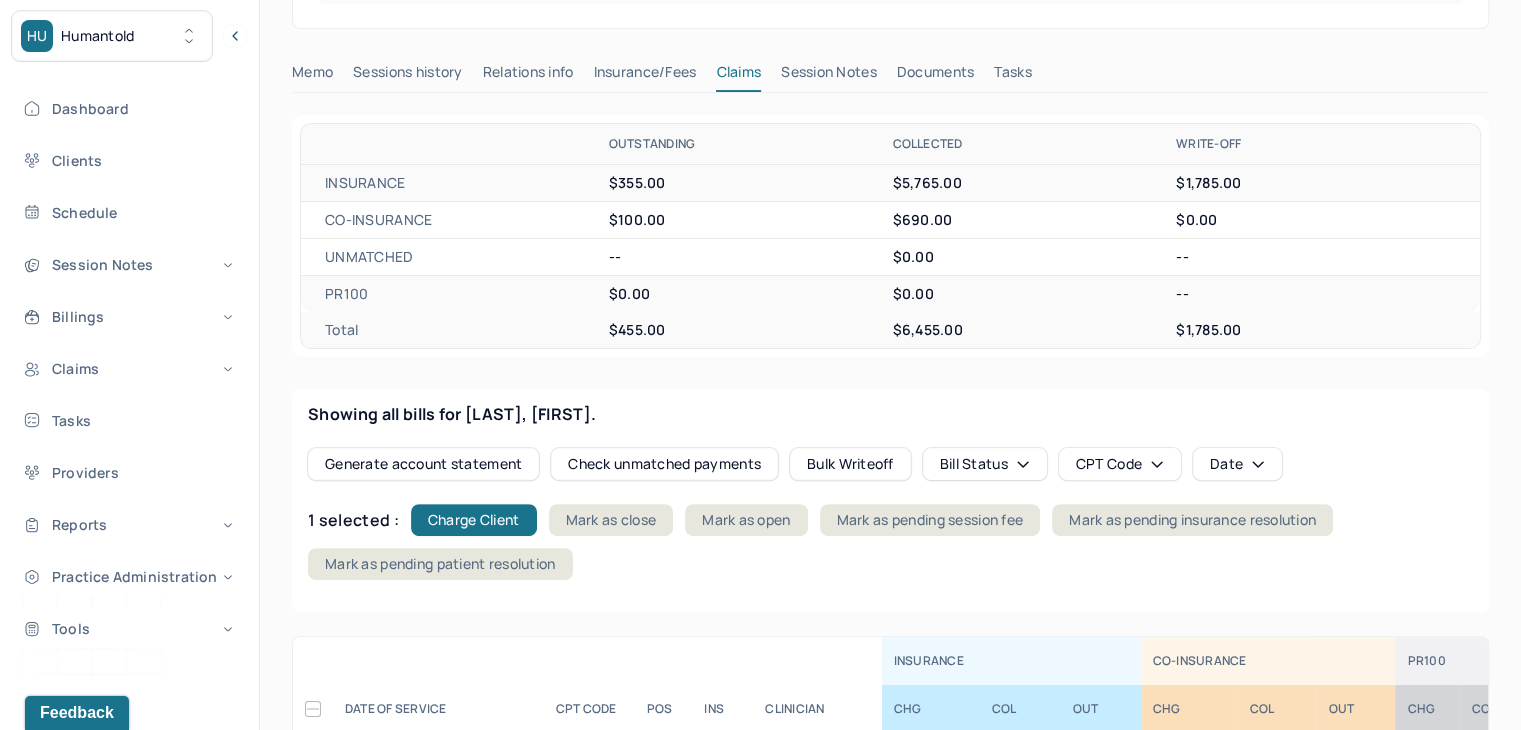 click on "Charge Client" at bounding box center (474, 520) 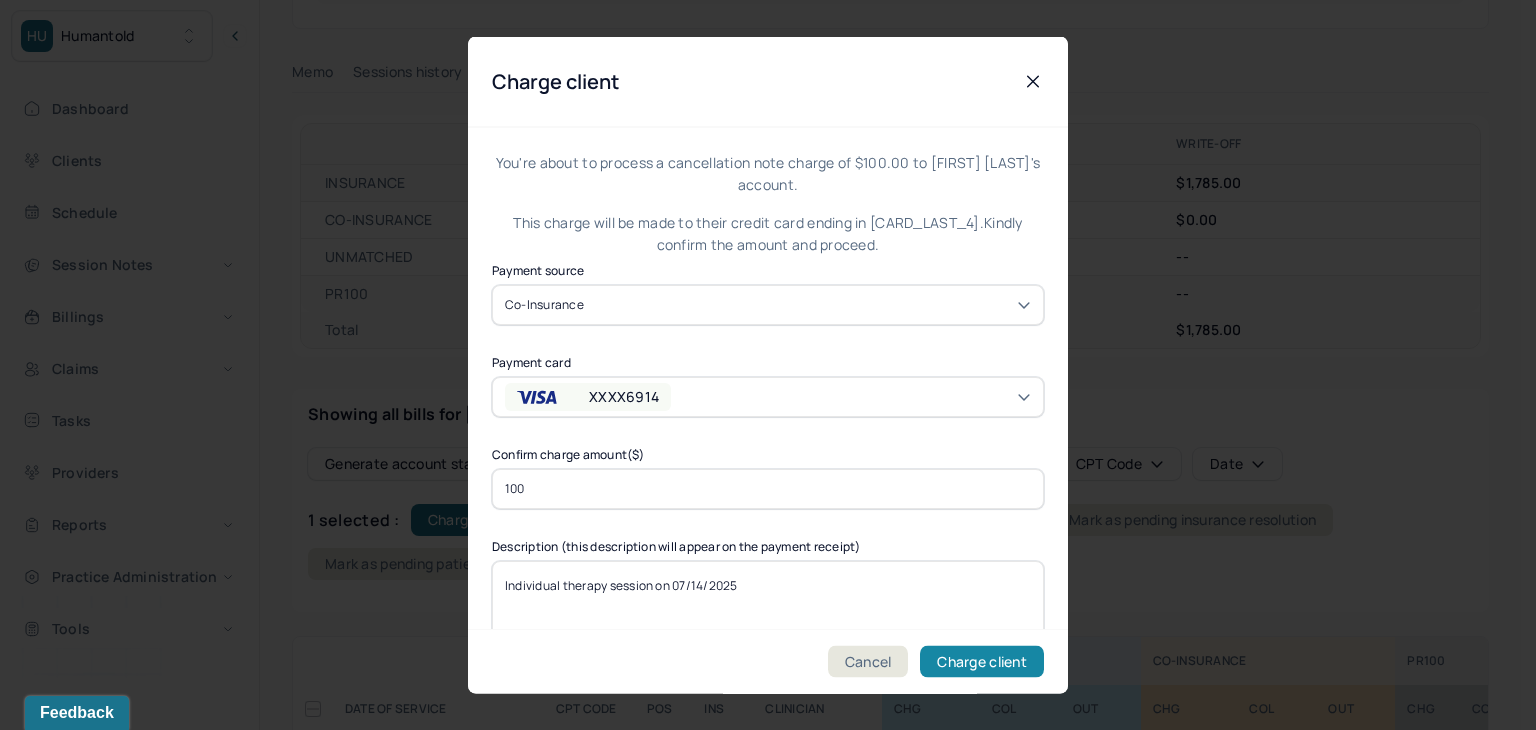 click on "Charge client" at bounding box center (982, 662) 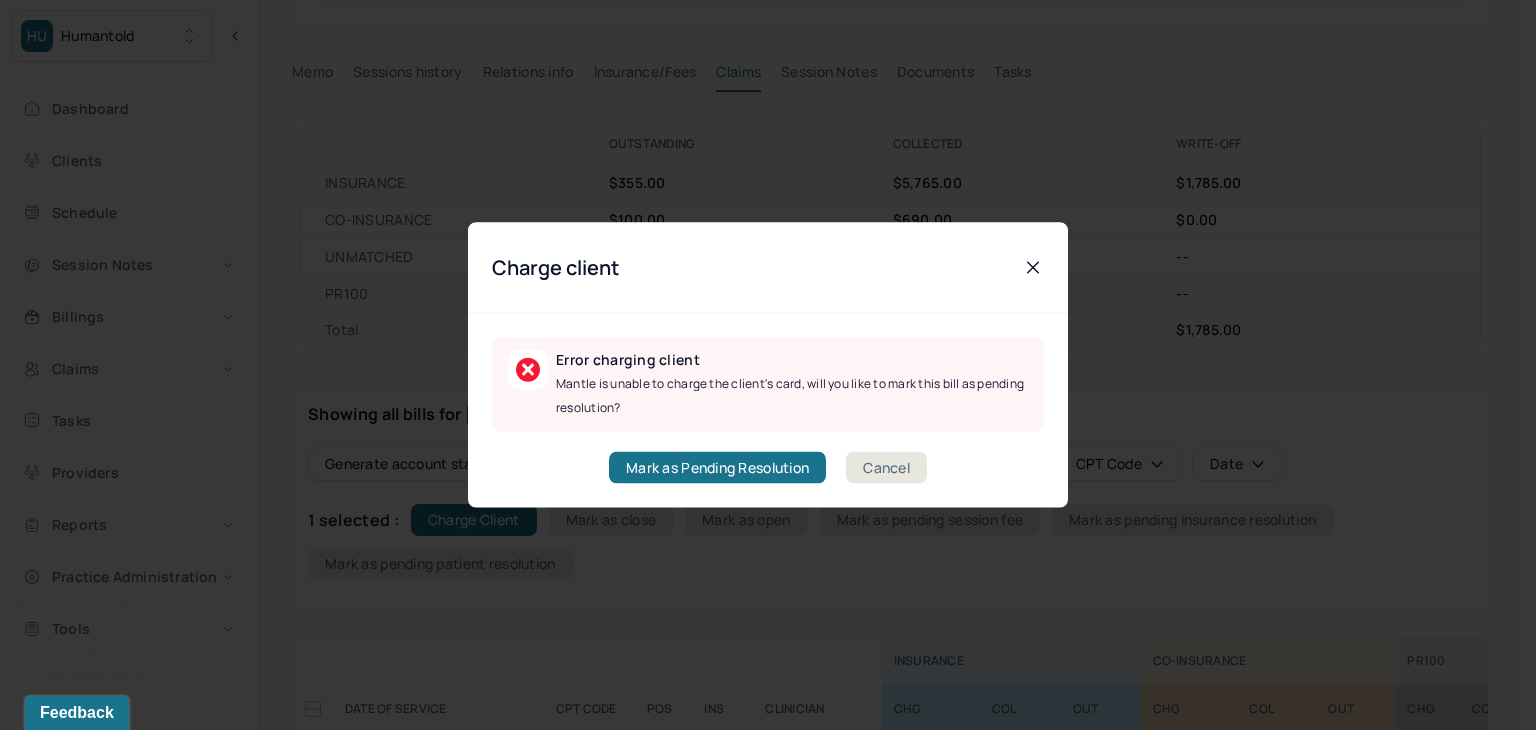 drag, startPoint x: 921, startPoint y: 475, endPoint x: 672, endPoint y: 567, distance: 265.45245 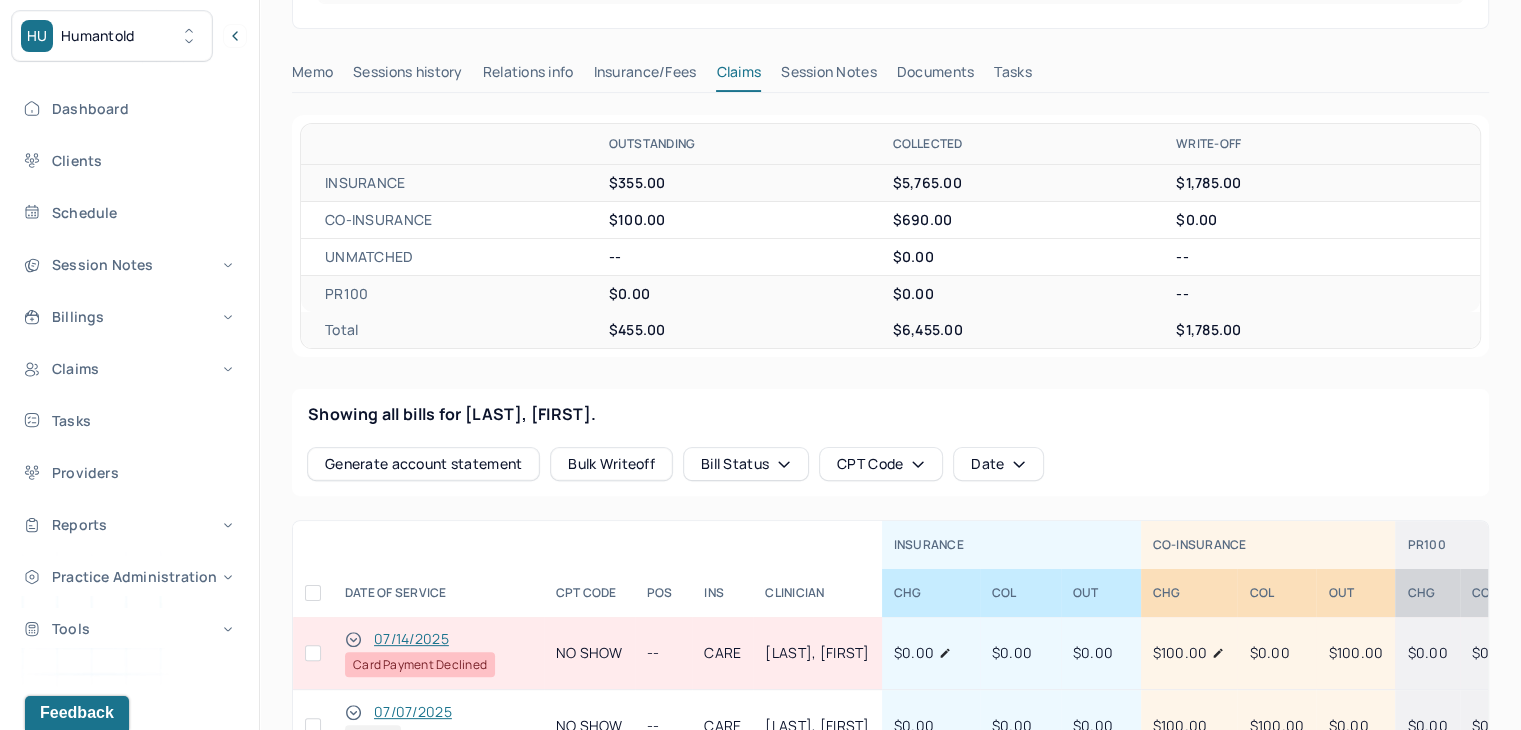 click at bounding box center (313, 653) 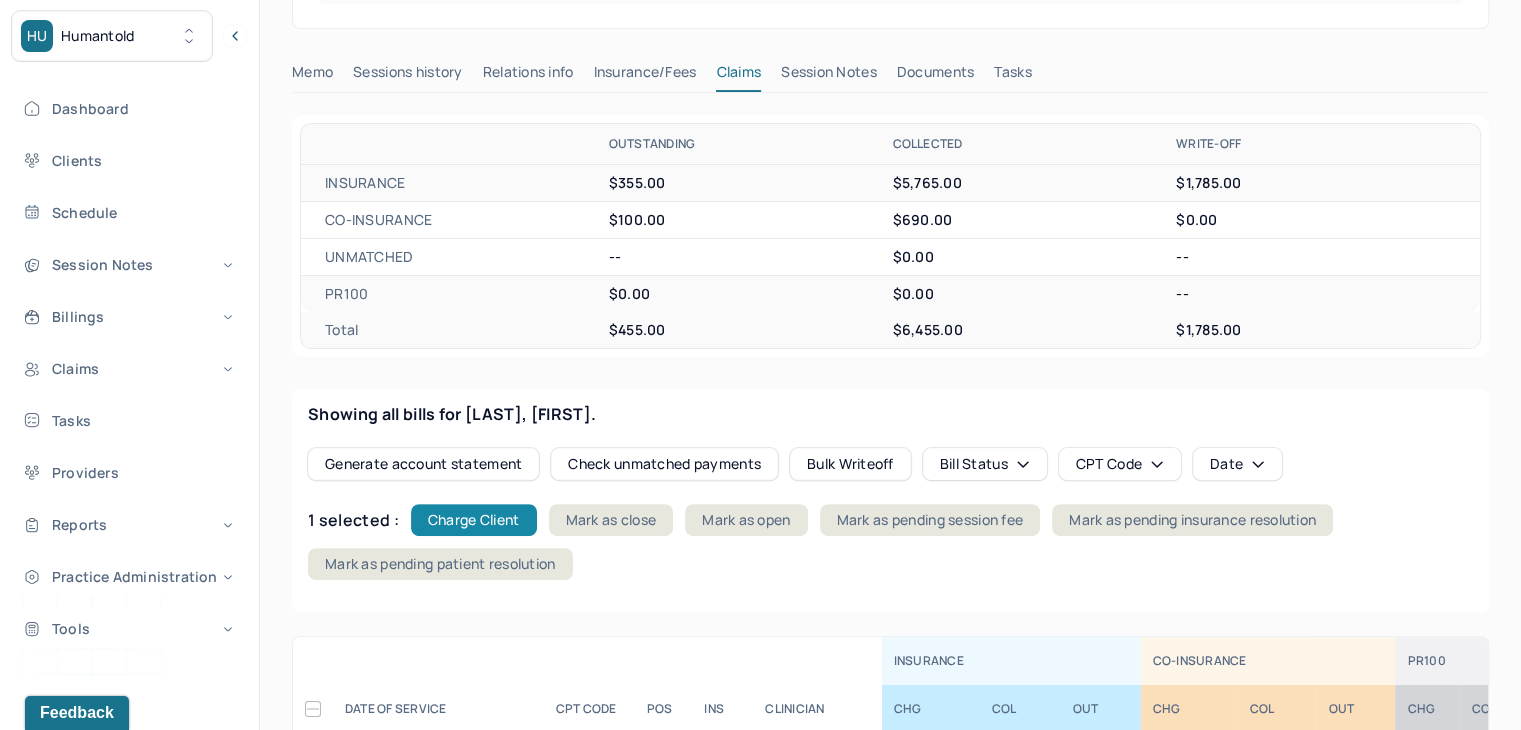 click on "Charge Client" at bounding box center (474, 520) 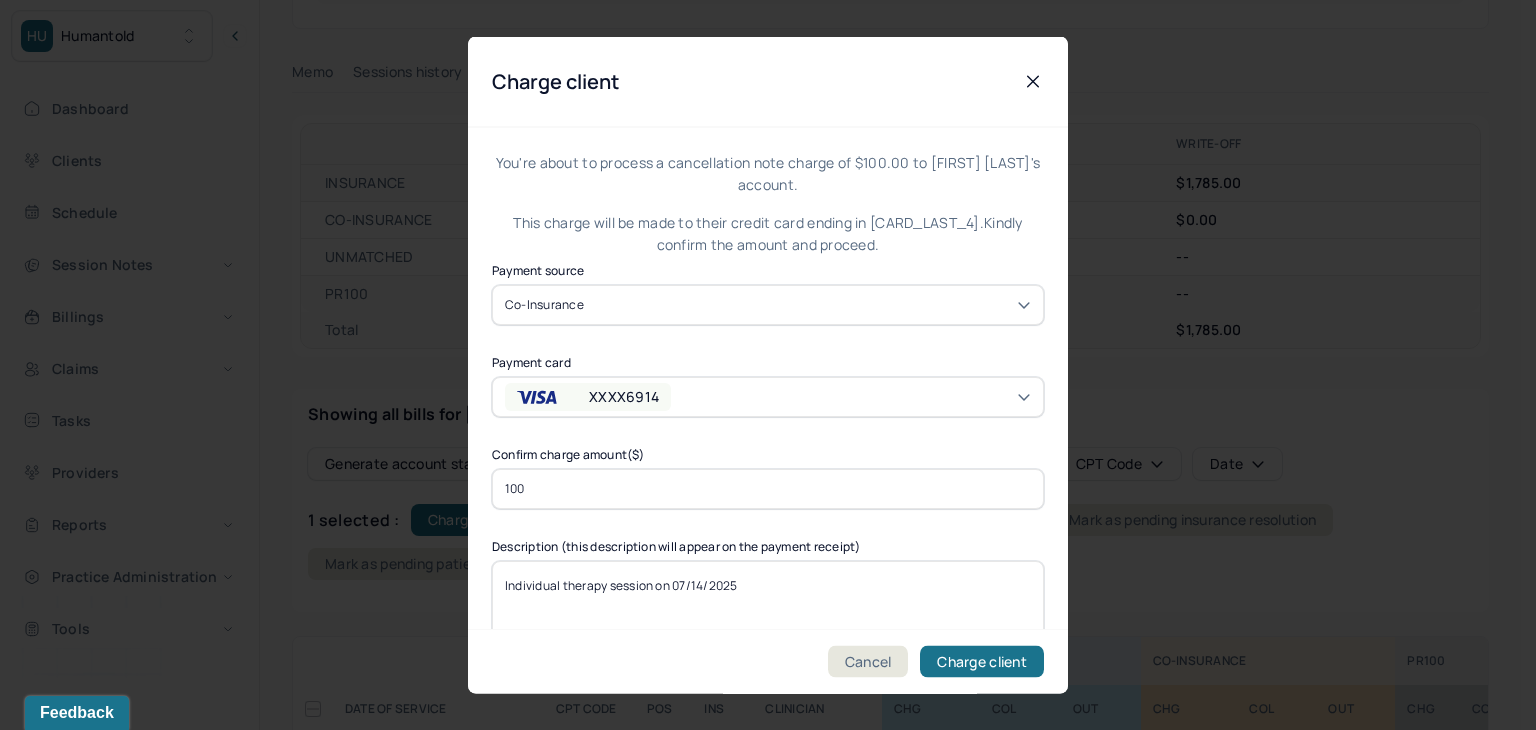click on "XXXX6914" at bounding box center [624, 396] 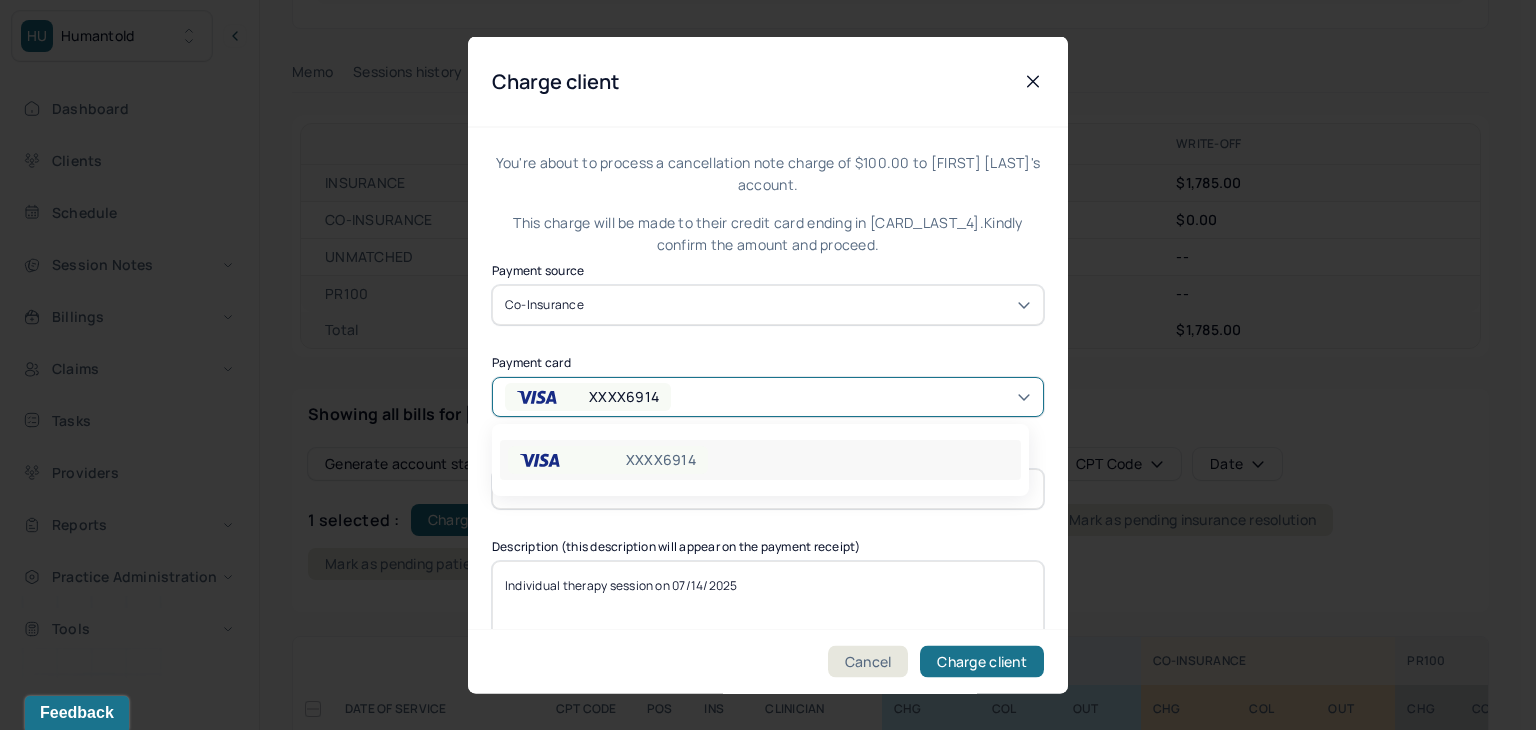 click on "XXXX6914" at bounding box center [624, 396] 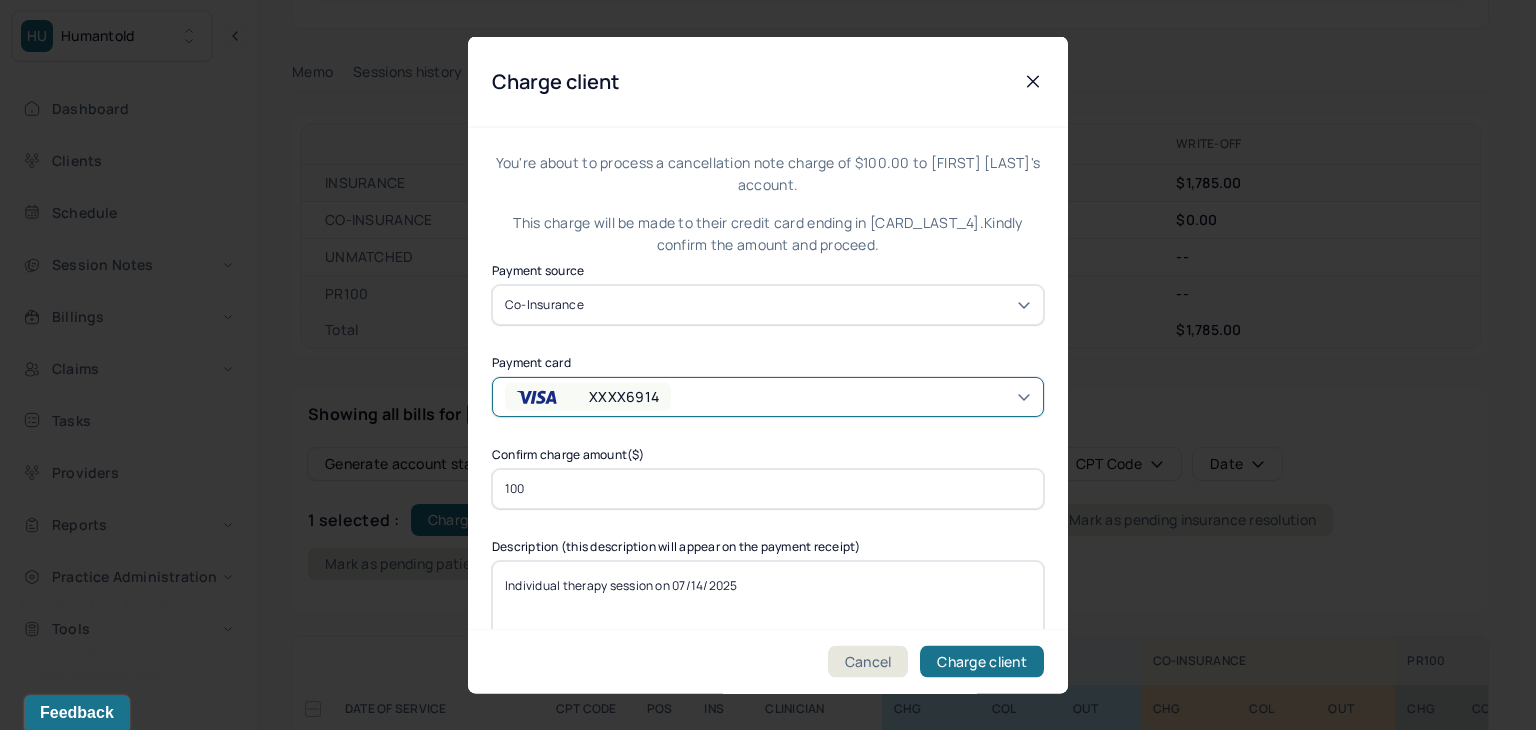click 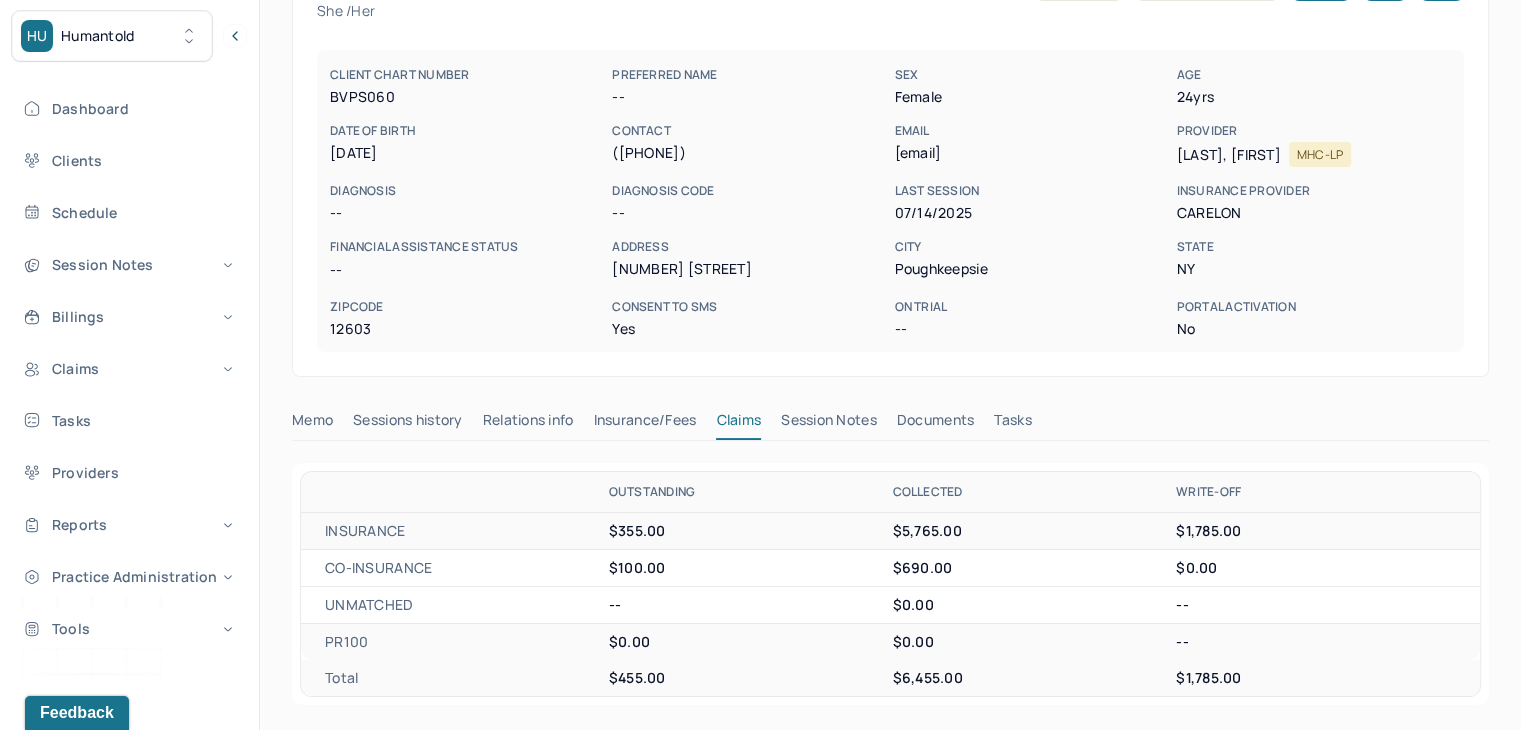 scroll, scrollTop: 0, scrollLeft: 0, axis: both 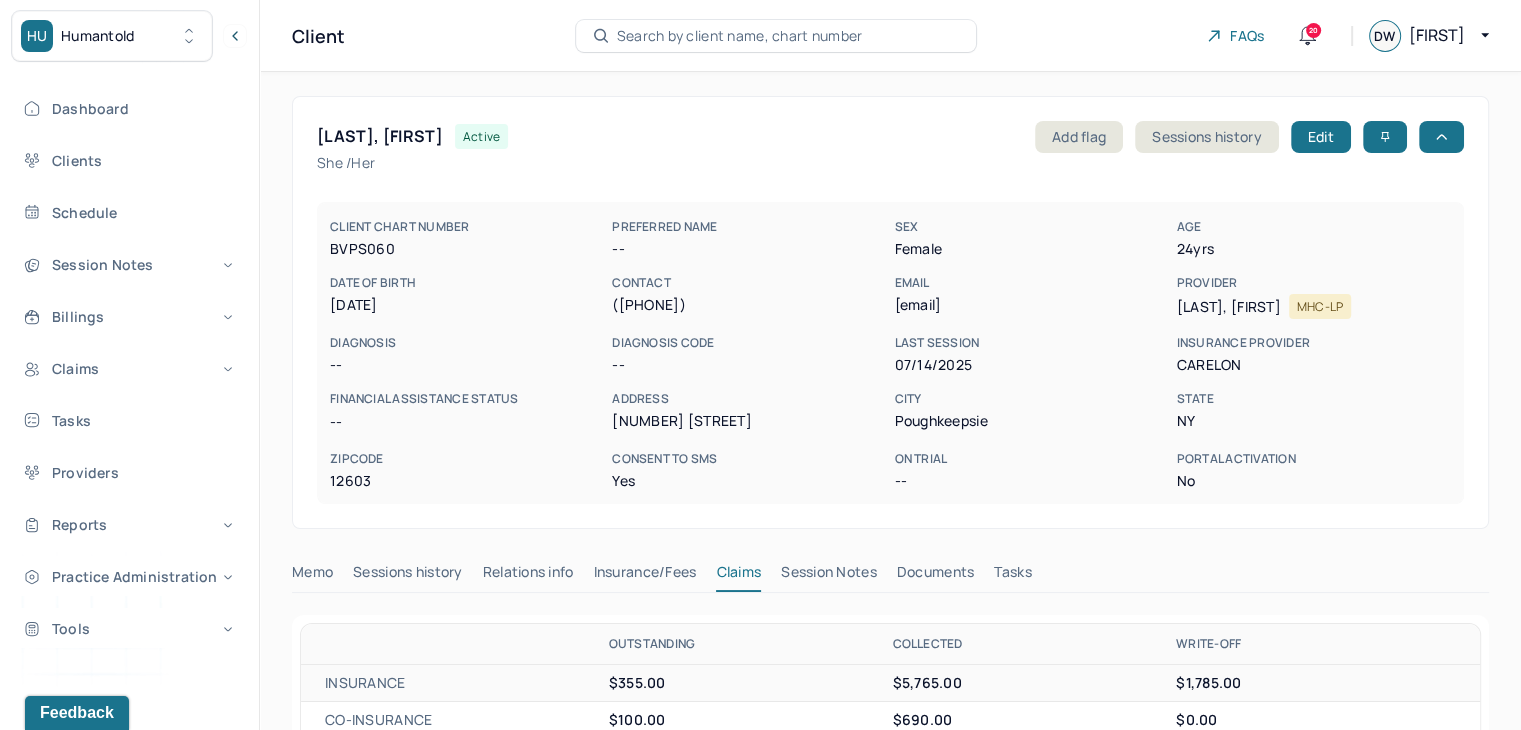click on "Search by client name, chart number" at bounding box center [740, 36] 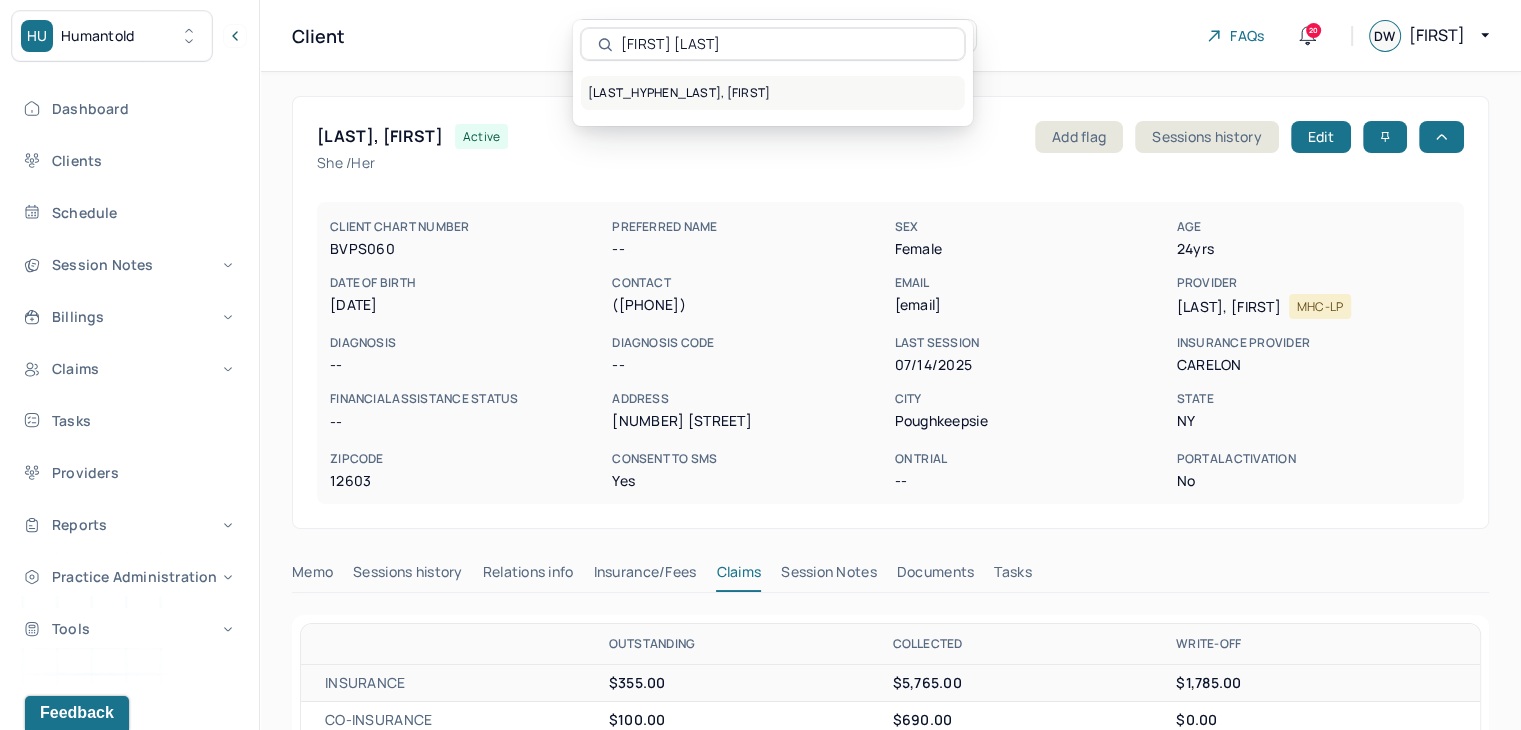 type on "[FIRST] [LAST]" 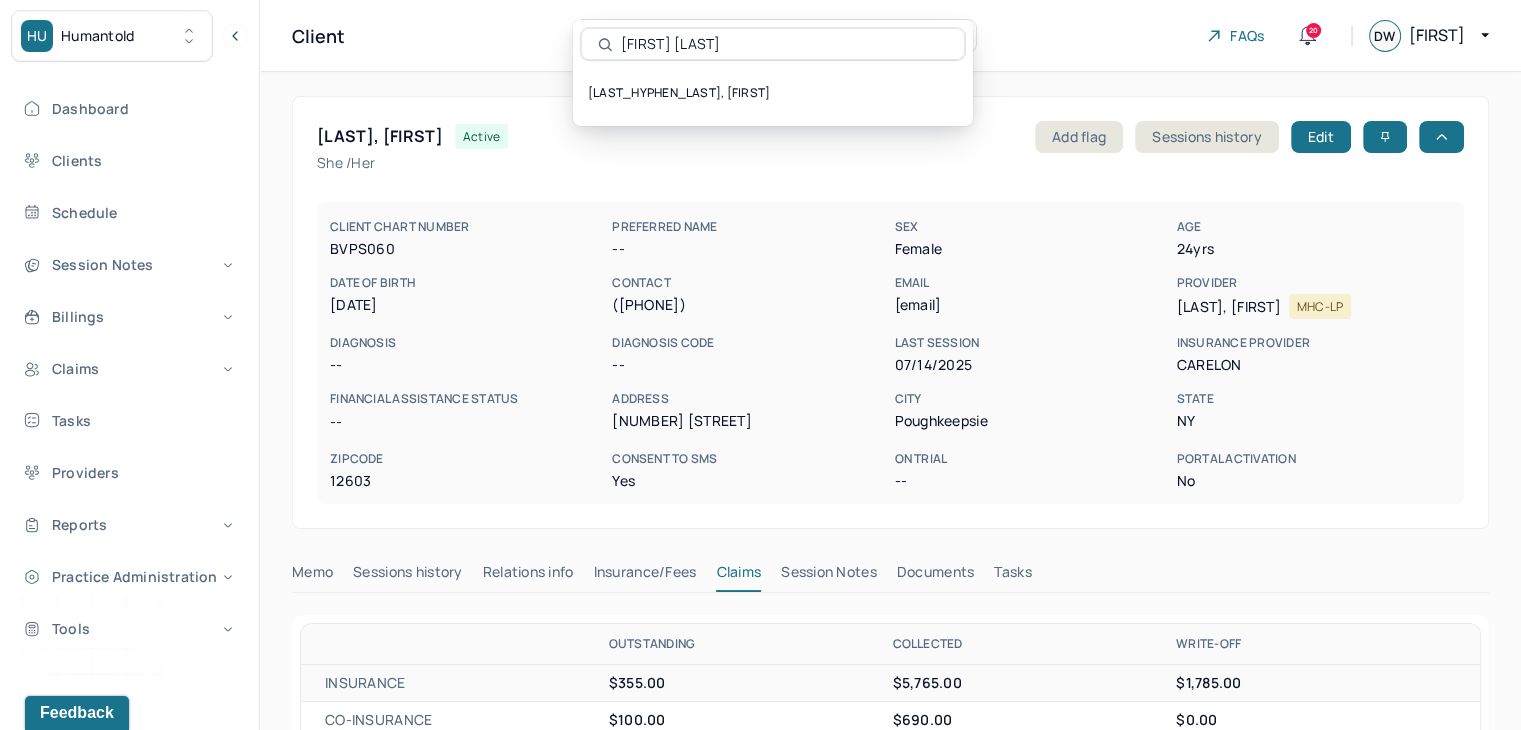 click on "[LAST_HYPHEN_LAST], [FIRST]" at bounding box center (773, 93) 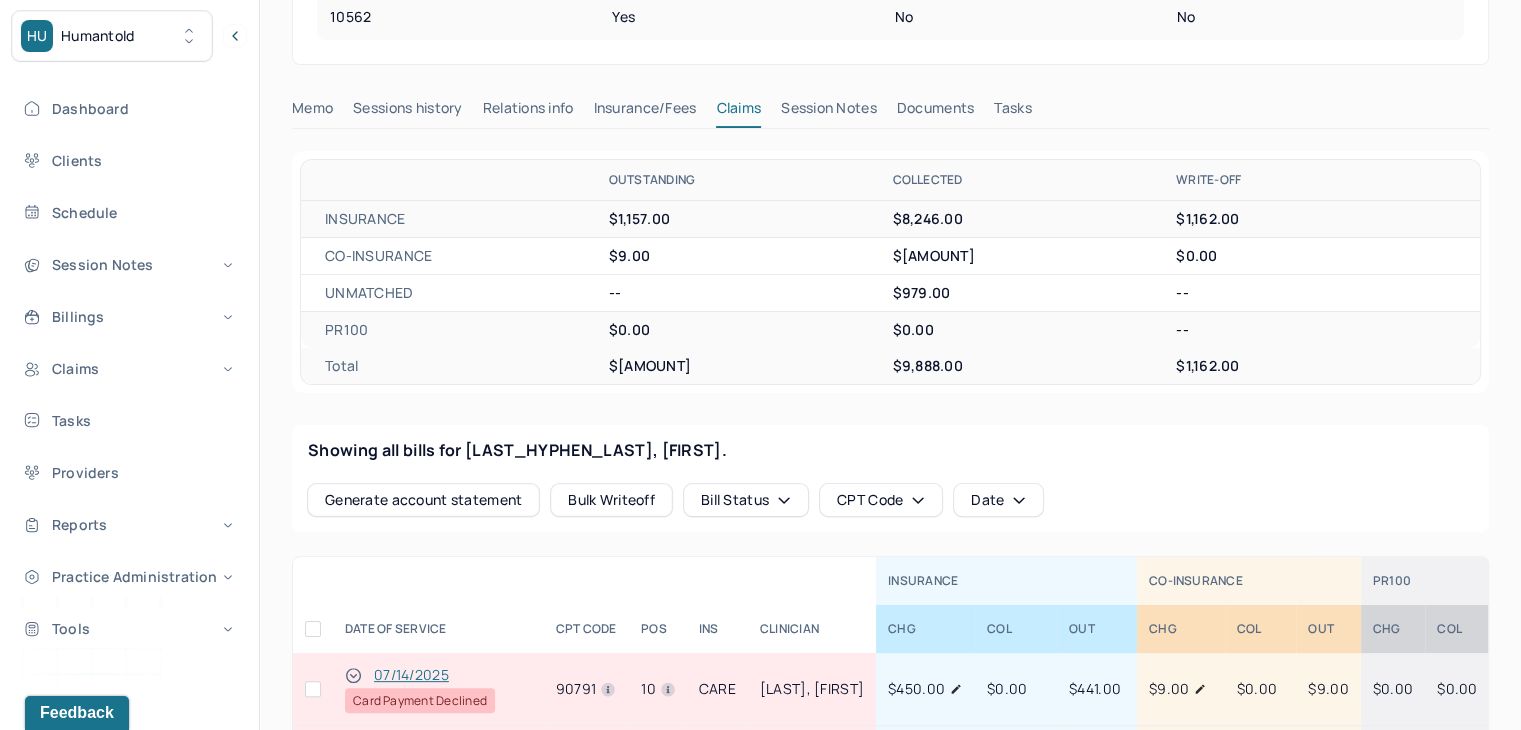 scroll, scrollTop: 500, scrollLeft: 0, axis: vertical 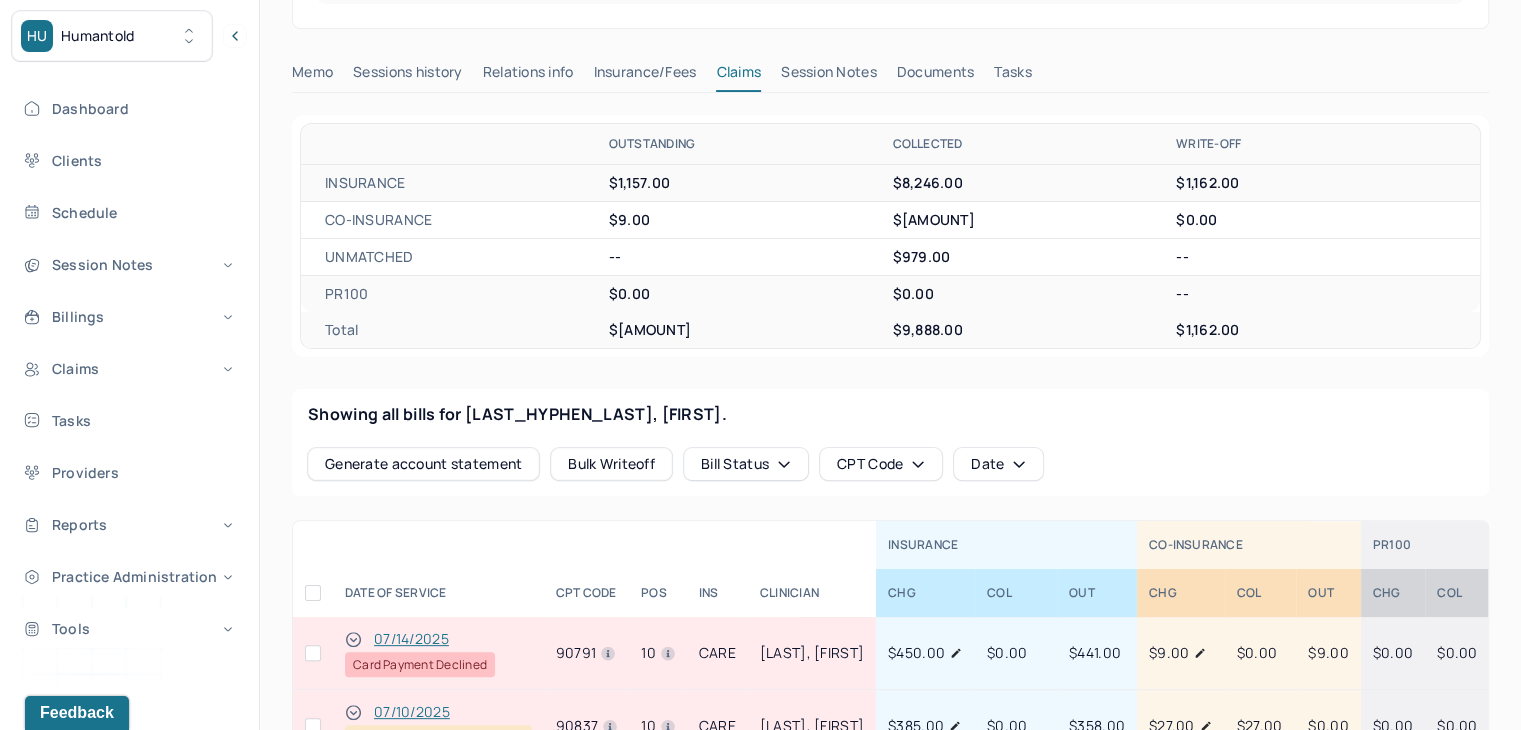 click at bounding box center [313, 653] 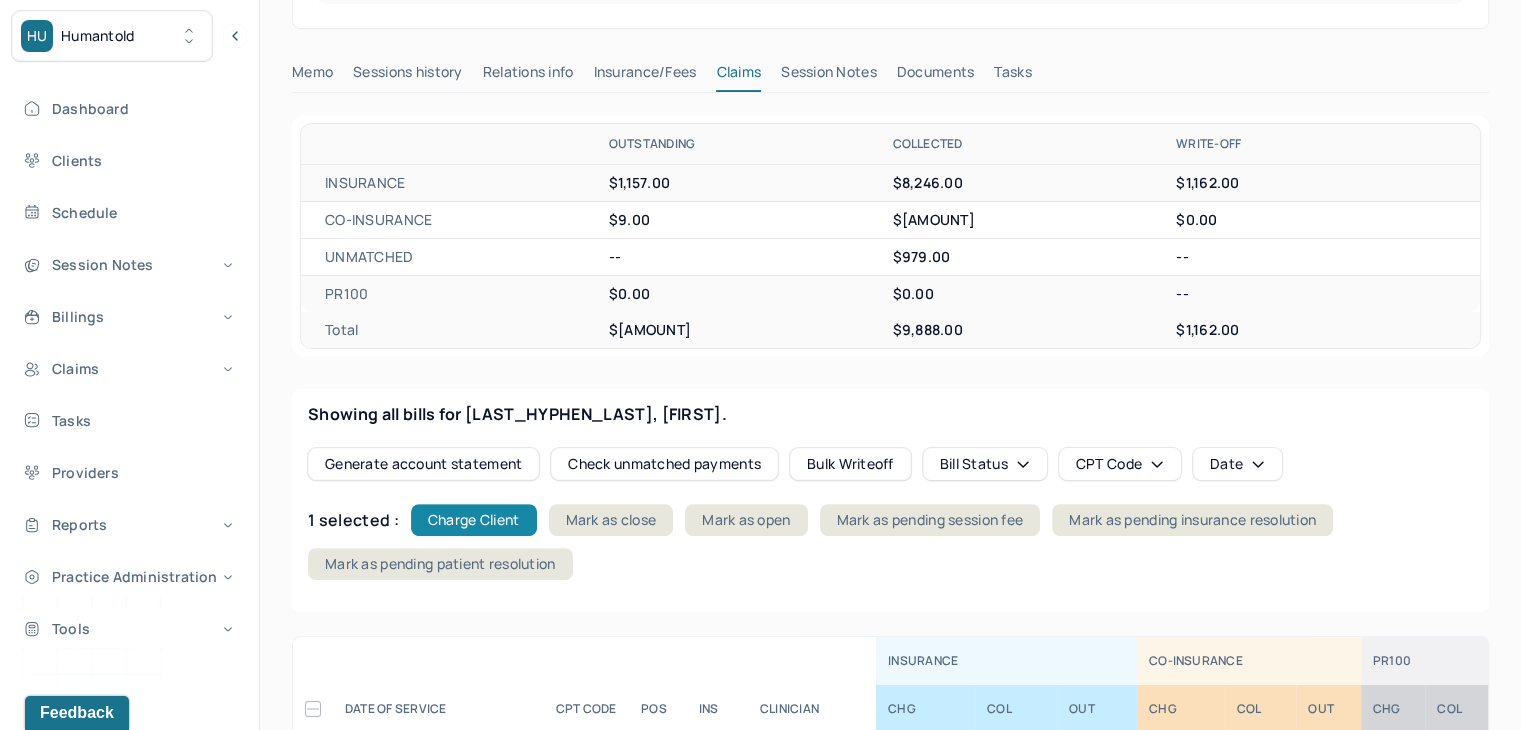 click on "Charge Client" at bounding box center [474, 520] 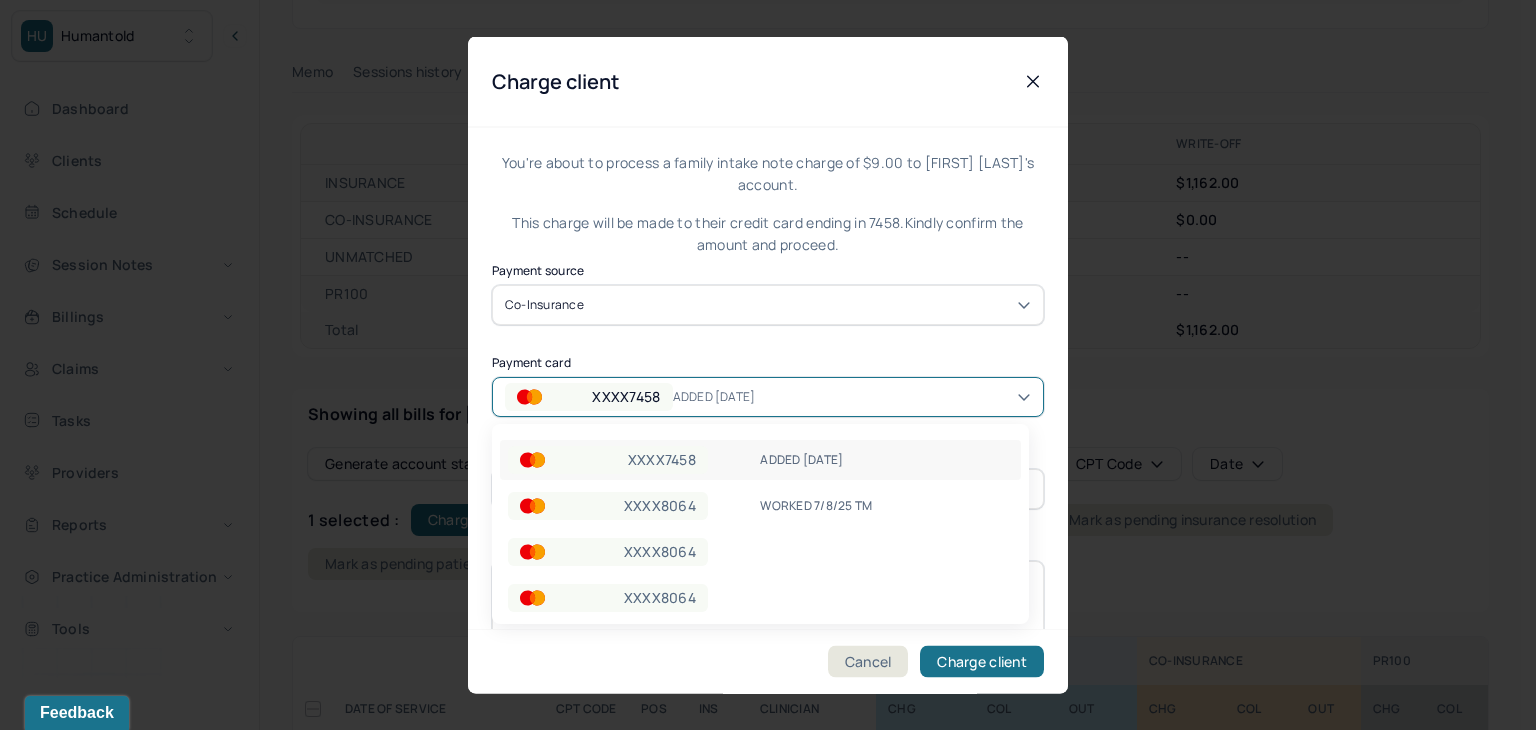click on "XXXX7458" at bounding box center [626, 396] 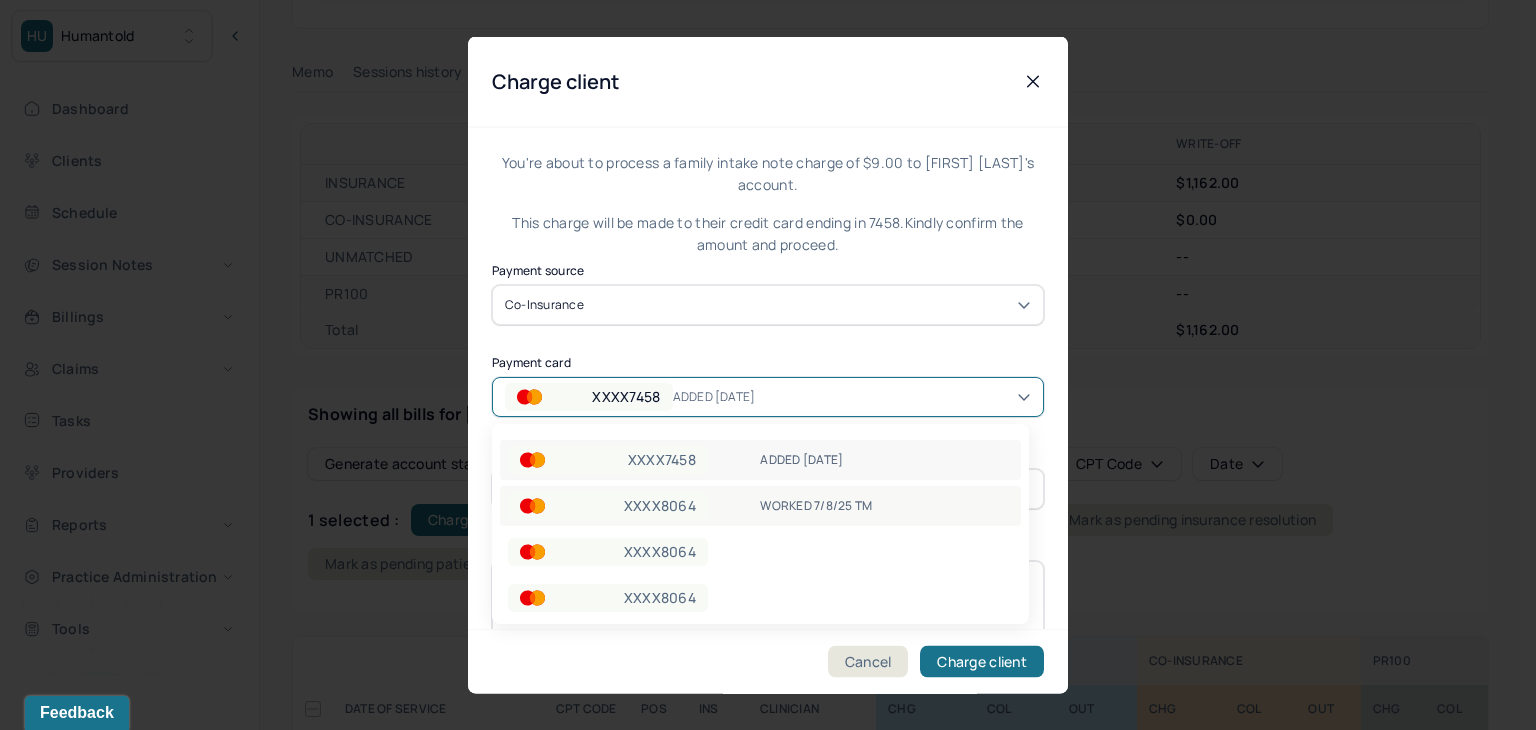 click on "XXXX8064" at bounding box center [608, 506] 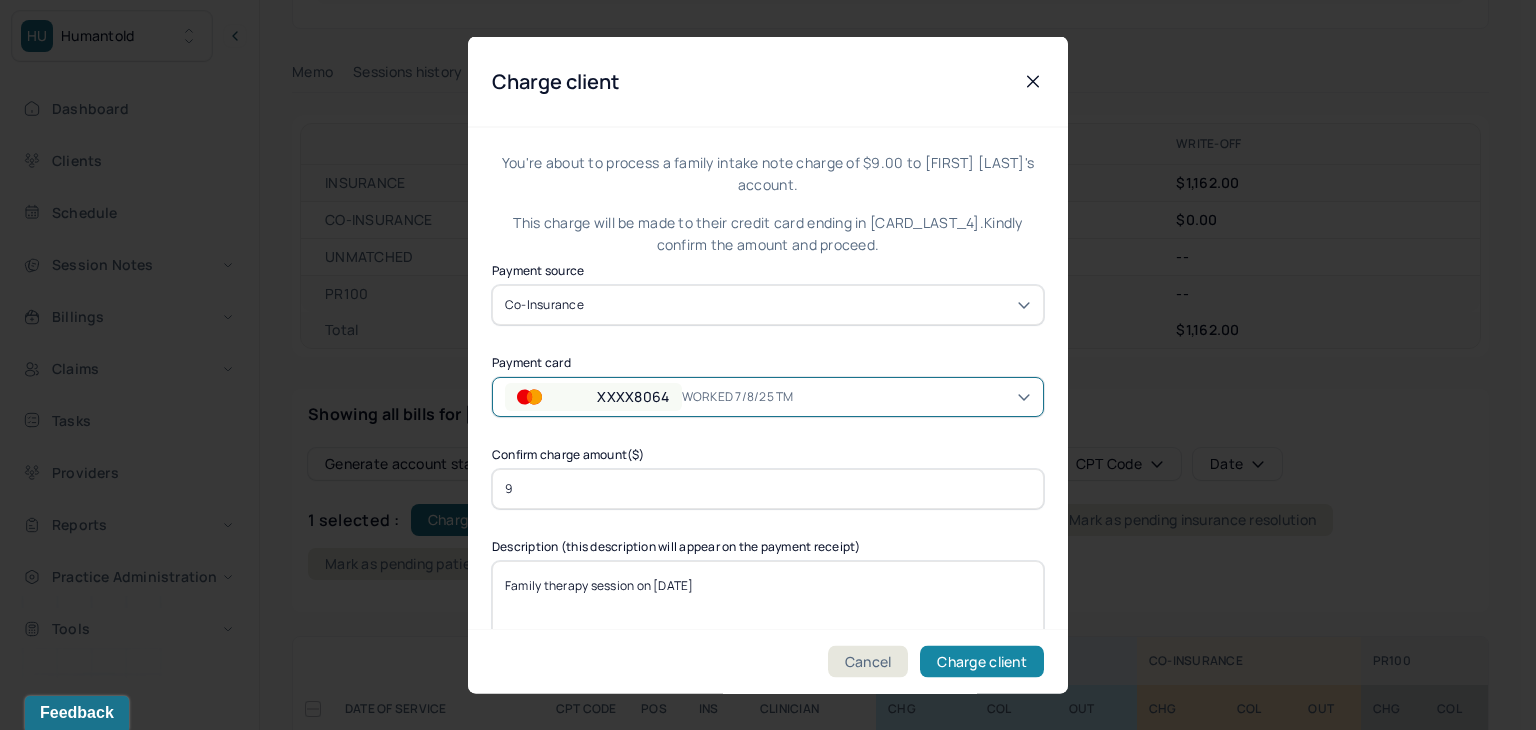 click on "Charge client" at bounding box center [982, 662] 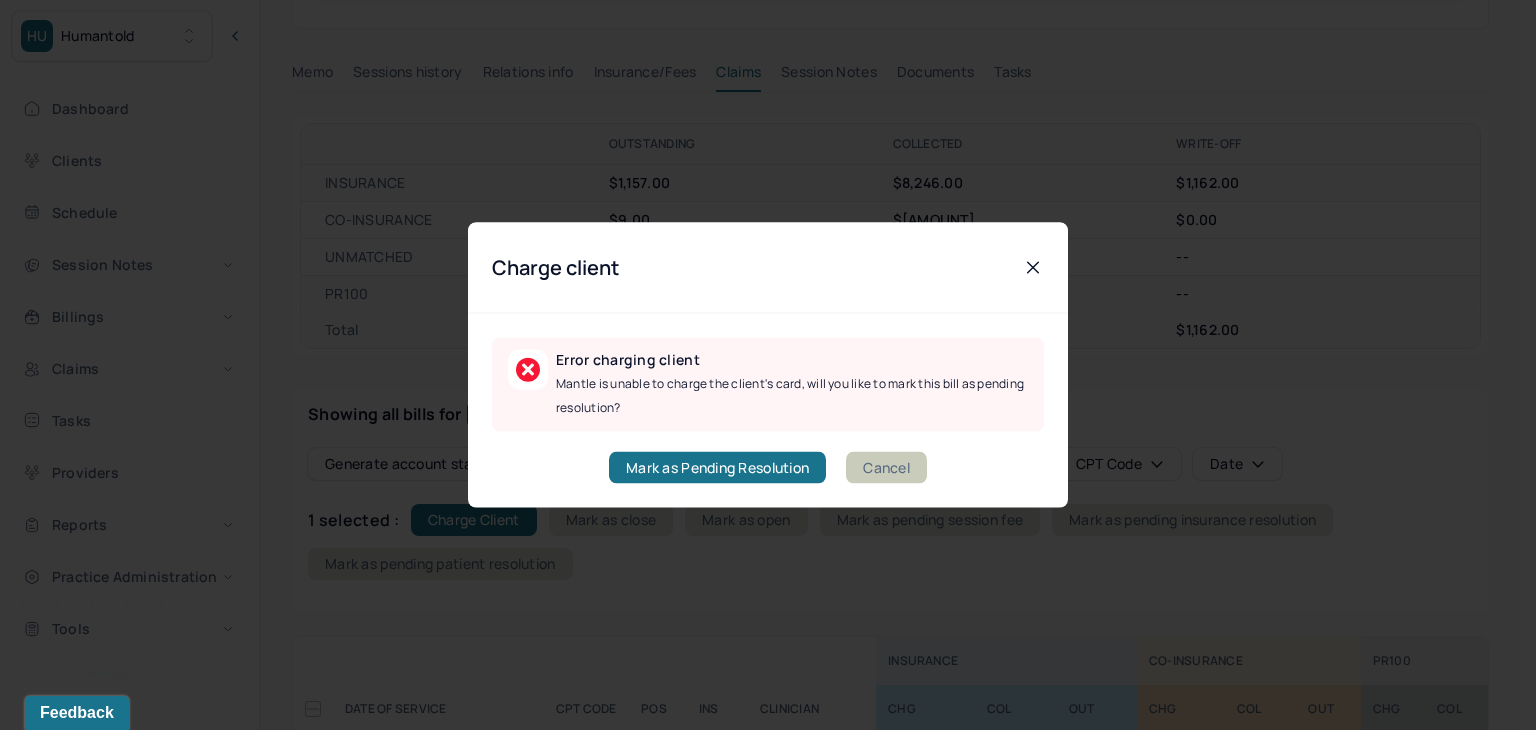 click on "Cancel" at bounding box center [886, 468] 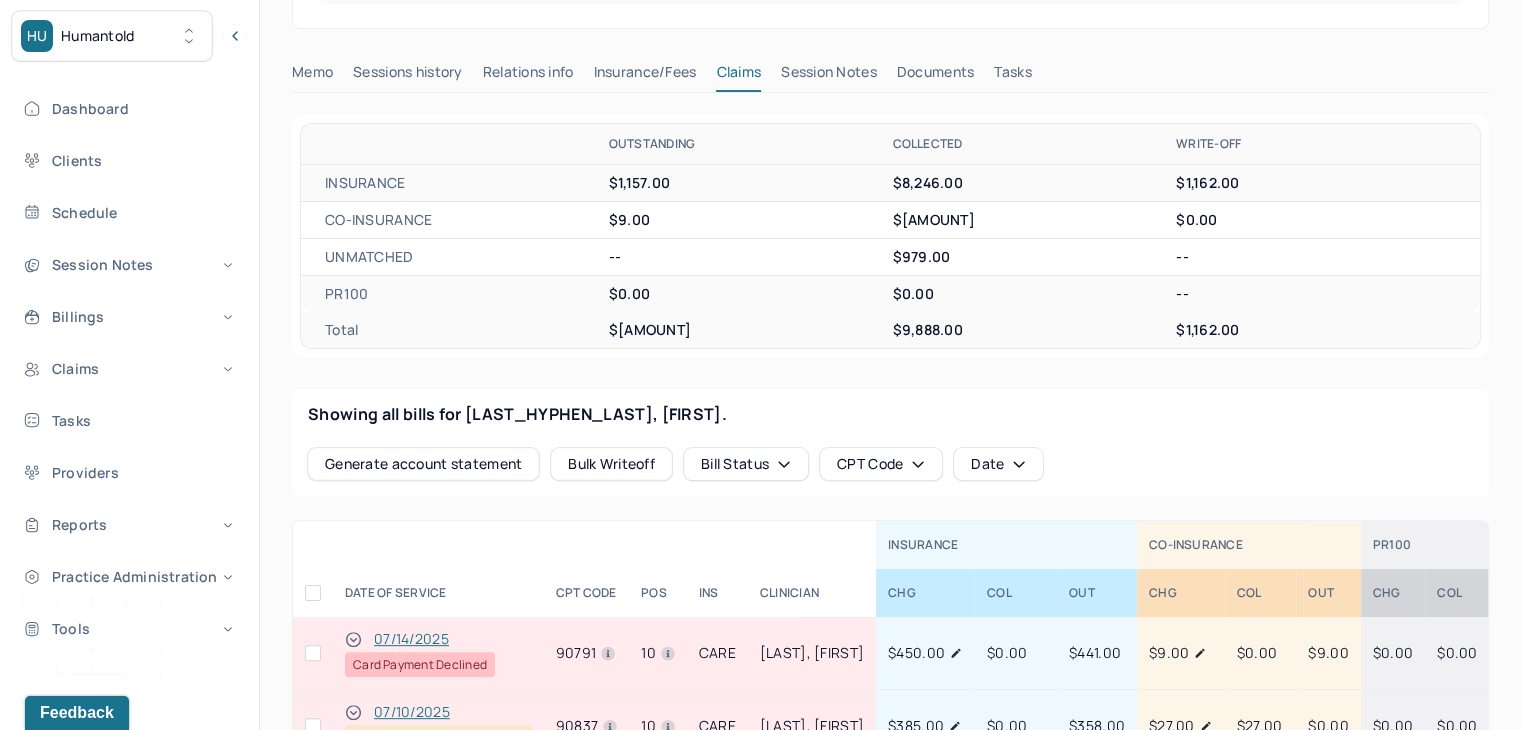 click at bounding box center (313, 653) 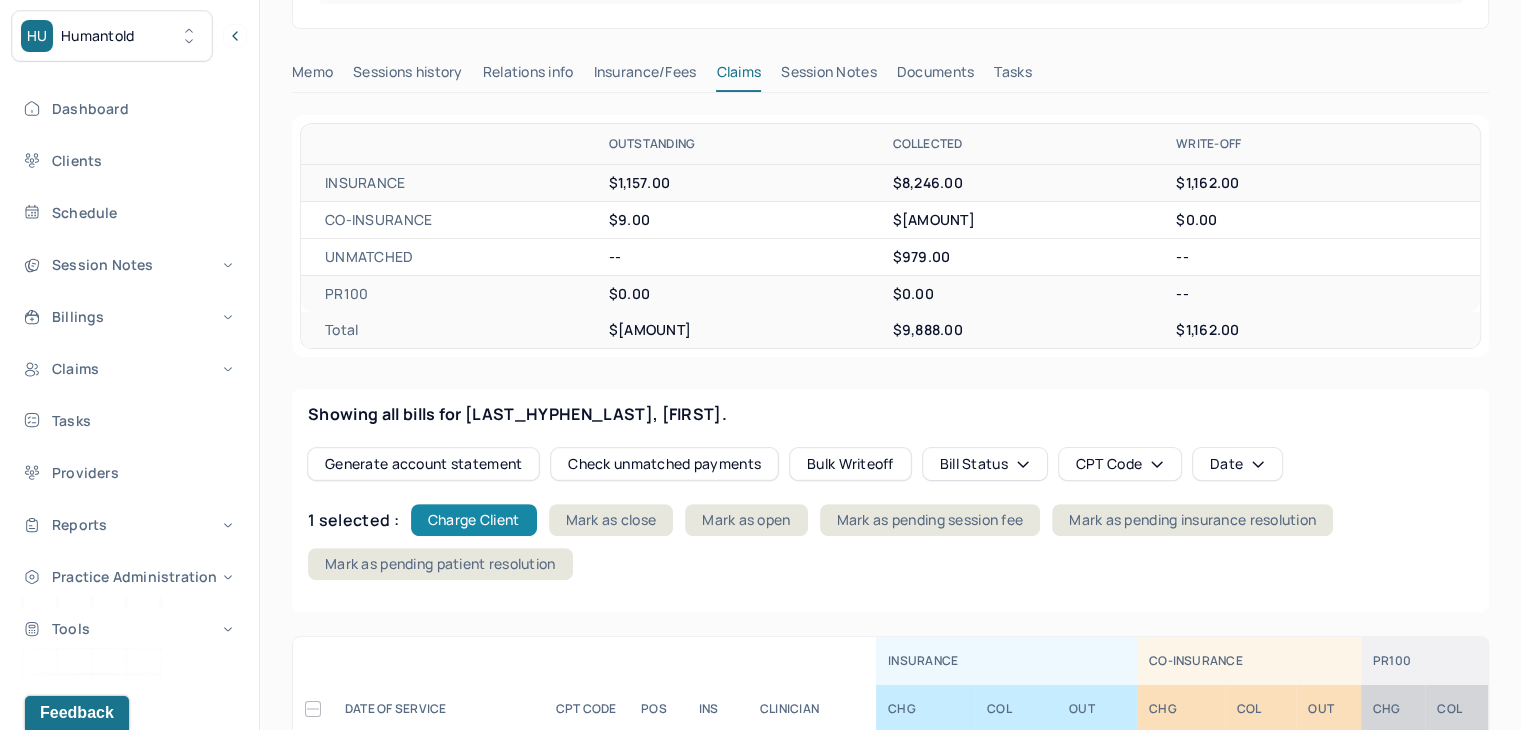 click on "Charge Client" at bounding box center [474, 520] 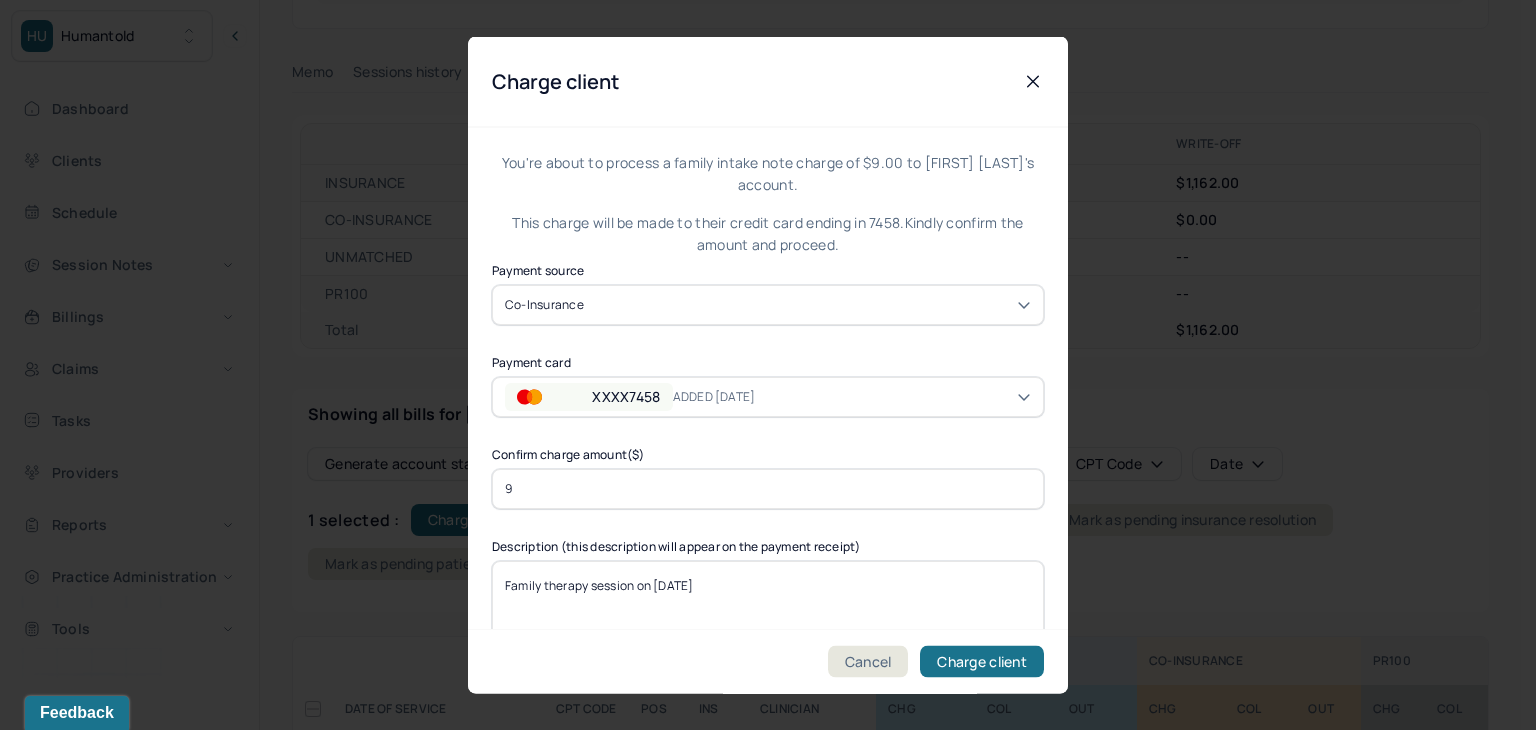 click on "XXXX7458" at bounding box center [626, 396] 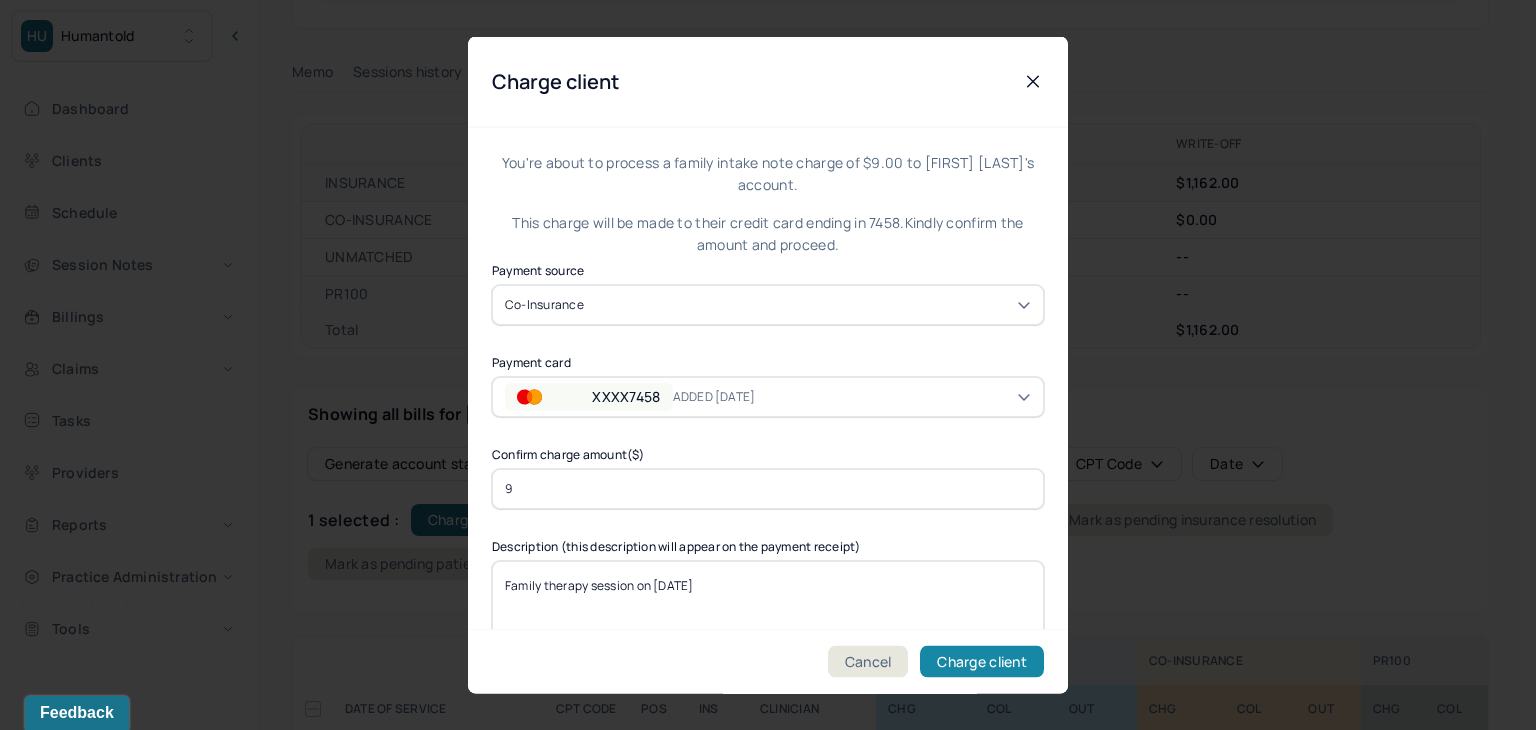 click on "Charge client" at bounding box center [982, 662] 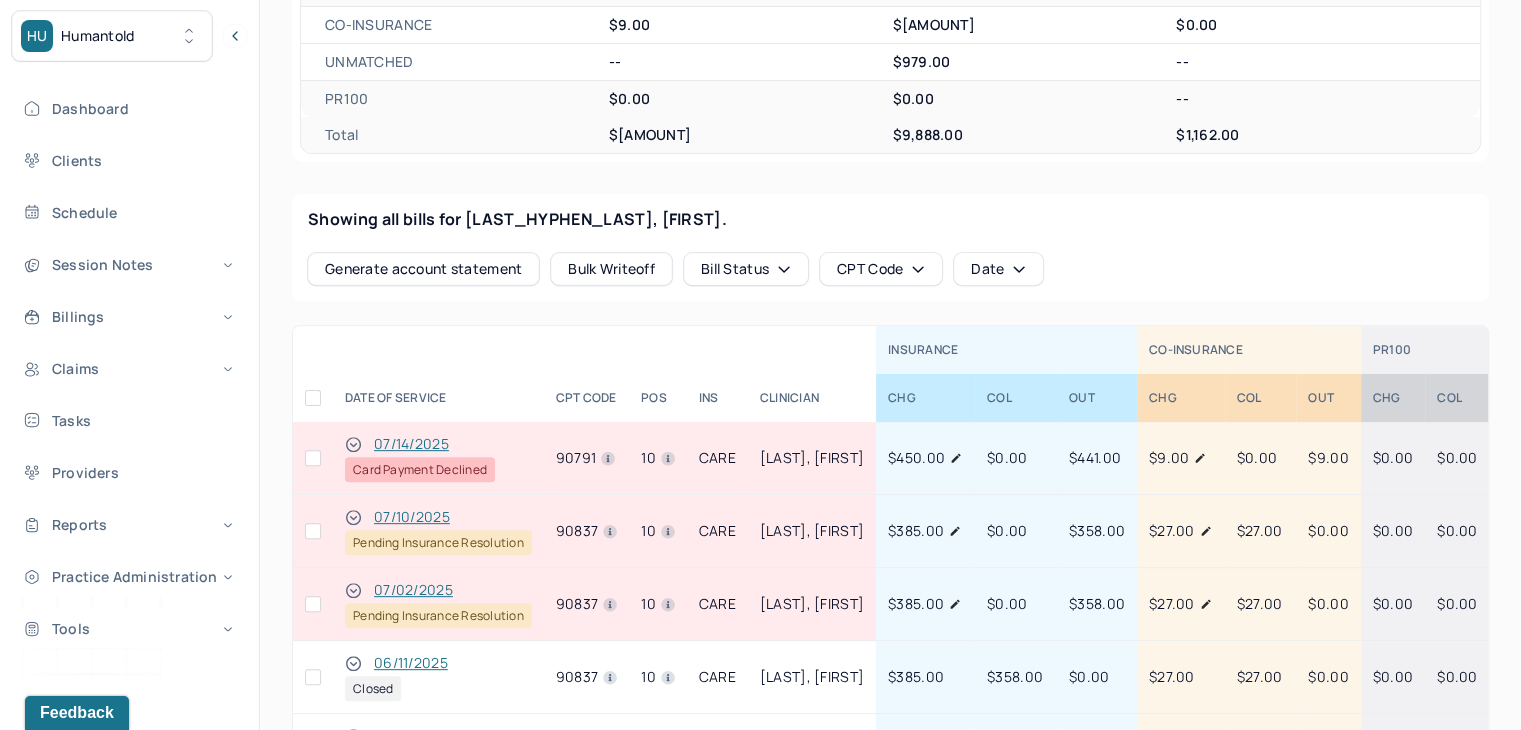 scroll, scrollTop: 700, scrollLeft: 0, axis: vertical 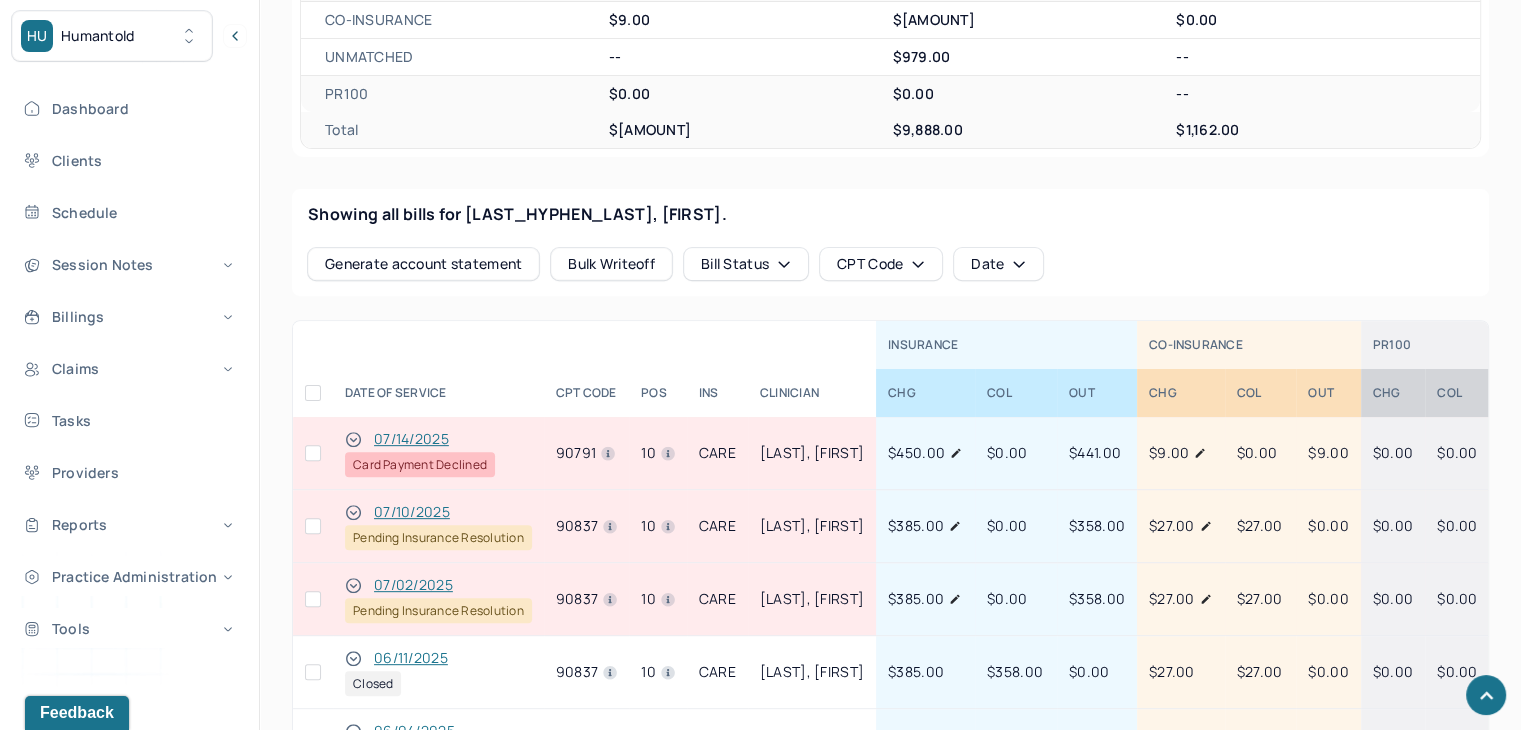 click 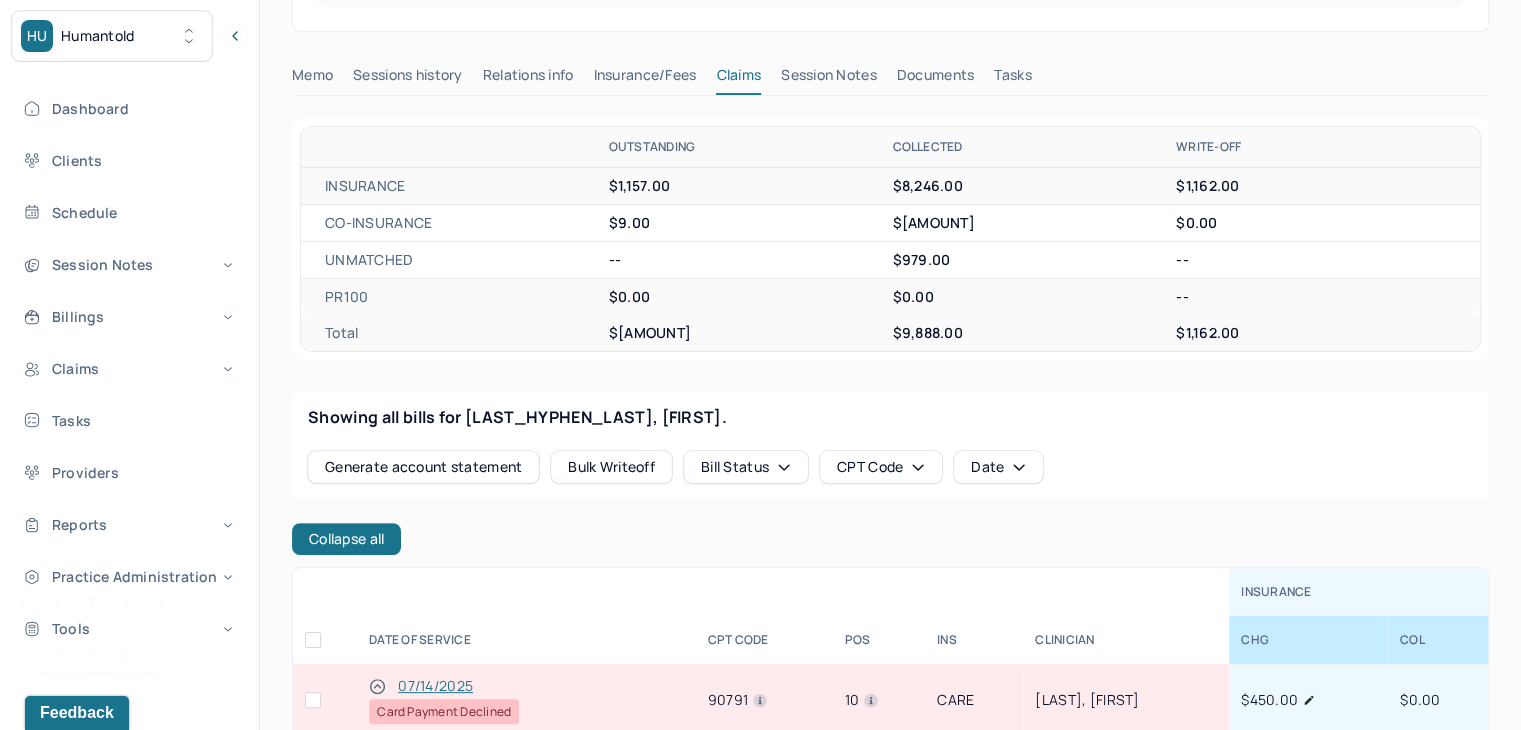 scroll, scrollTop: 600, scrollLeft: 0, axis: vertical 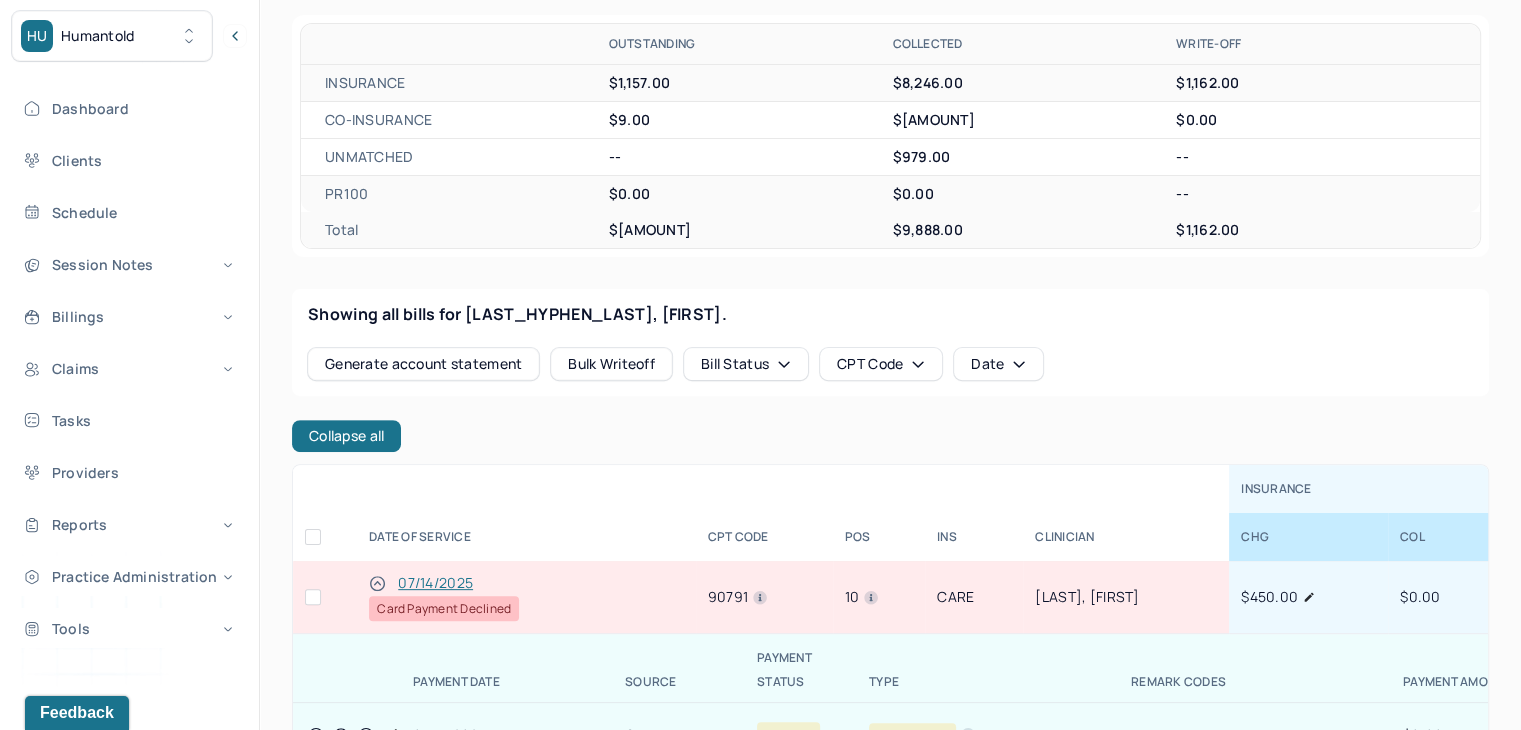 click at bounding box center [325, 597] 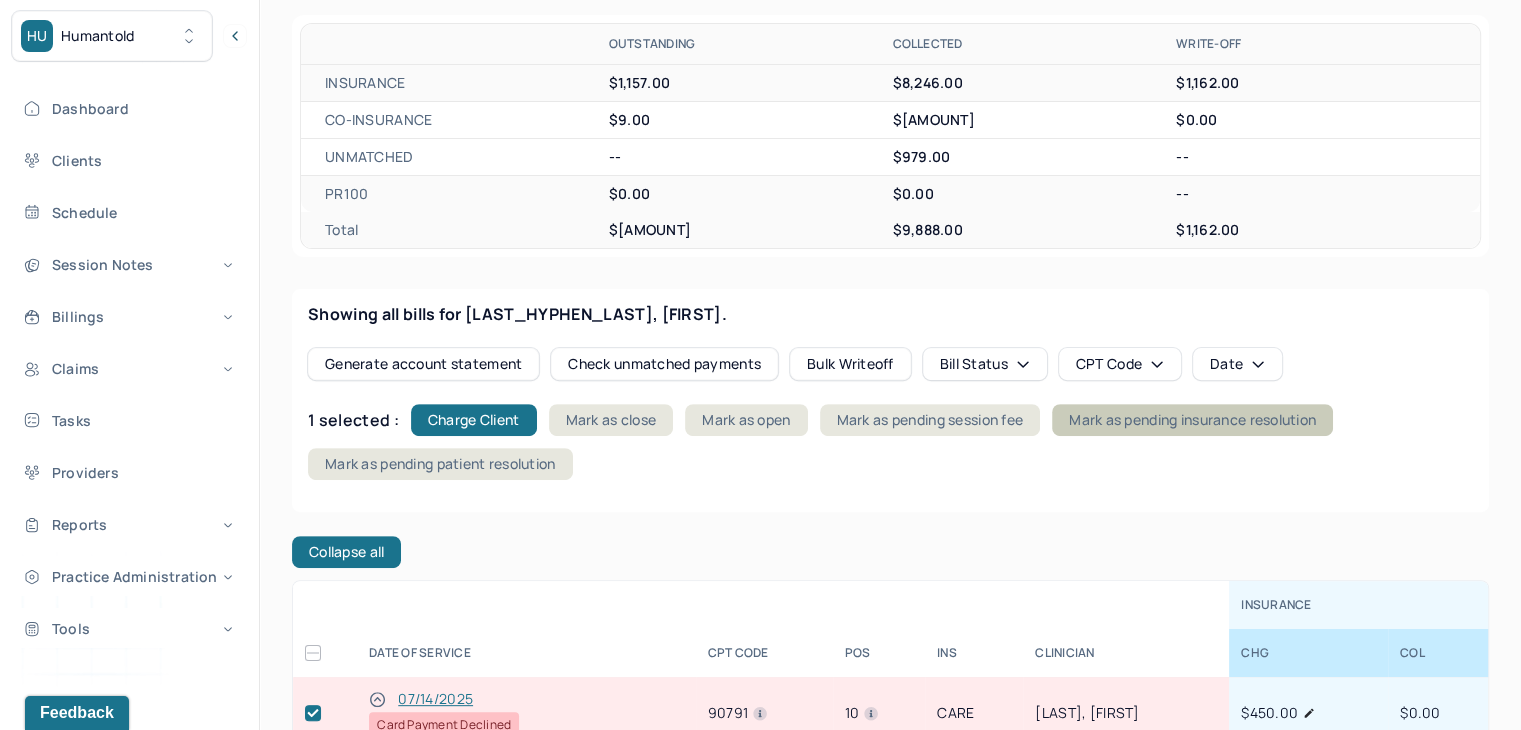 drag, startPoint x: 1096, startPoint y: 411, endPoint x: 1164, endPoint y: 426, distance: 69.63476 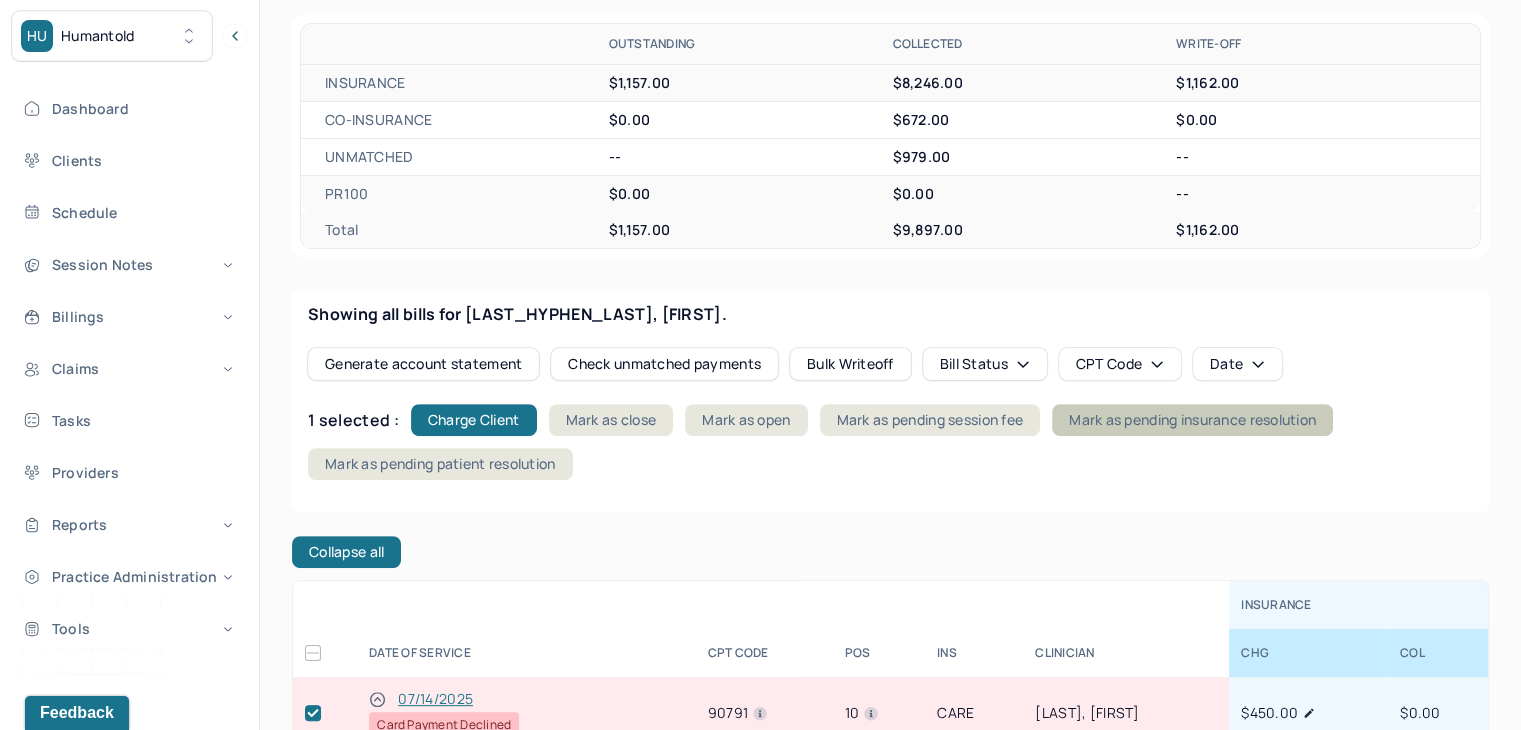 click on "Mark as pending insurance resolution" at bounding box center (1192, 420) 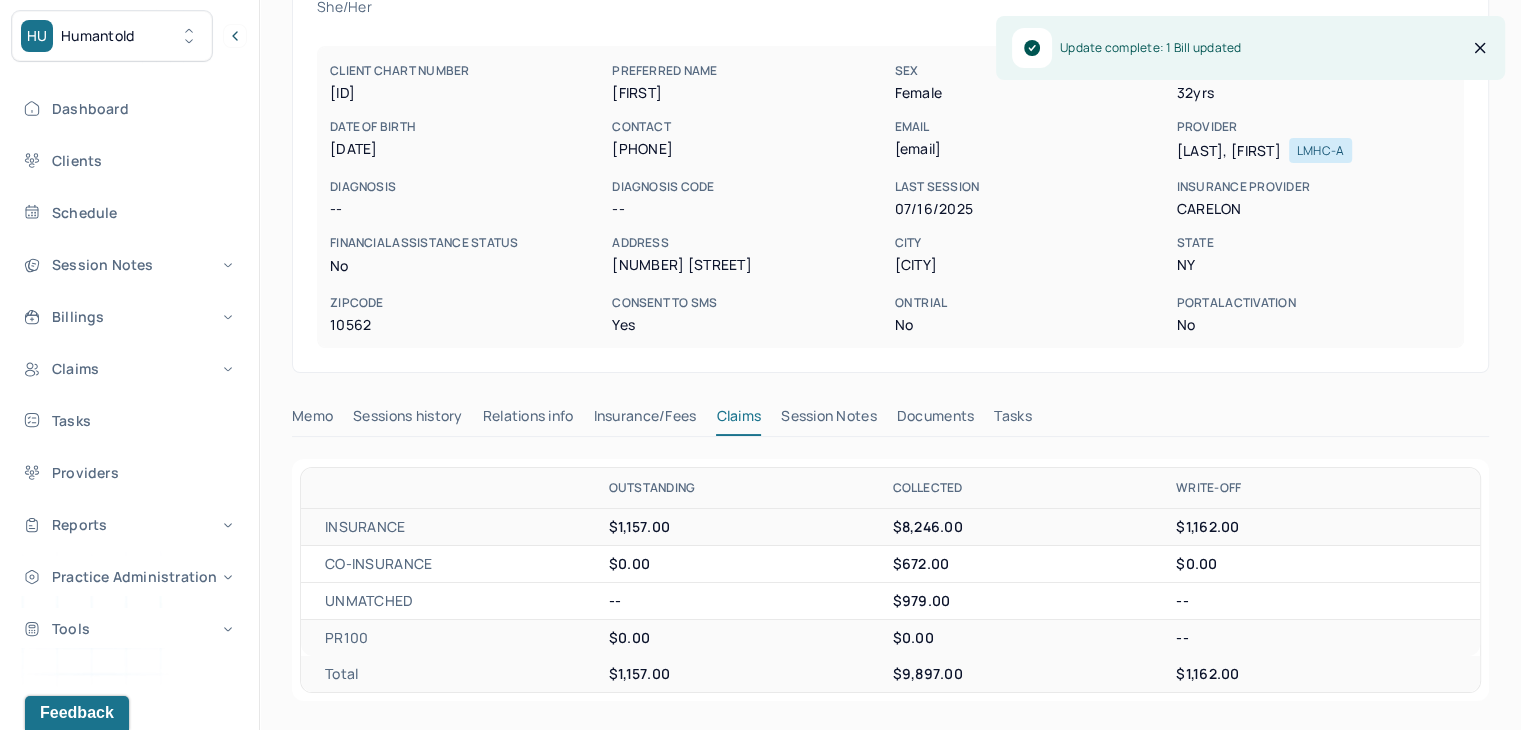 scroll, scrollTop: 0, scrollLeft: 0, axis: both 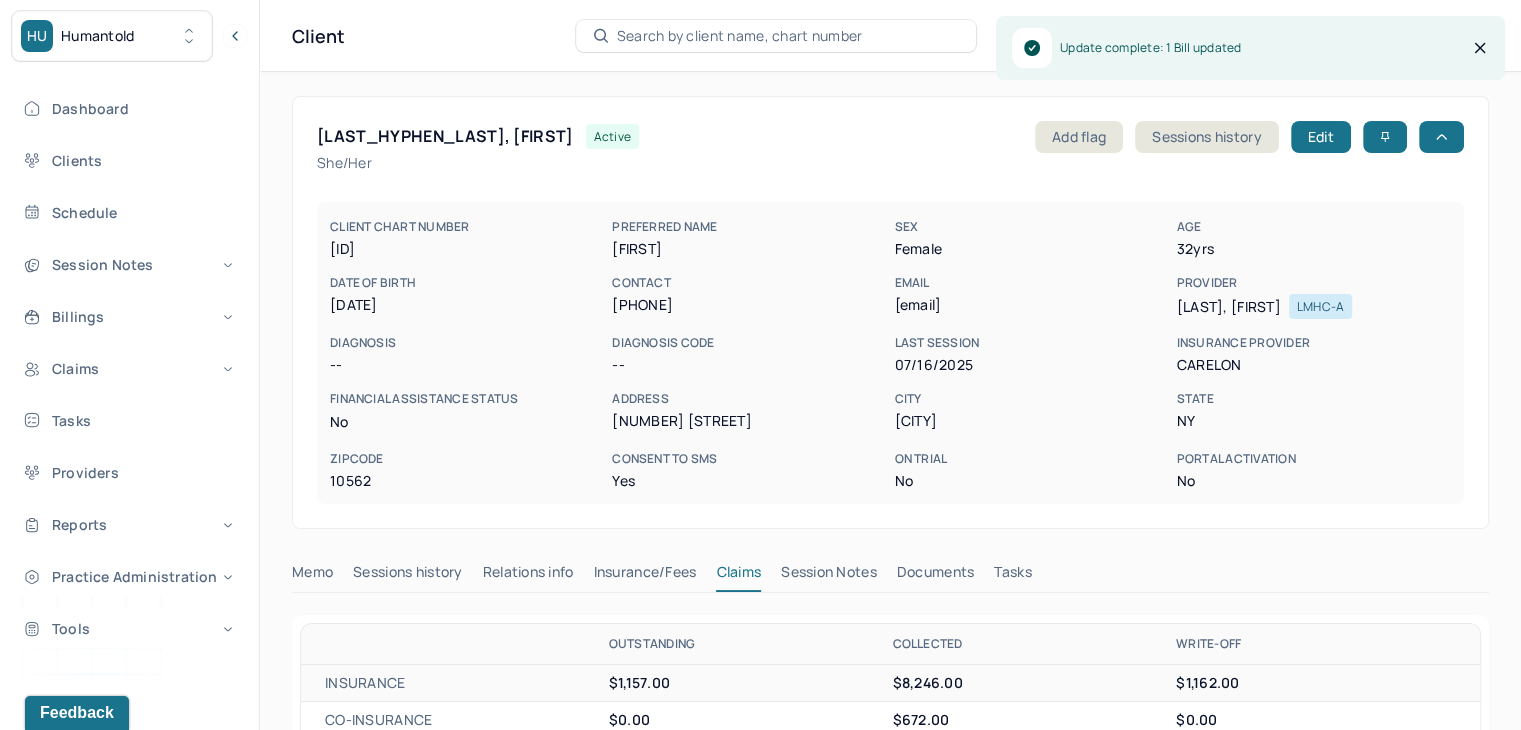 click on "Search by client name, chart number" at bounding box center (740, 36) 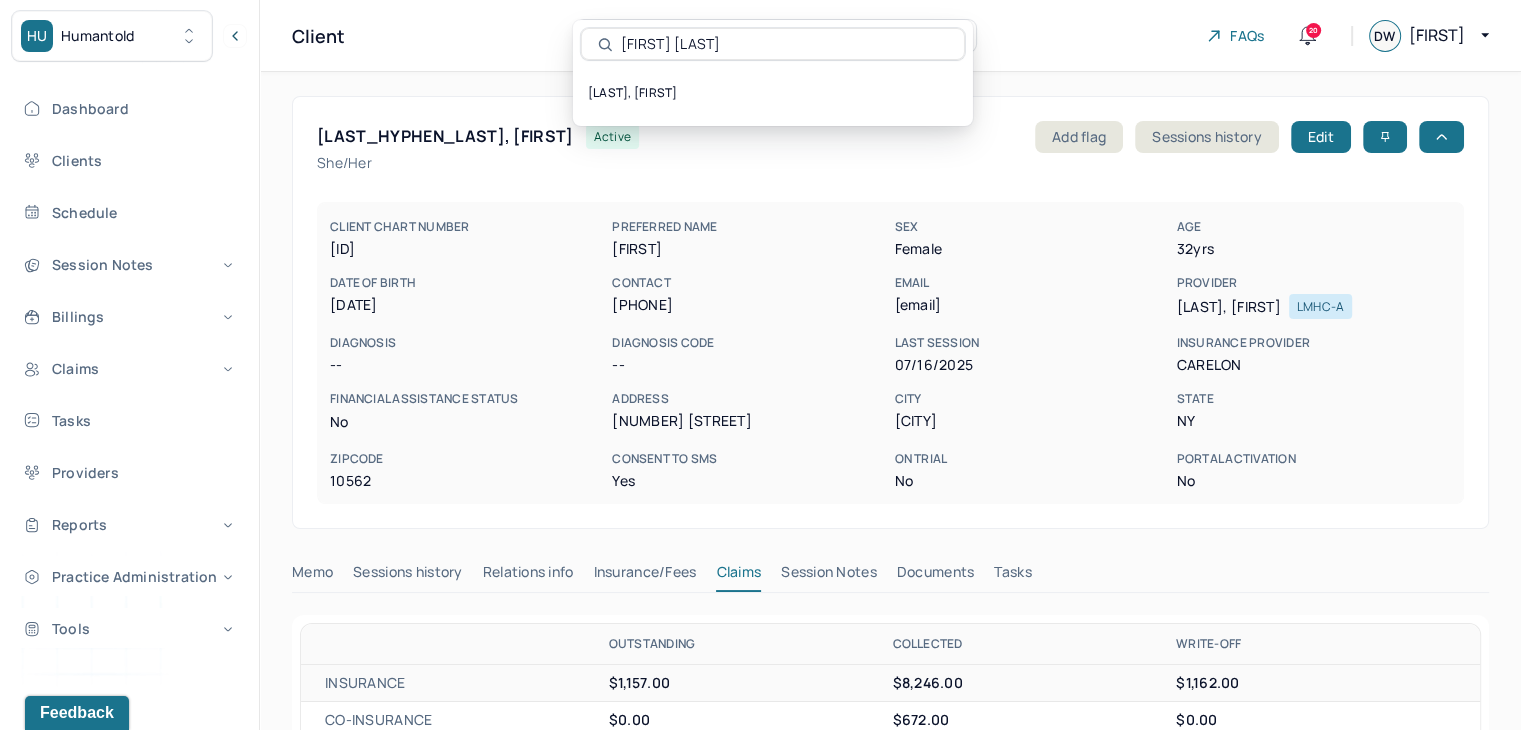type on "[FIRST] [LAST]" 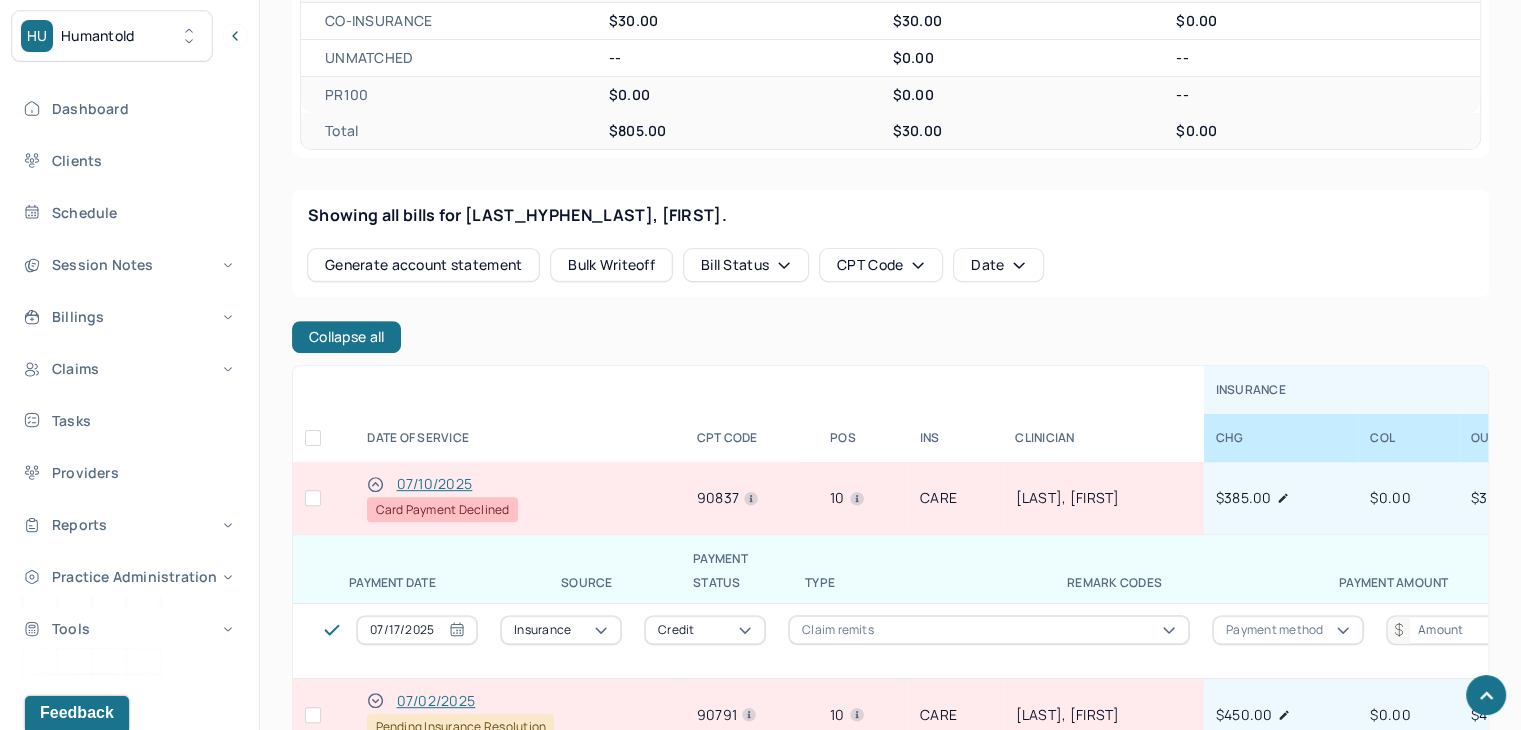 scroll, scrollTop: 700, scrollLeft: 0, axis: vertical 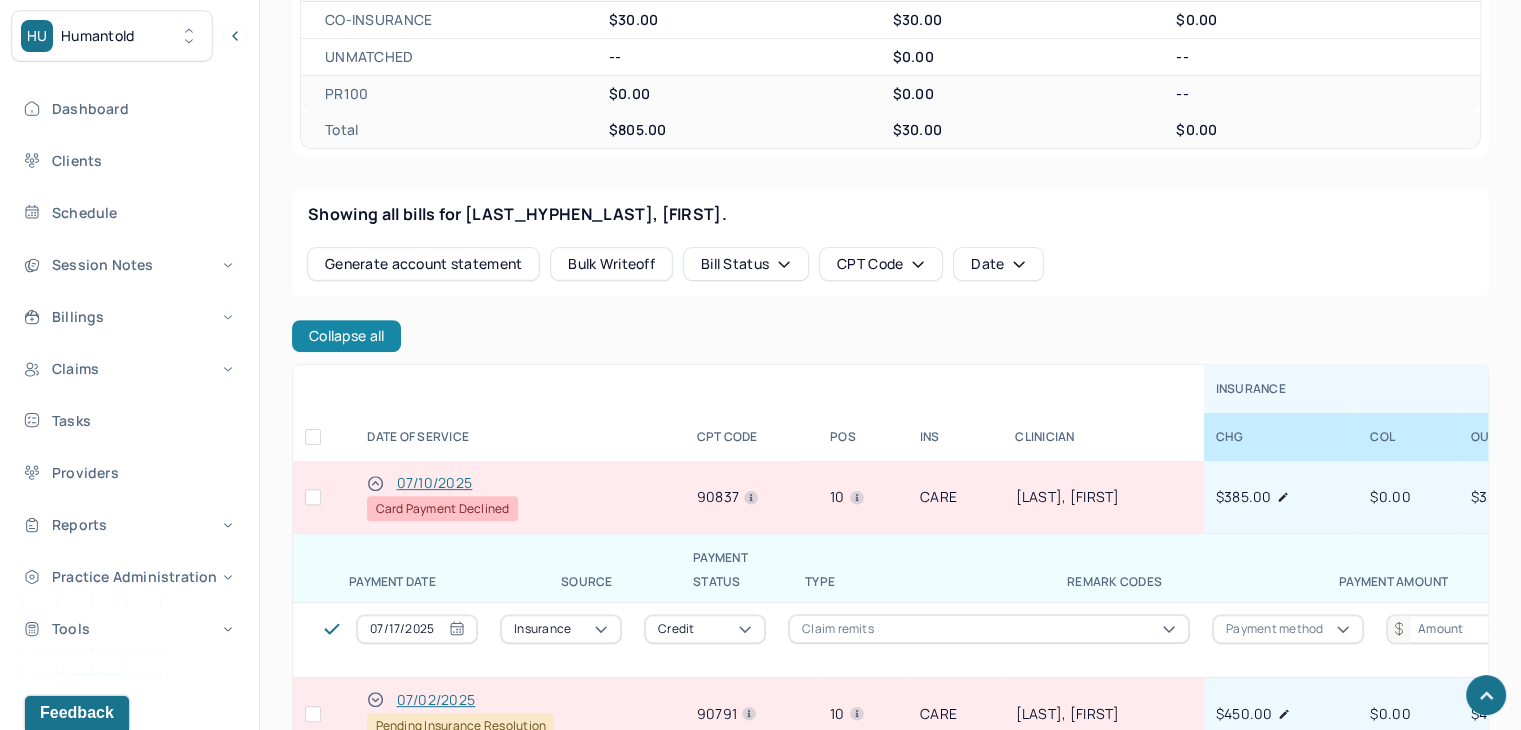 click on "Collapse all" at bounding box center (346, 336) 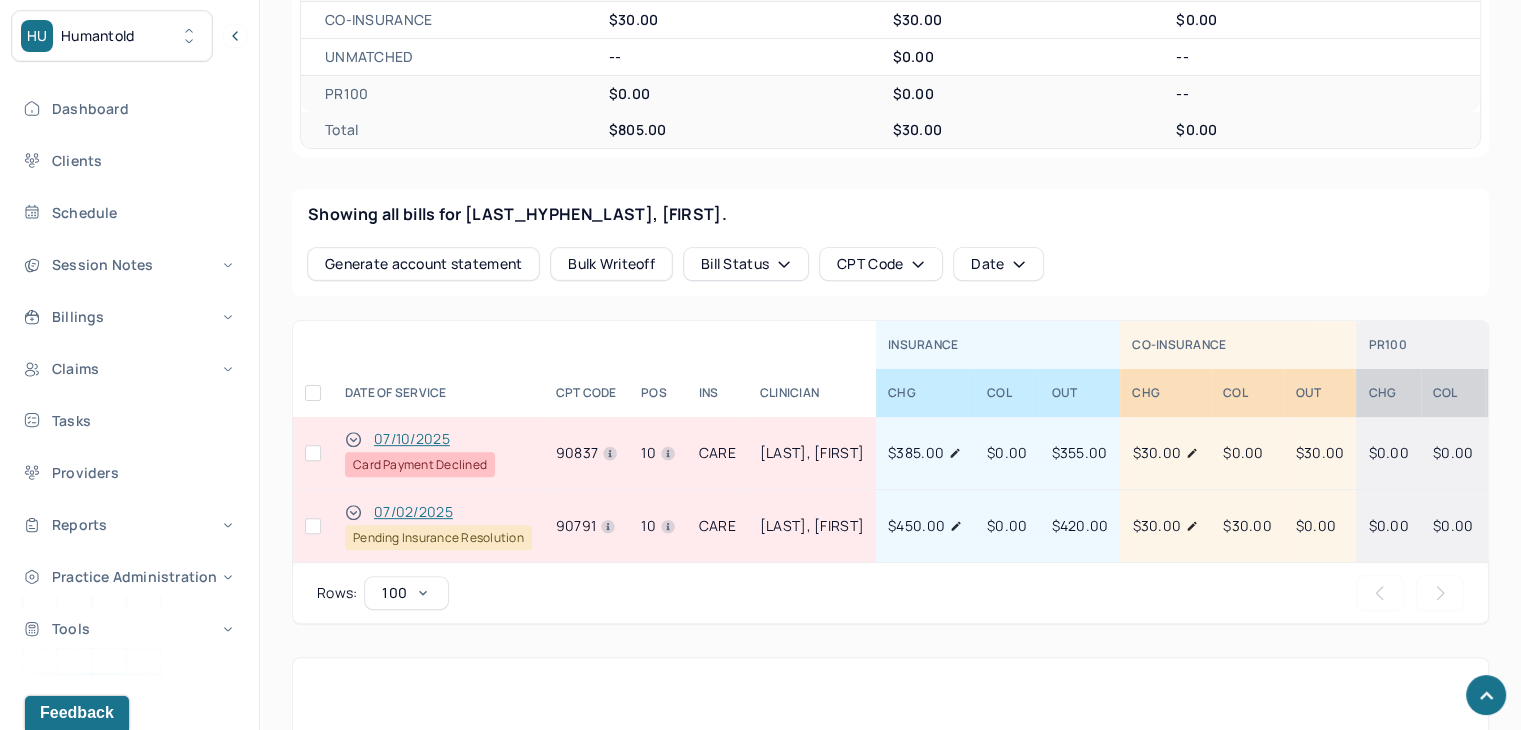 click at bounding box center [313, 453] 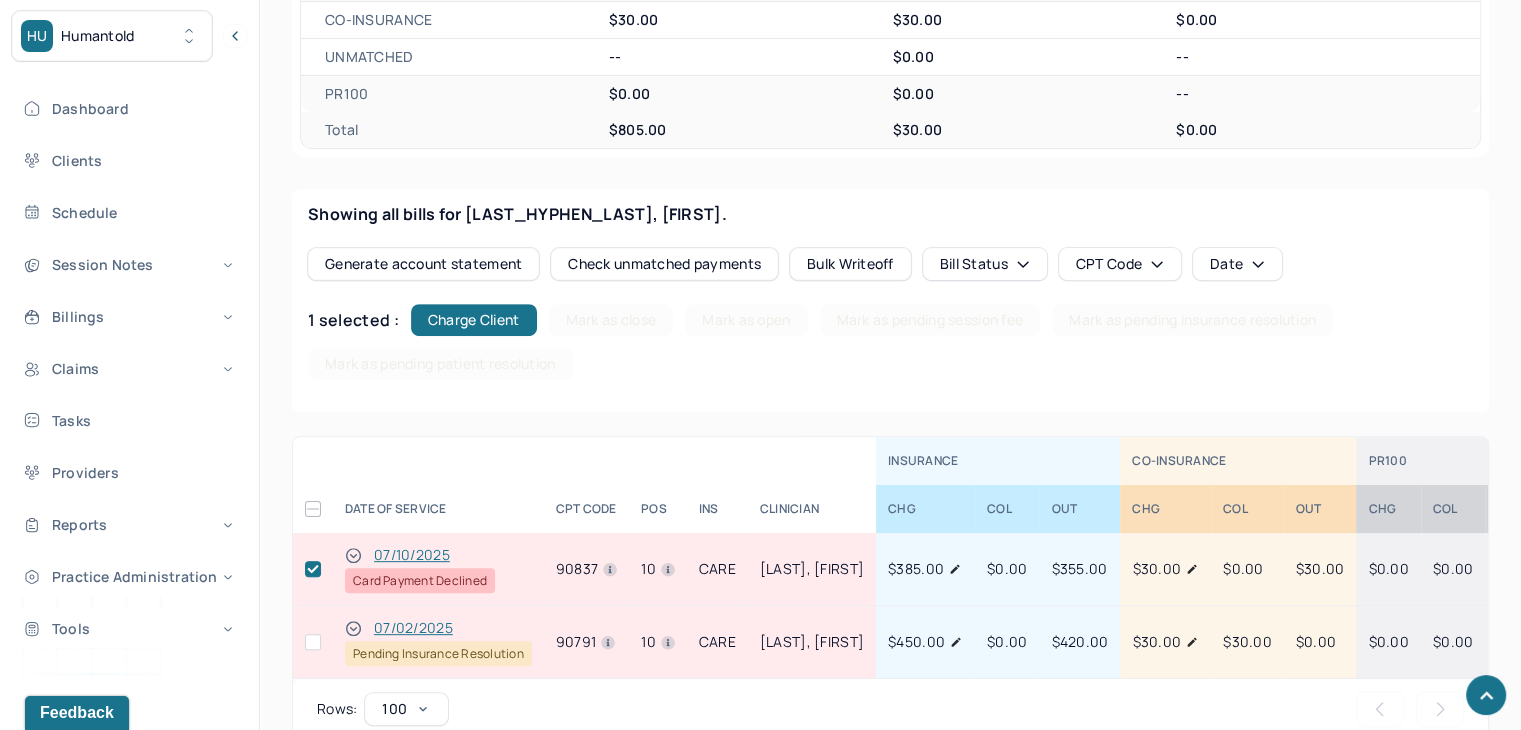 click on "1 selected   :   Charge Client     Mark as close     Mark as open     Mark as pending session fee     Mark as pending insurance resolution     Mark as pending patient resolution" at bounding box center [890, 342] 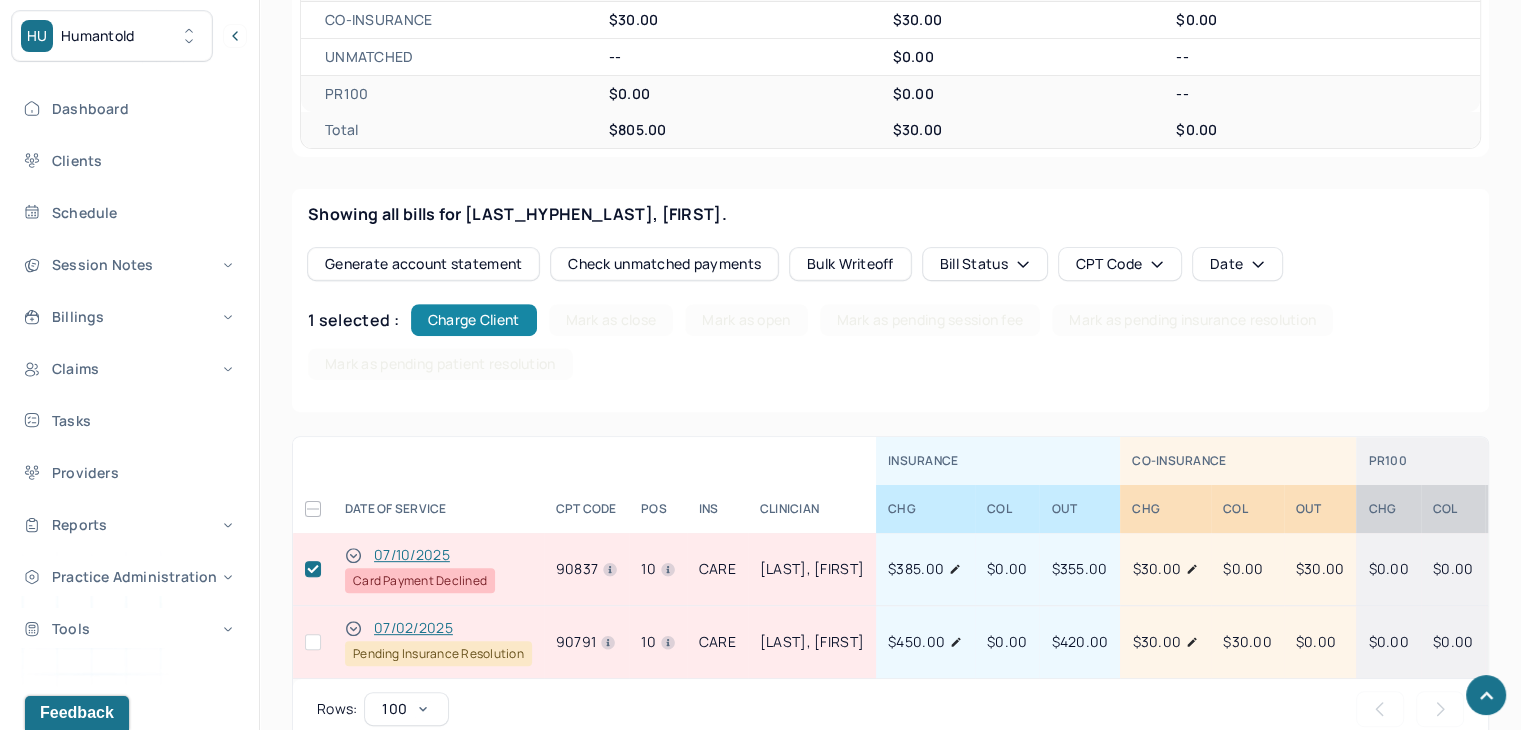 click on "Charge Client" at bounding box center (474, 320) 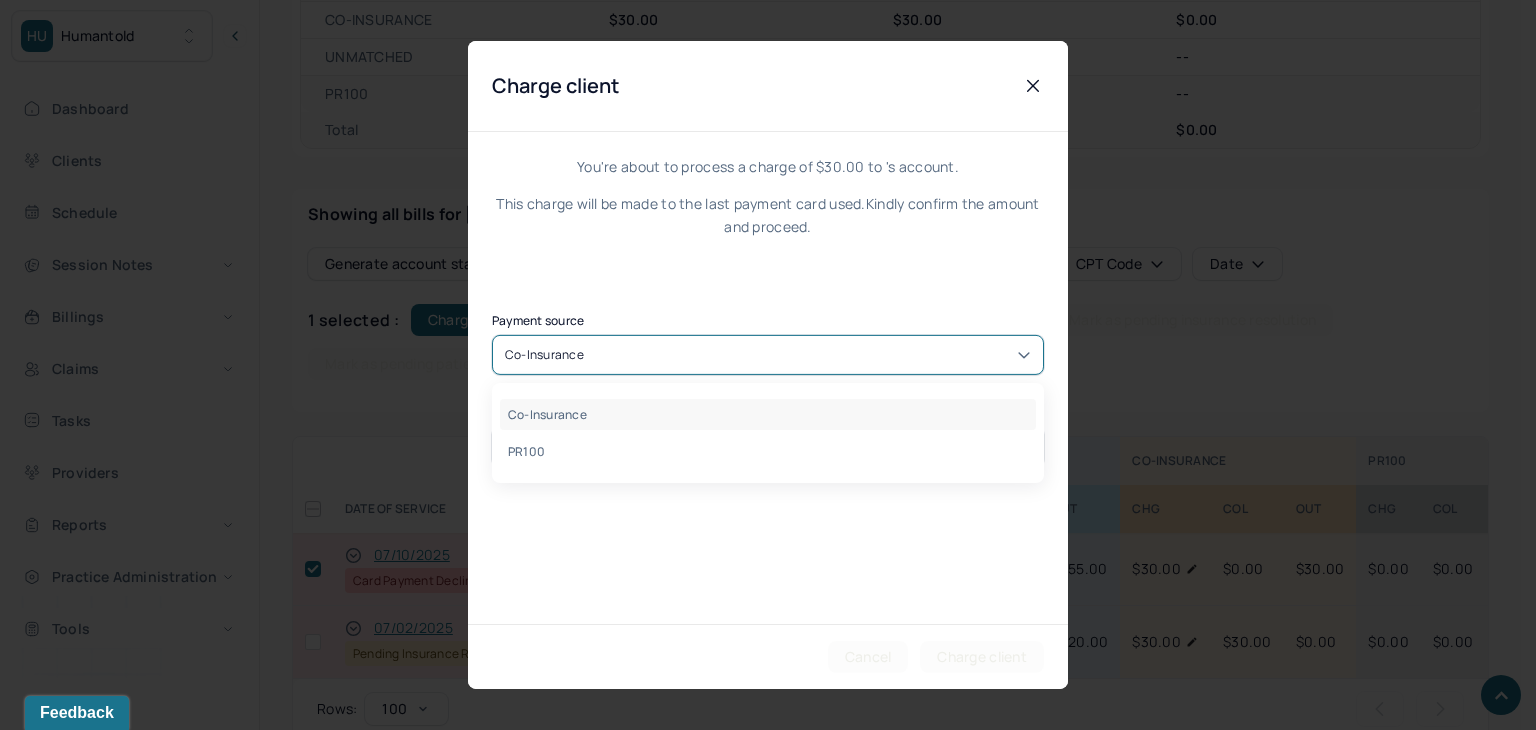 click on "Co-Insurance" at bounding box center [768, 355] 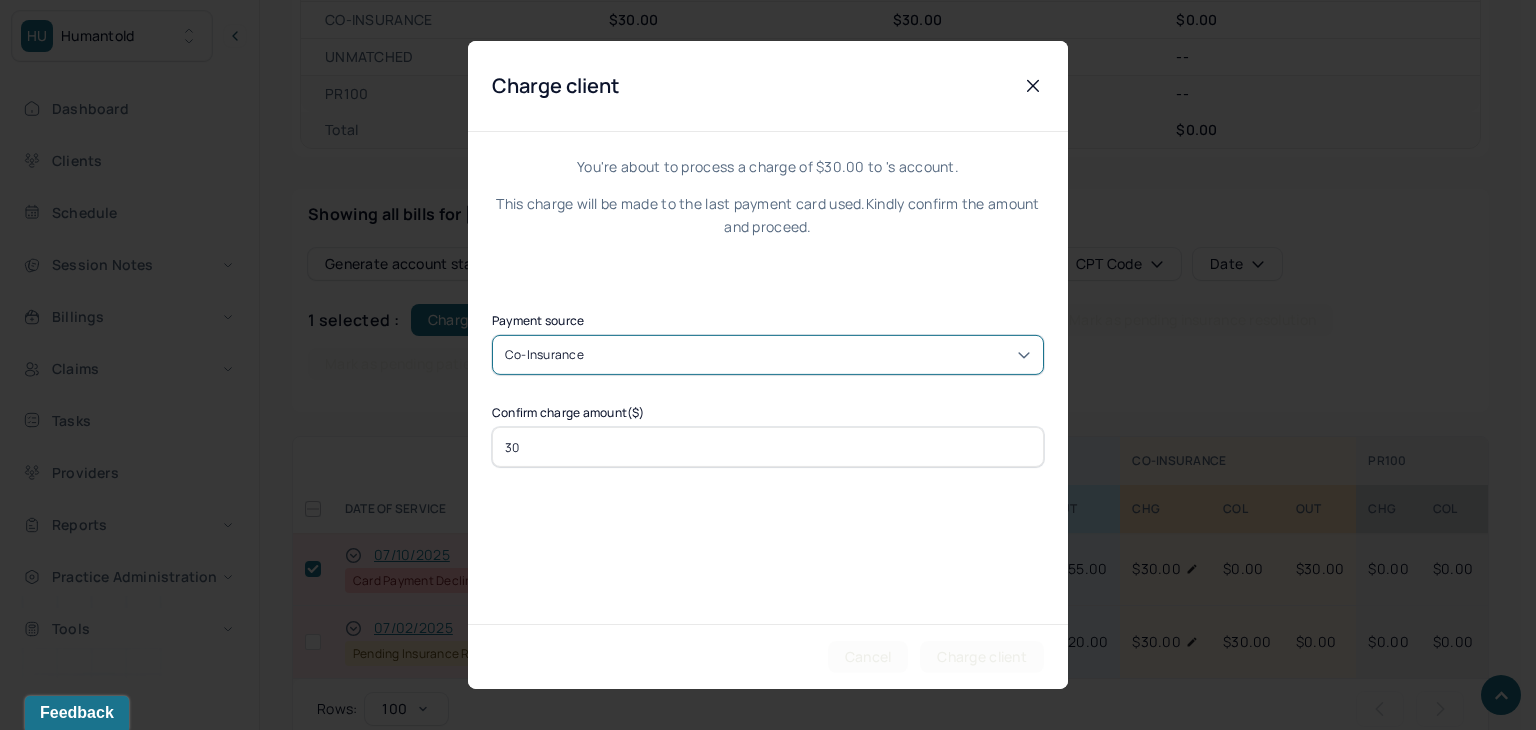 click on "Co-Insurance" at bounding box center [768, 355] 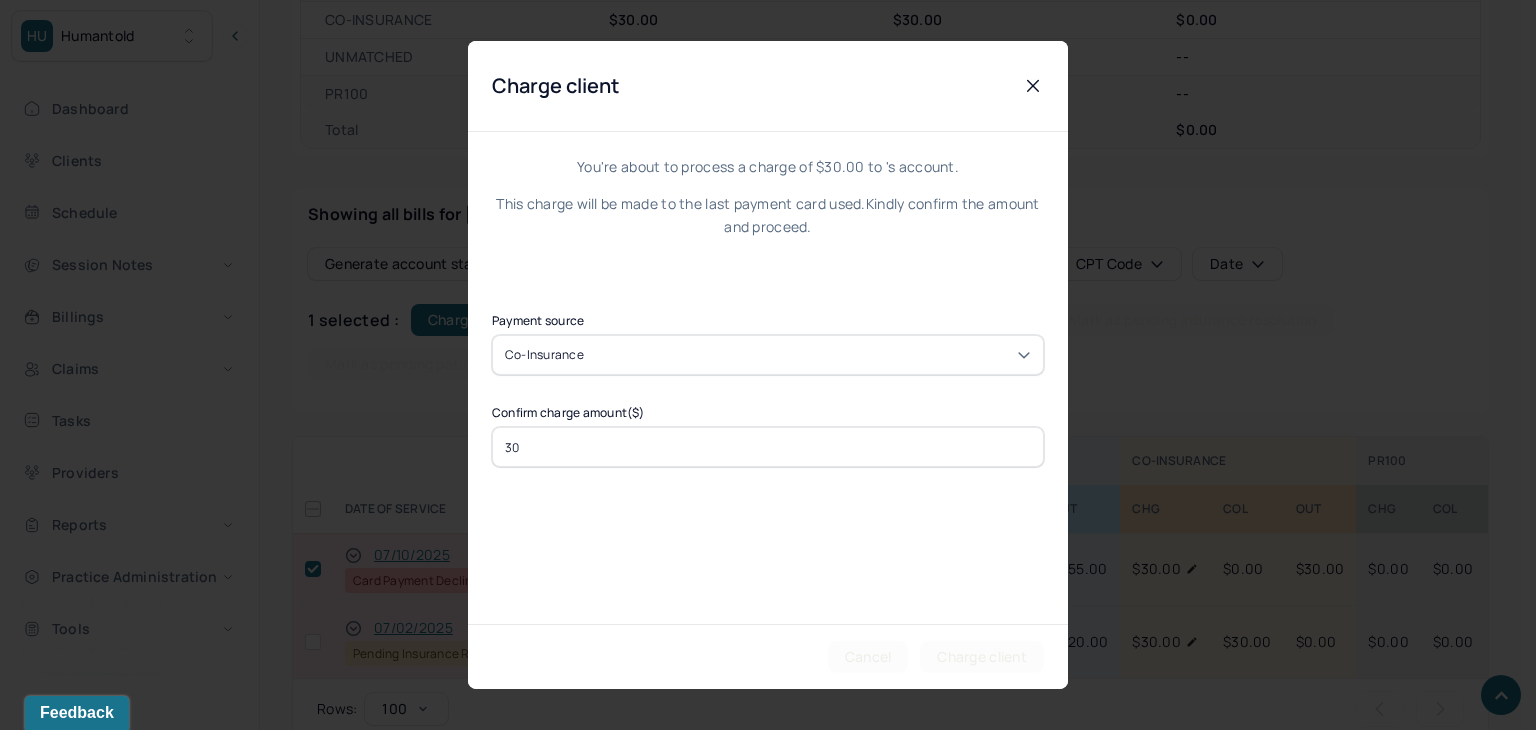 click 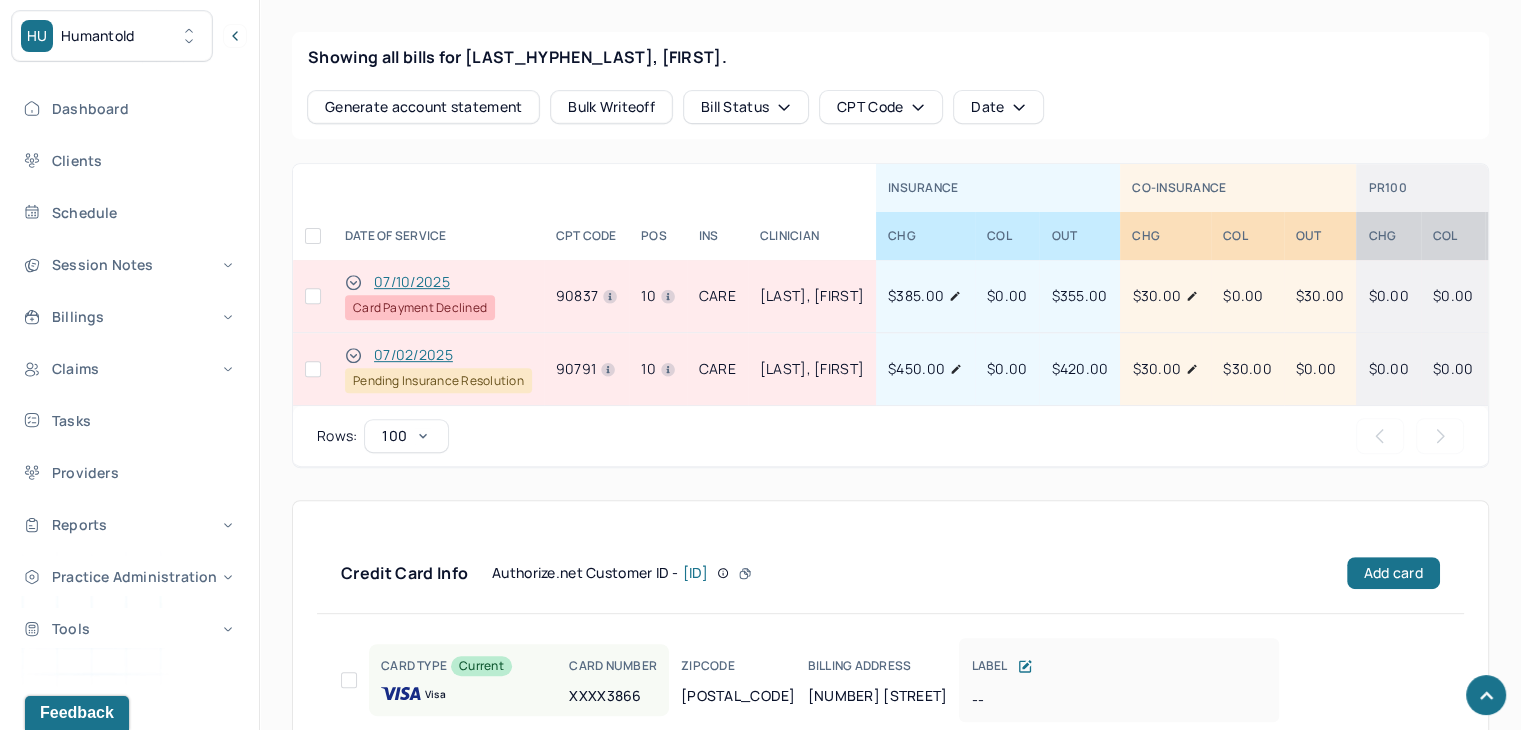 scroll, scrollTop: 808, scrollLeft: 0, axis: vertical 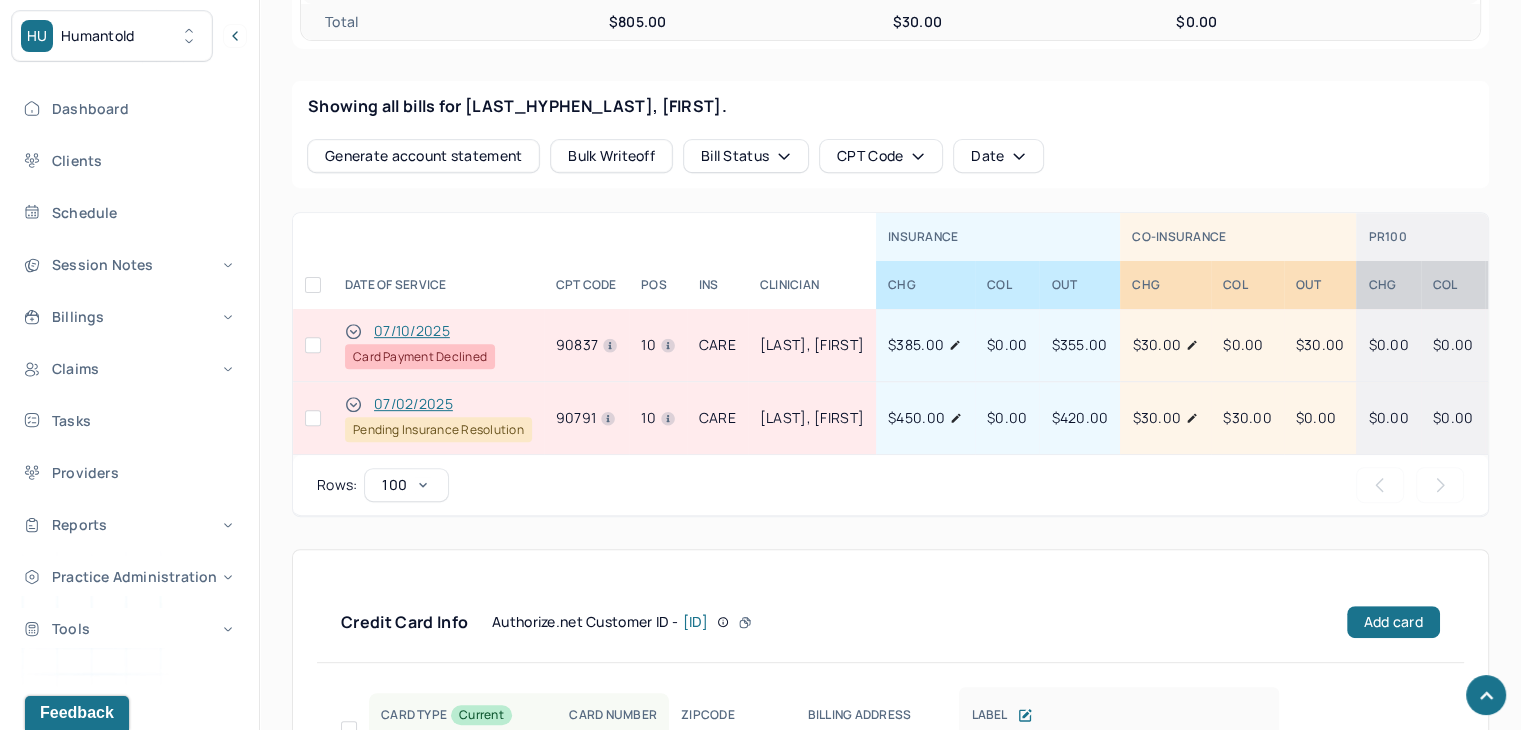 click at bounding box center [313, 345] 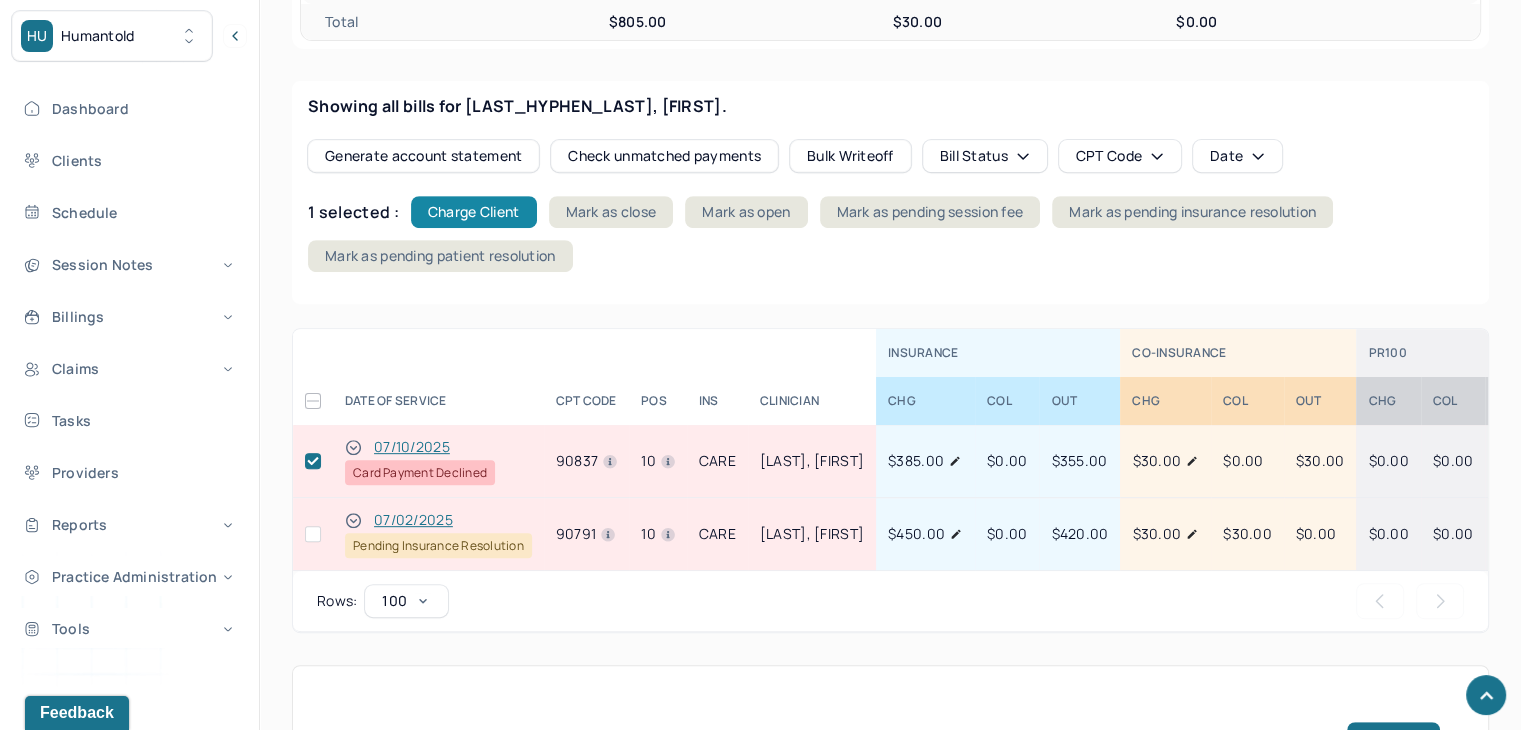 click on "Charge Client" at bounding box center [474, 212] 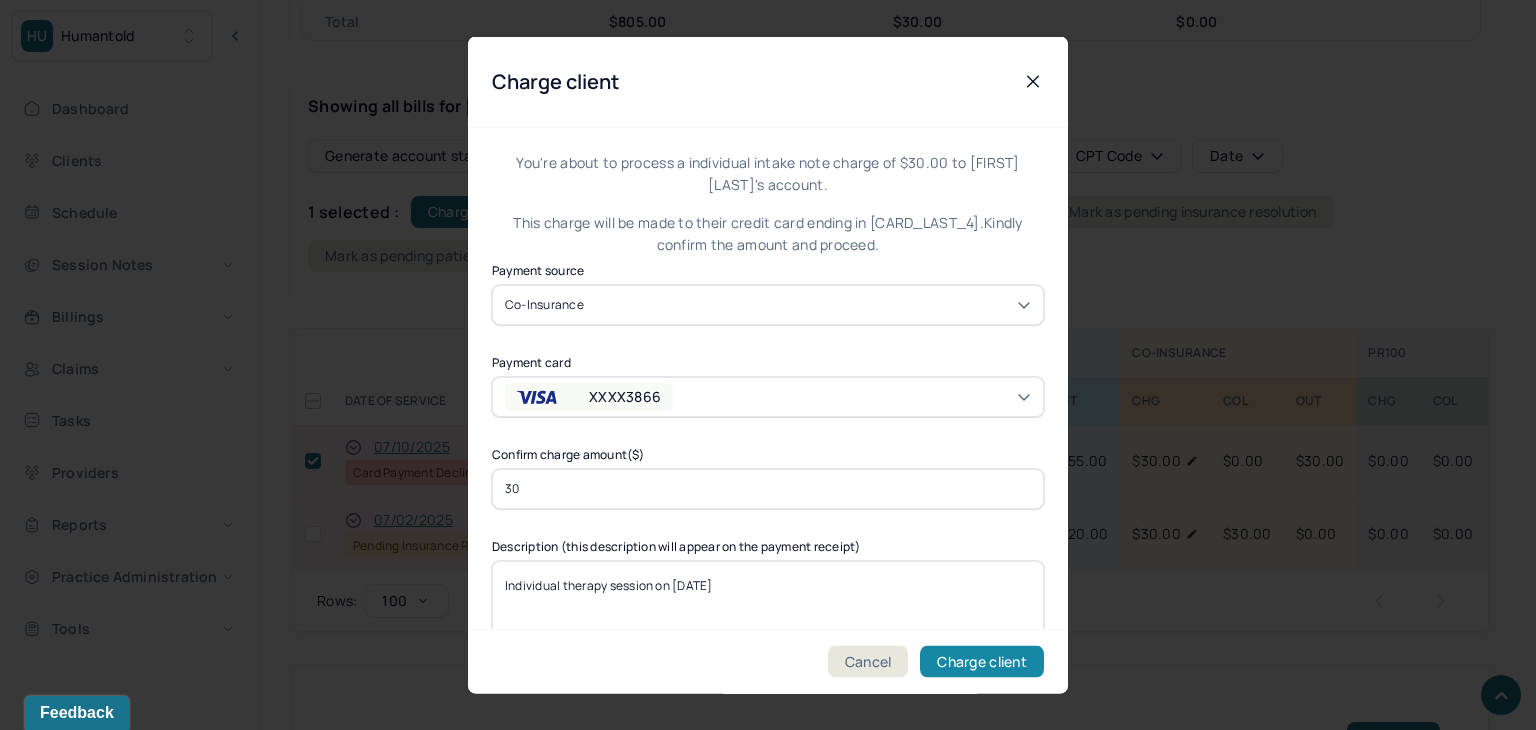 click on "Charge client" at bounding box center (982, 662) 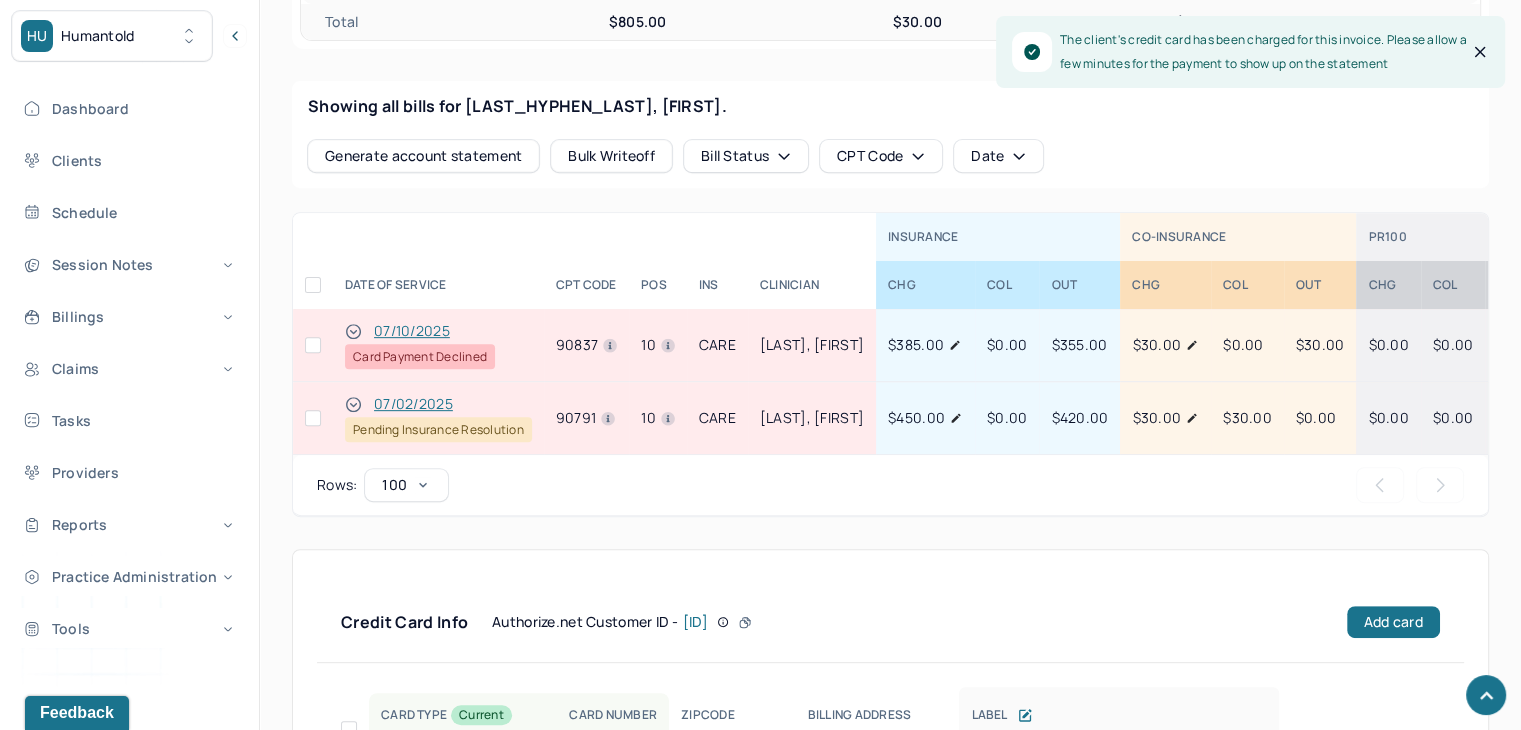 click on "07/10/2025" at bounding box center (438, 331) 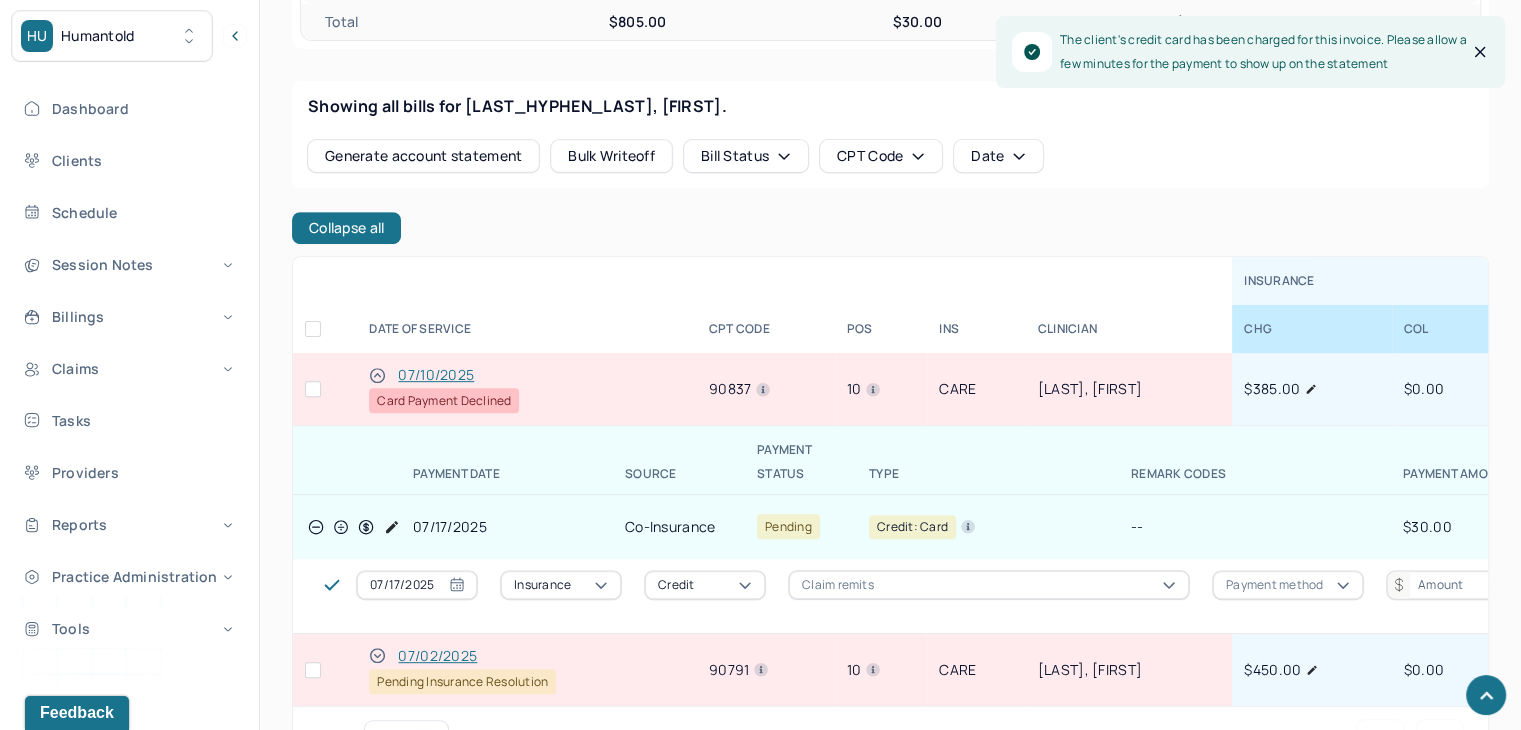 click 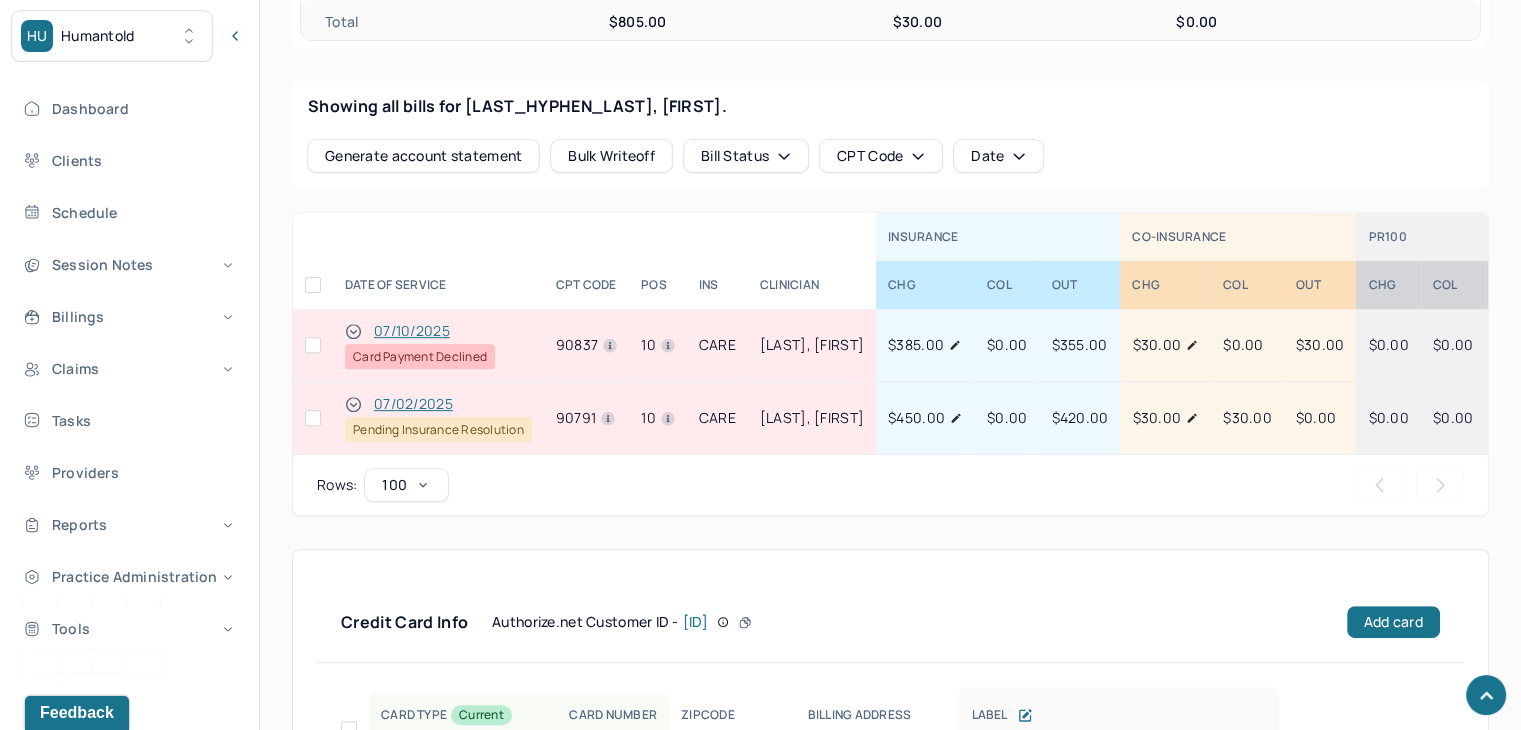 click at bounding box center (313, 345) 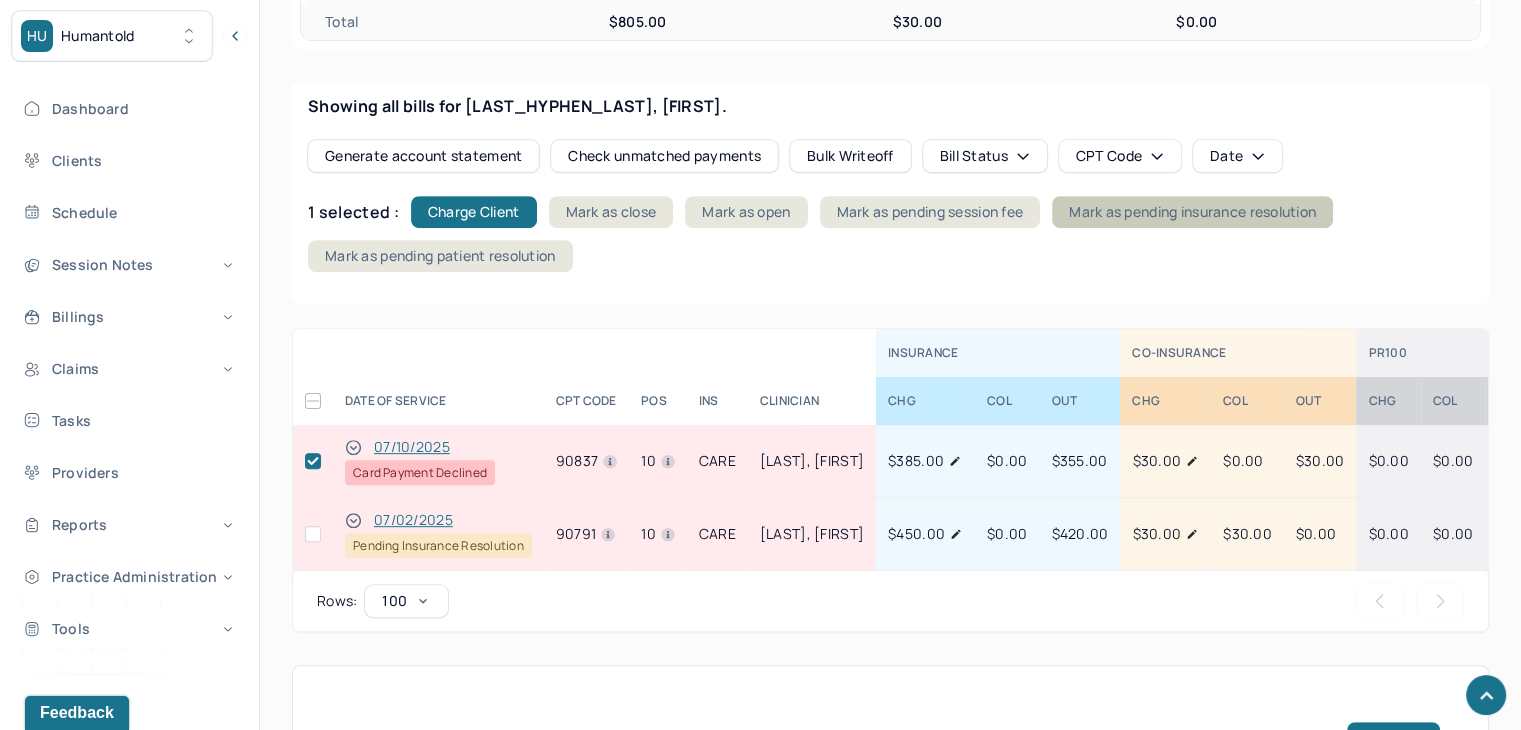 click on "Mark as pending insurance resolution" at bounding box center (1192, 212) 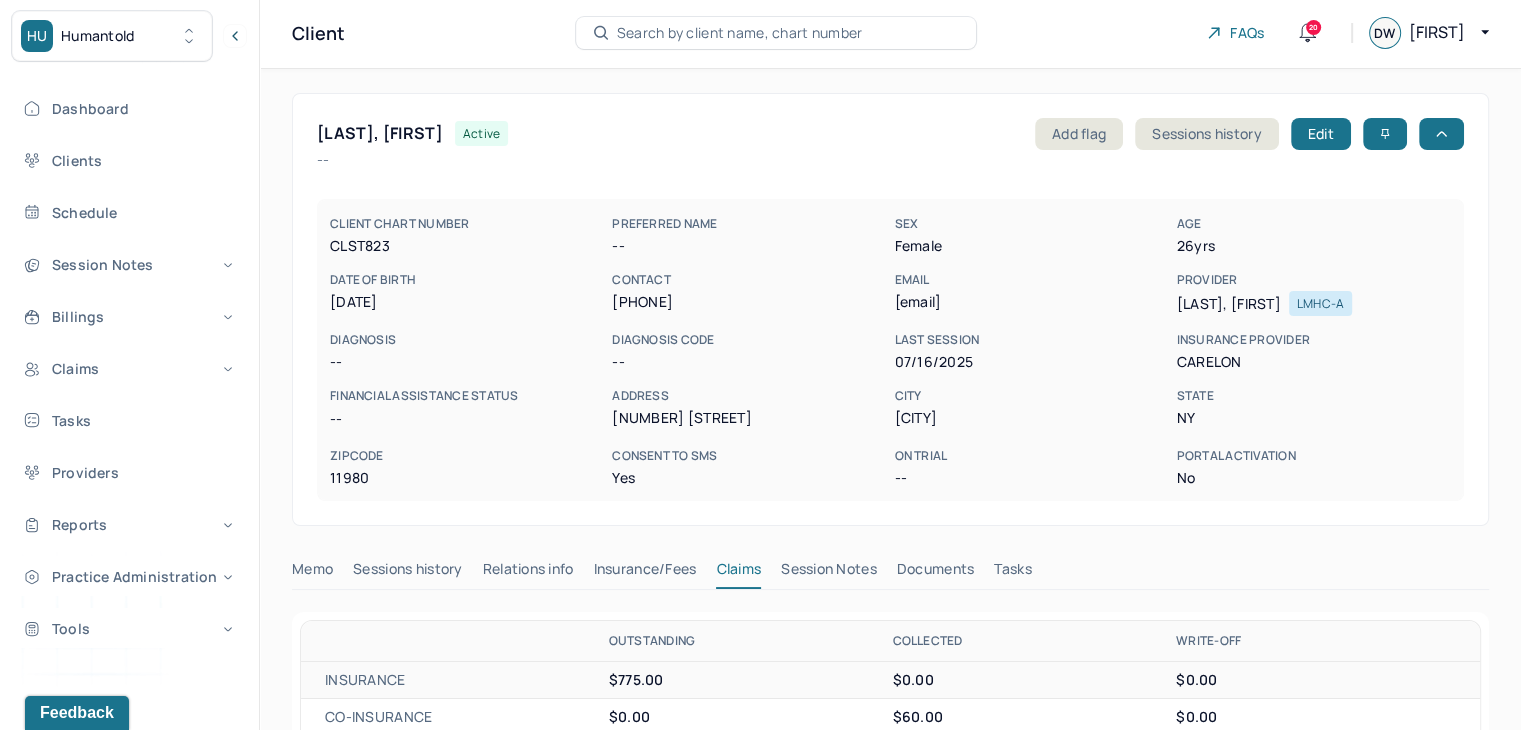 scroll, scrollTop: 0, scrollLeft: 0, axis: both 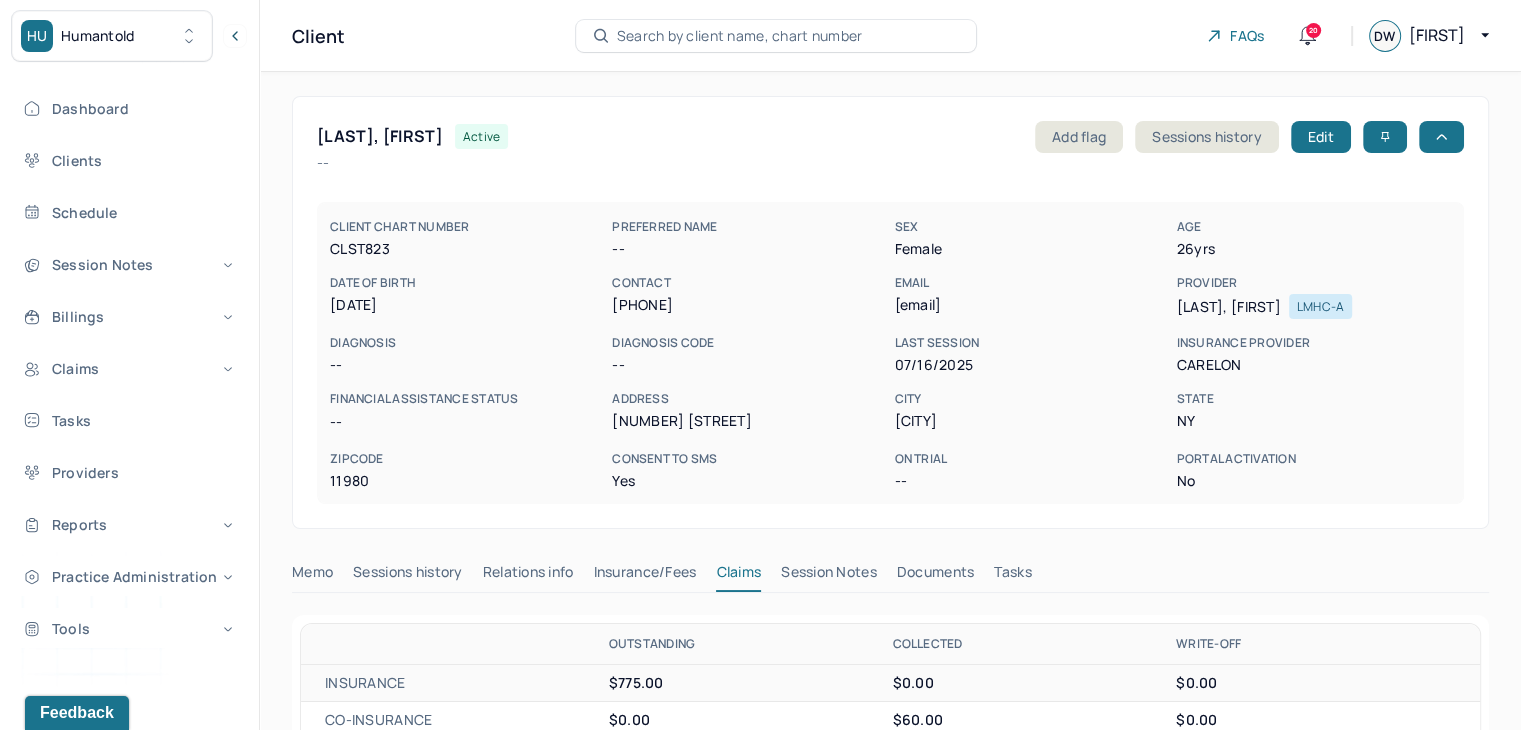 click on "Search by client name, chart number" at bounding box center [740, 36] 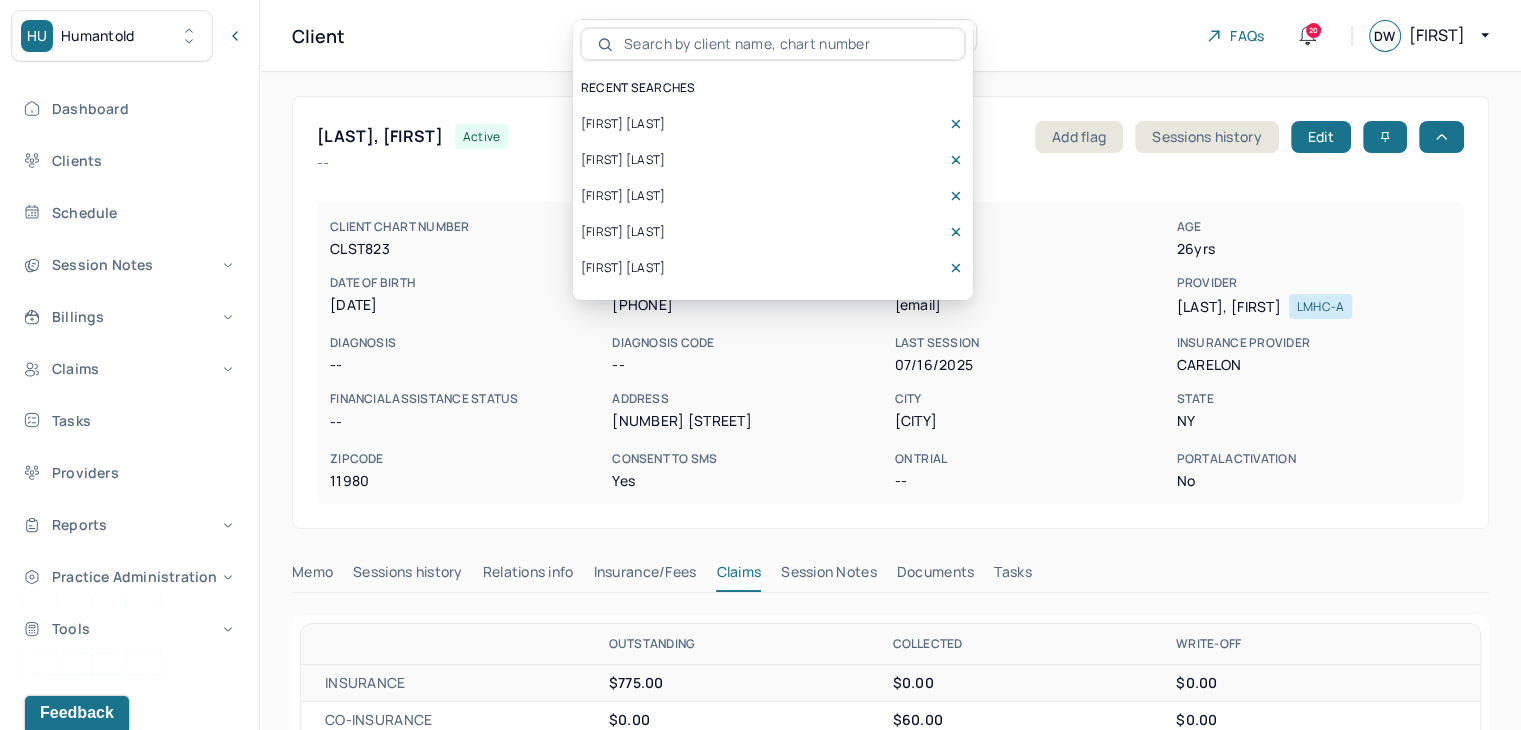 click at bounding box center [784, 44] 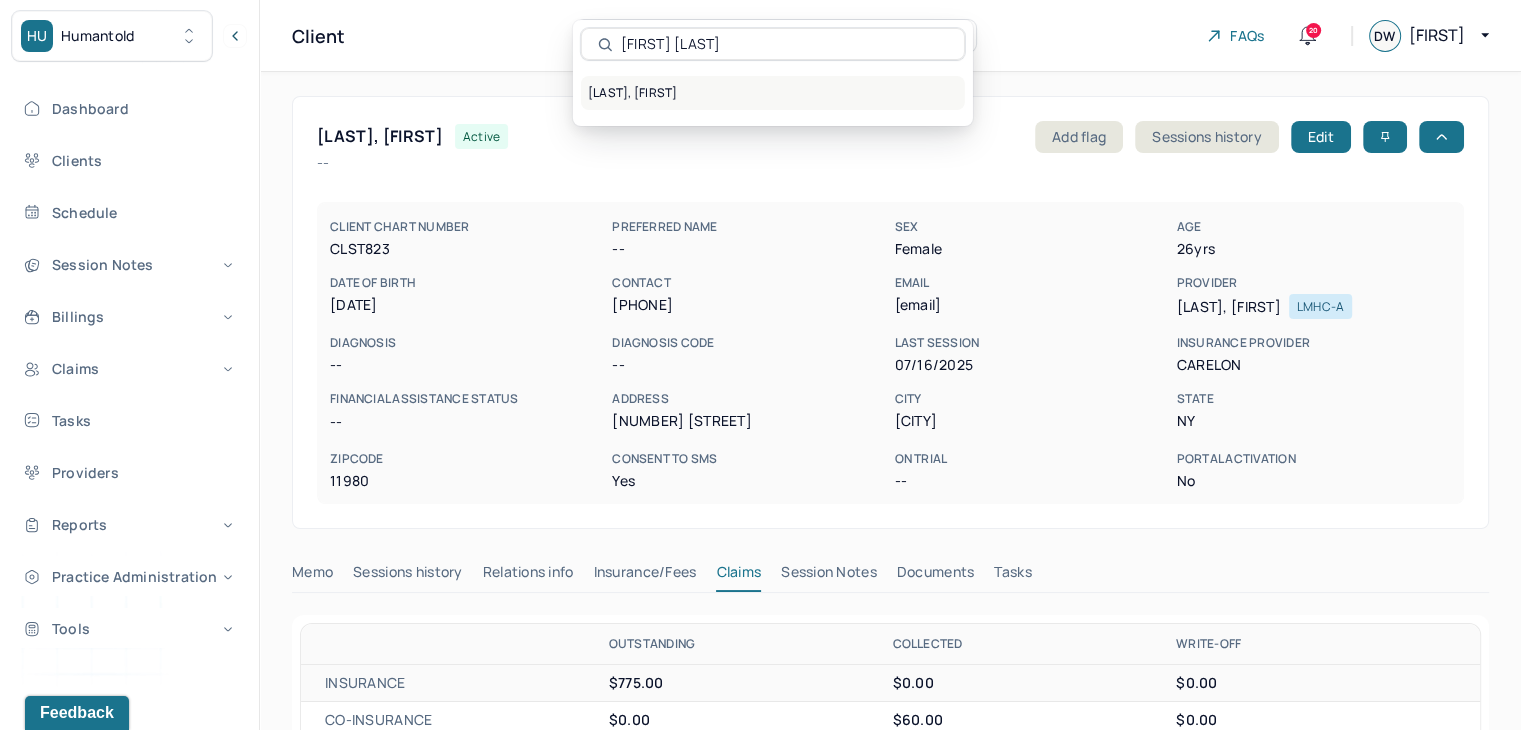 type on "[FIRST] [LAST]" 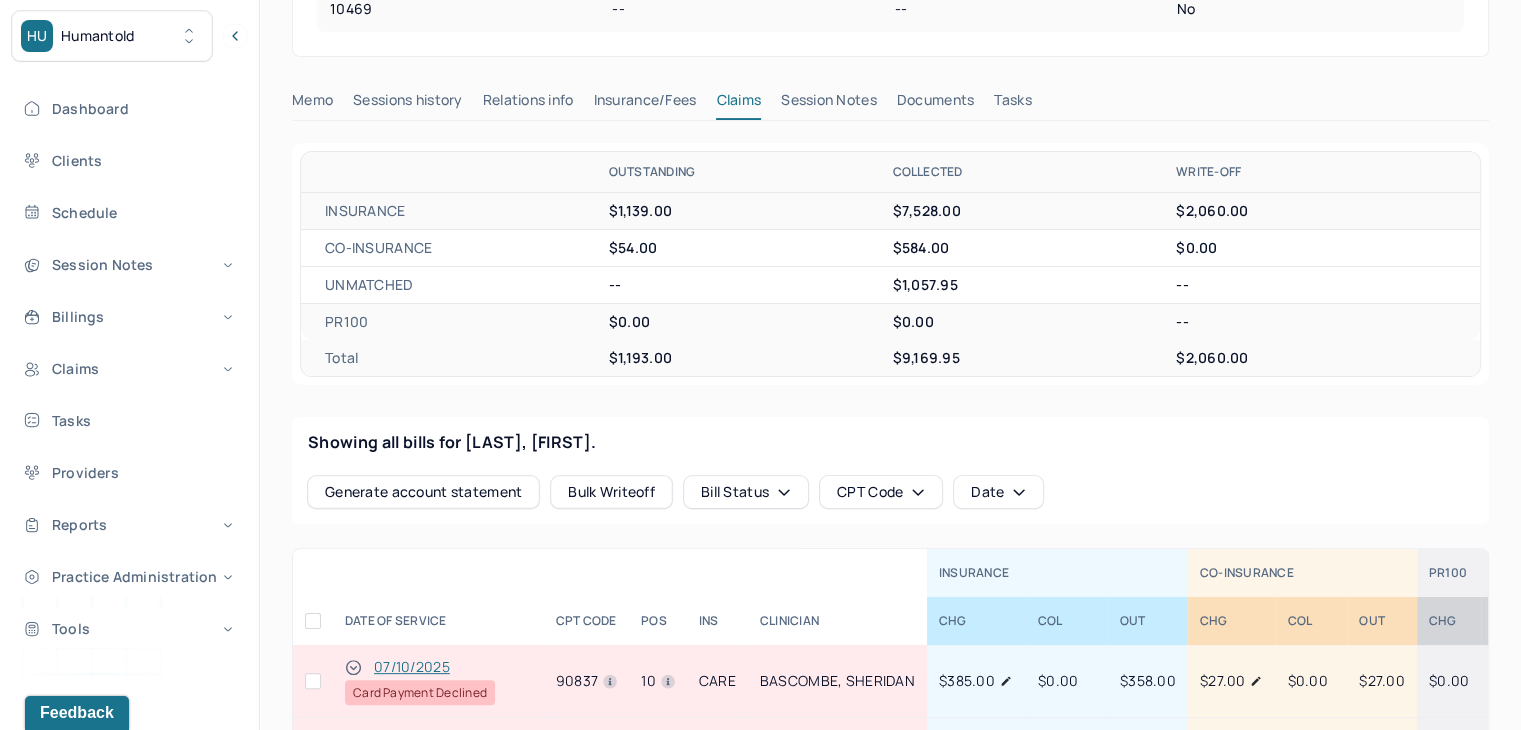 scroll, scrollTop: 600, scrollLeft: 0, axis: vertical 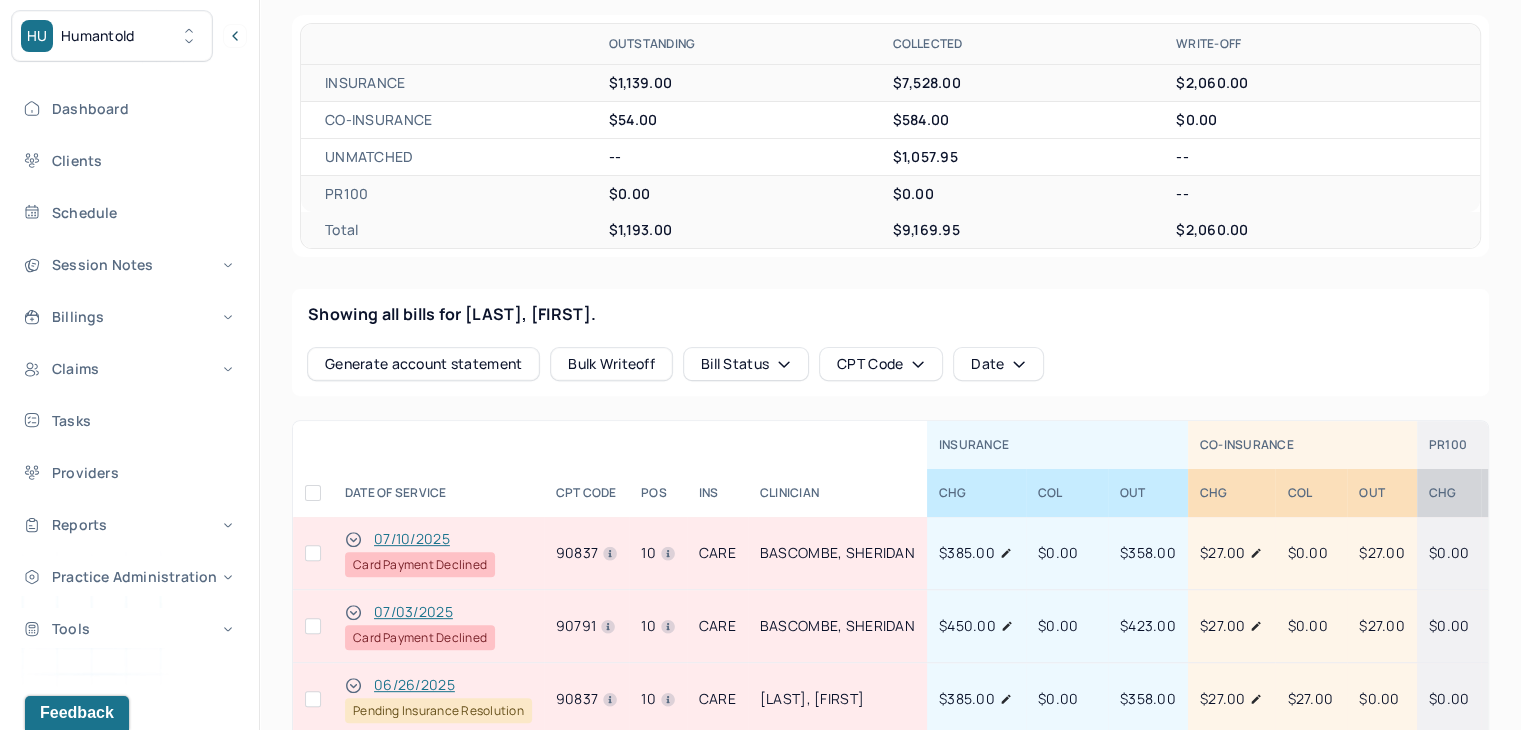 click at bounding box center (313, 626) 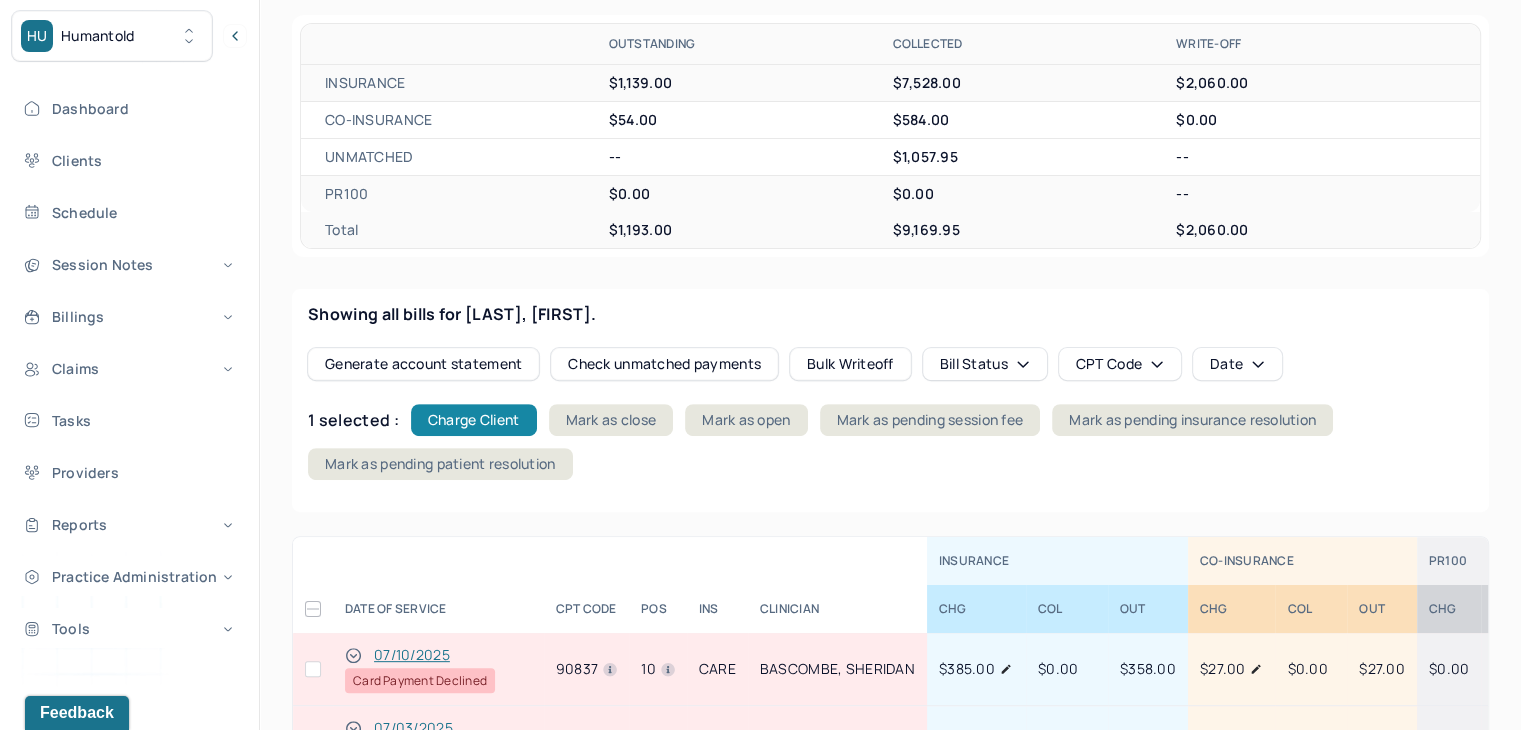click on "Charge Client" at bounding box center [474, 420] 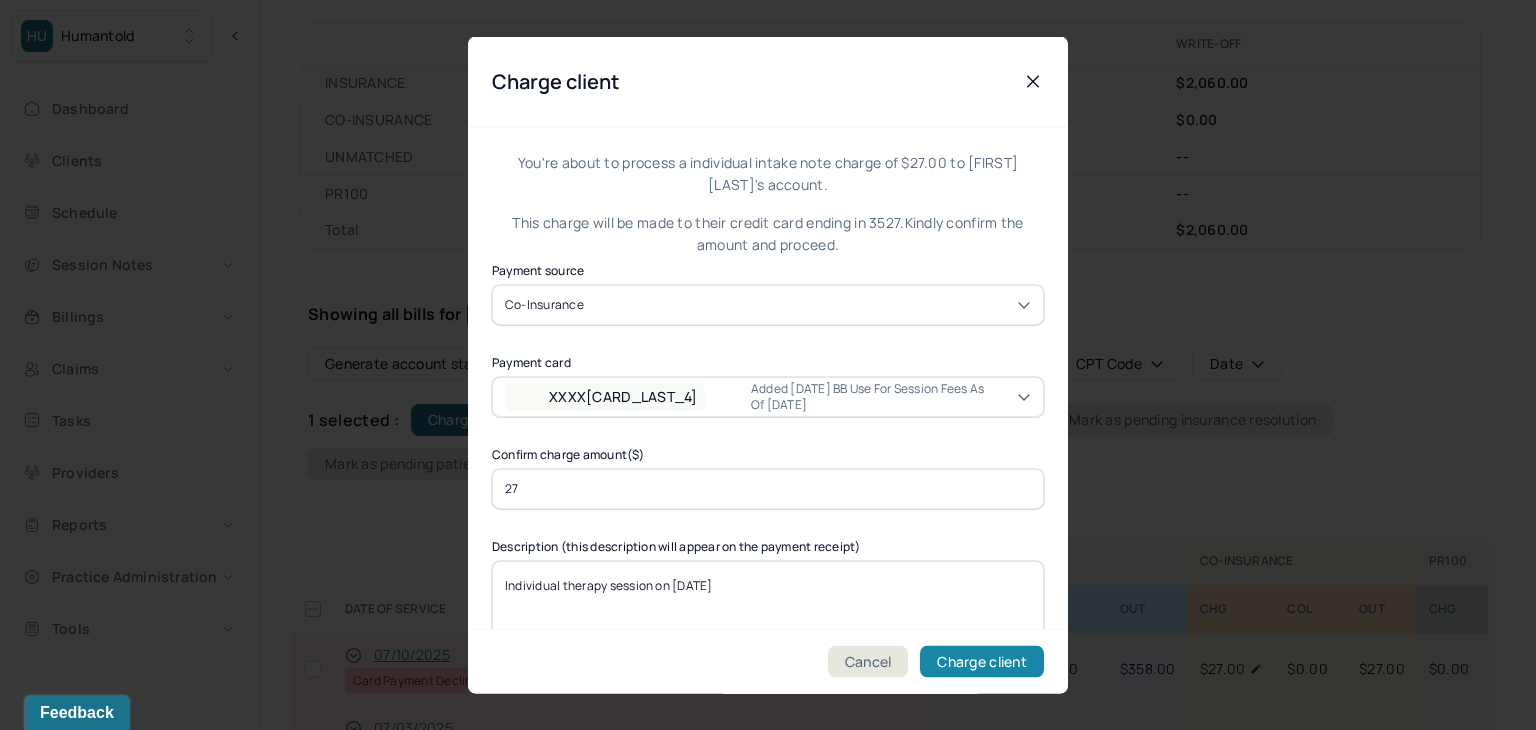 click on "Charge client" at bounding box center (982, 662) 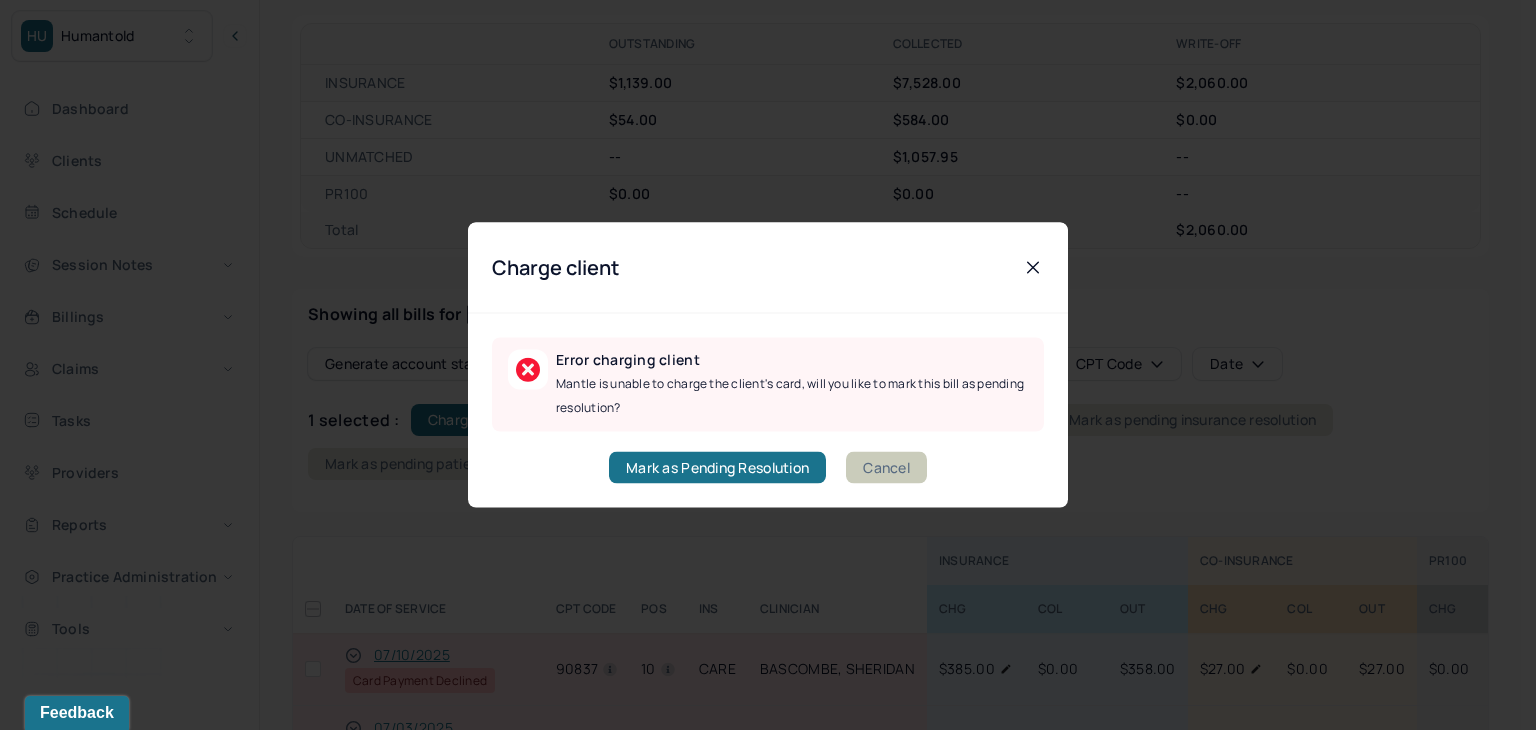 click on "Cancel" at bounding box center (886, 468) 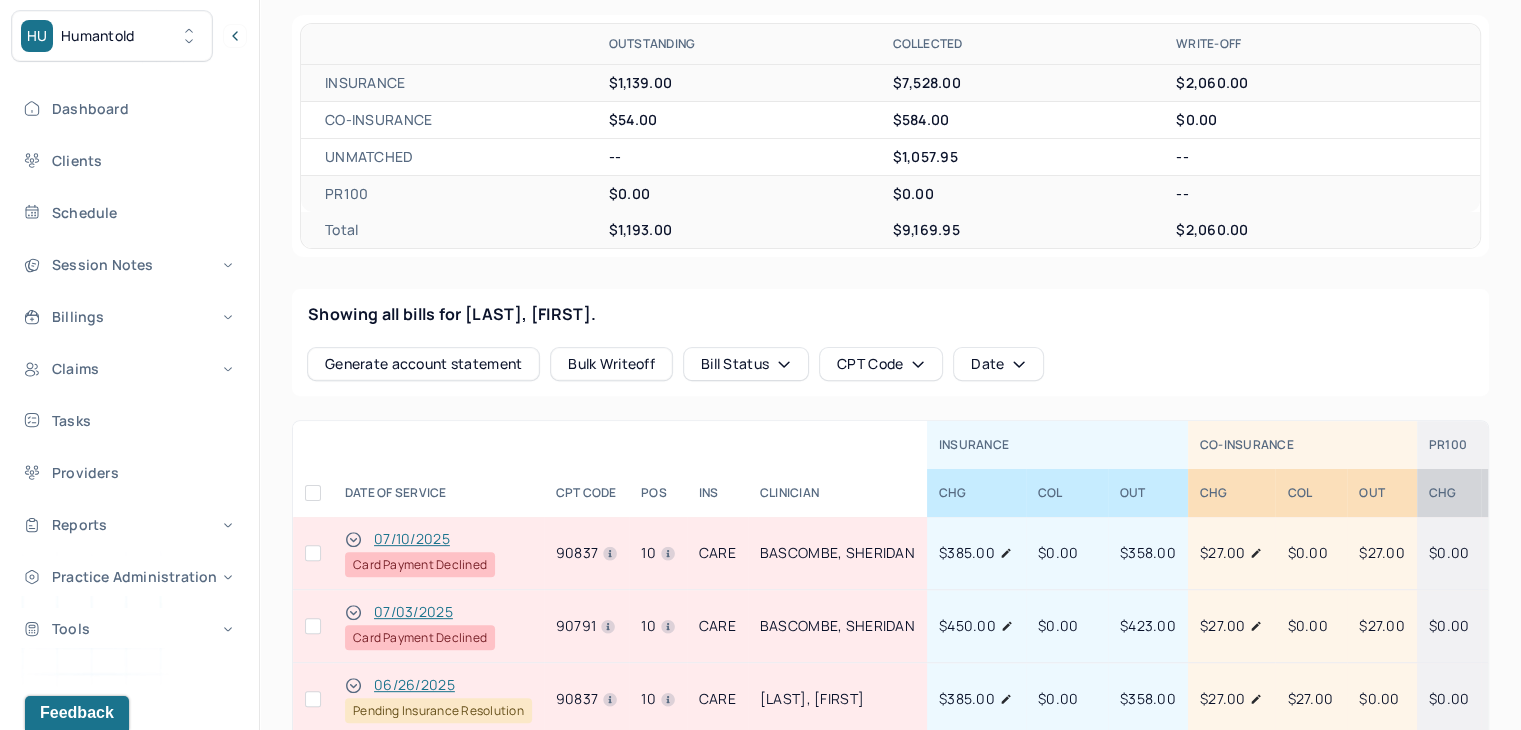click at bounding box center [313, 626] 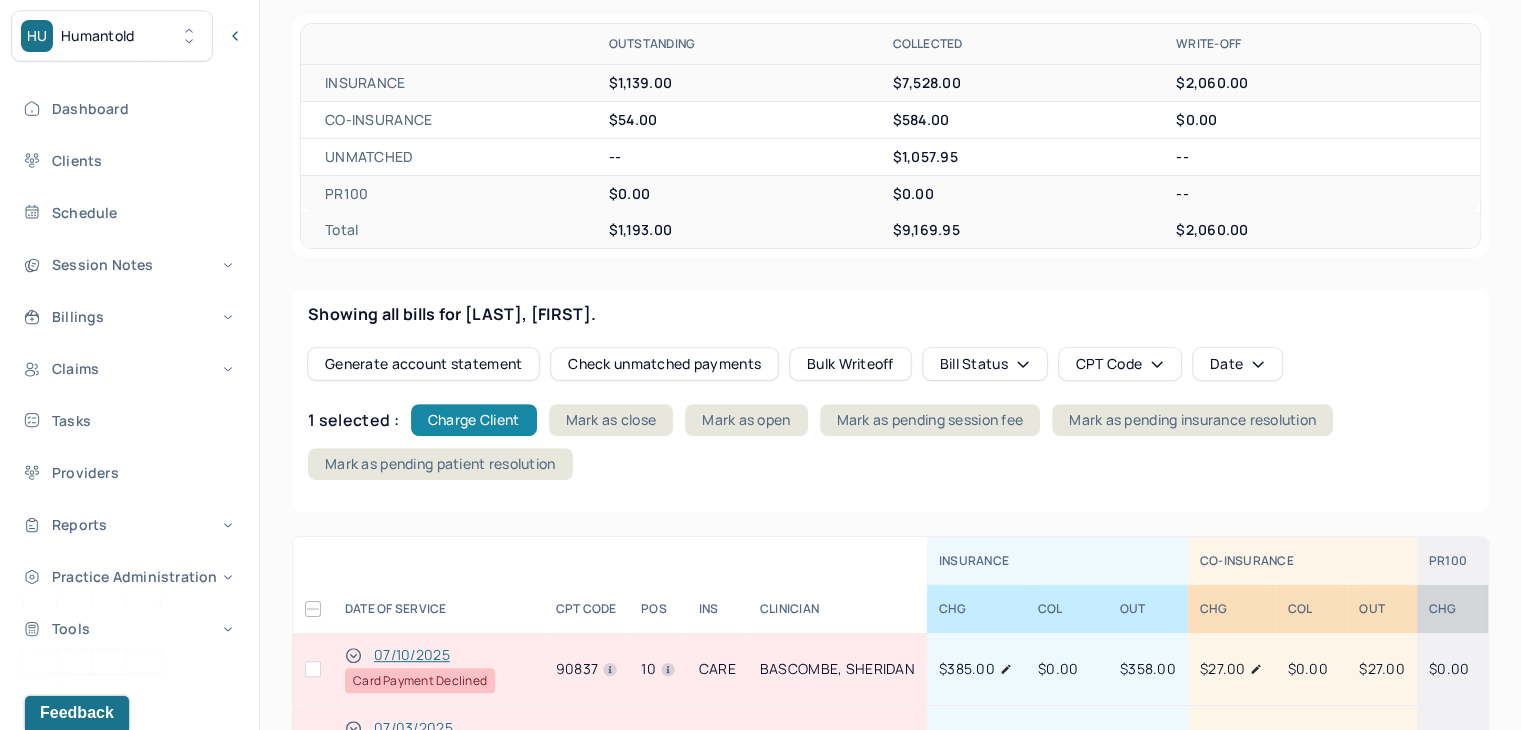 click on "Charge Client" at bounding box center (474, 420) 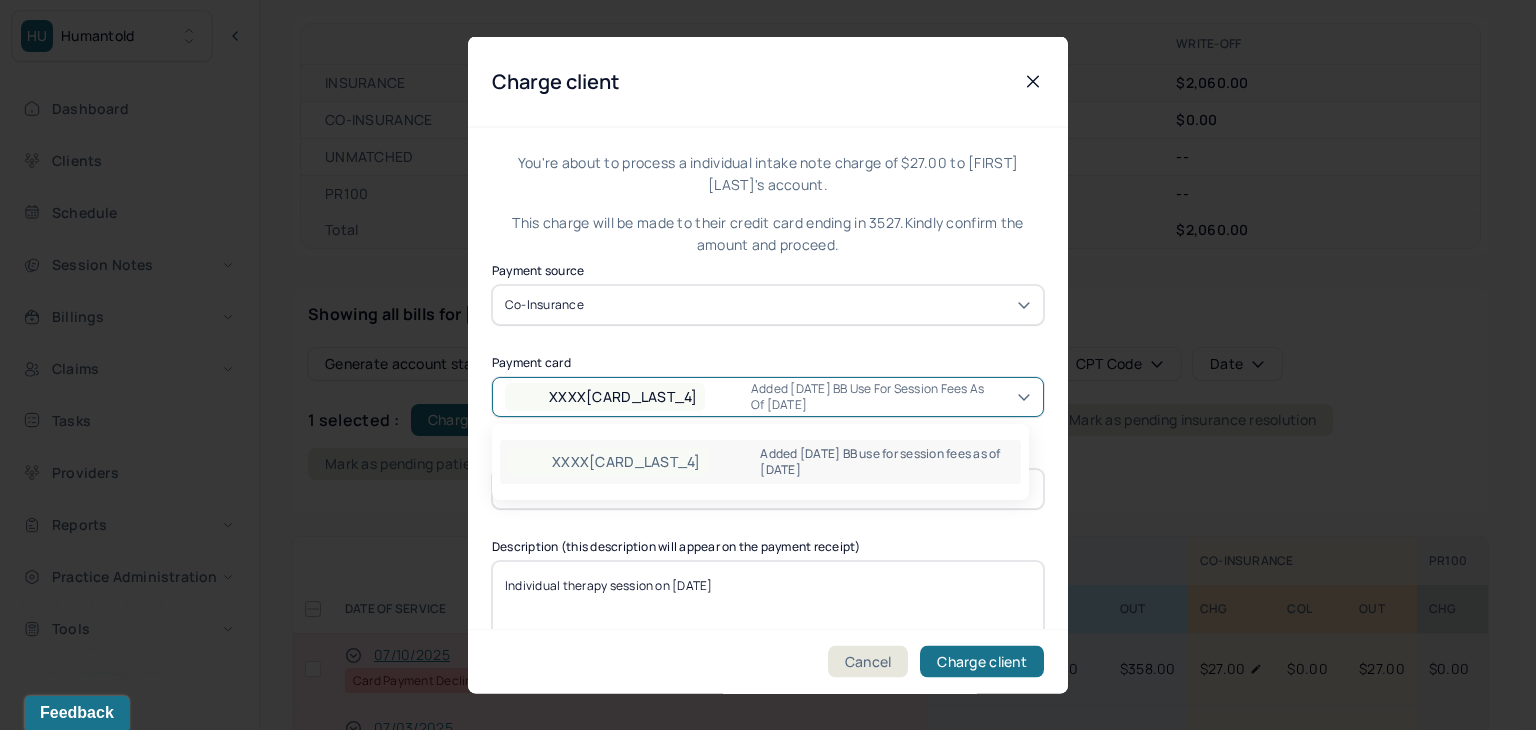 click on "XXXX[CARD_LAST_4]" at bounding box center (605, 396) 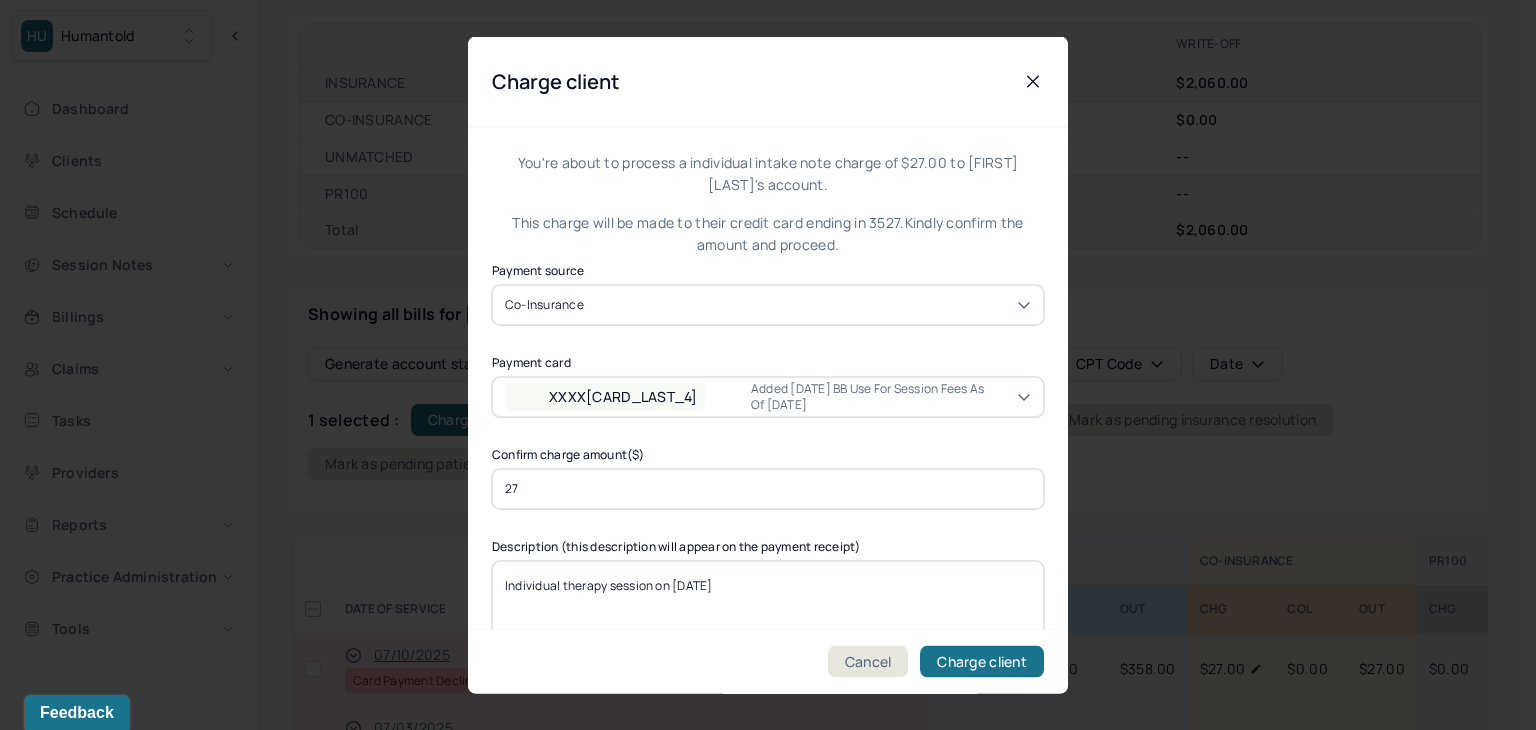 click at bounding box center (1033, 82) 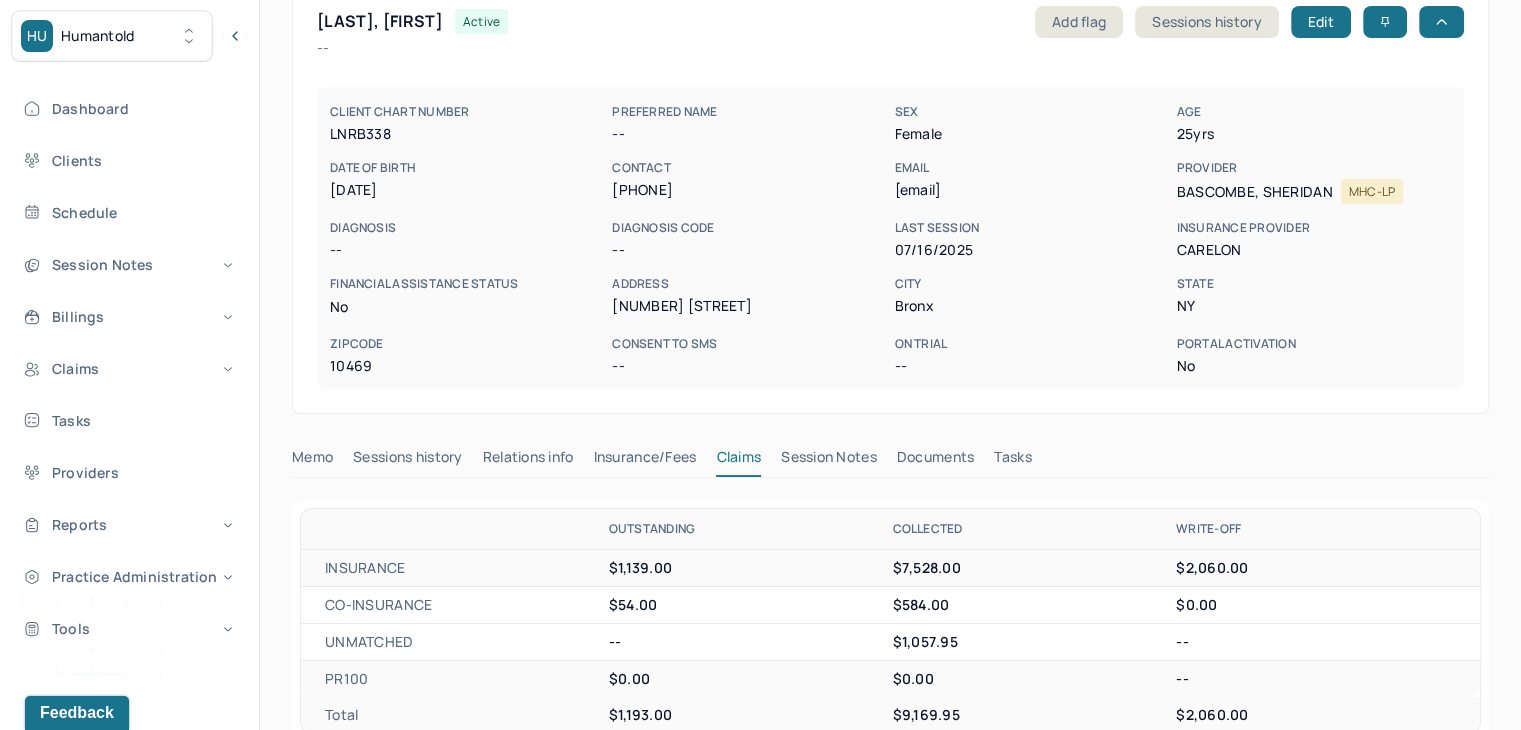 scroll, scrollTop: 0, scrollLeft: 0, axis: both 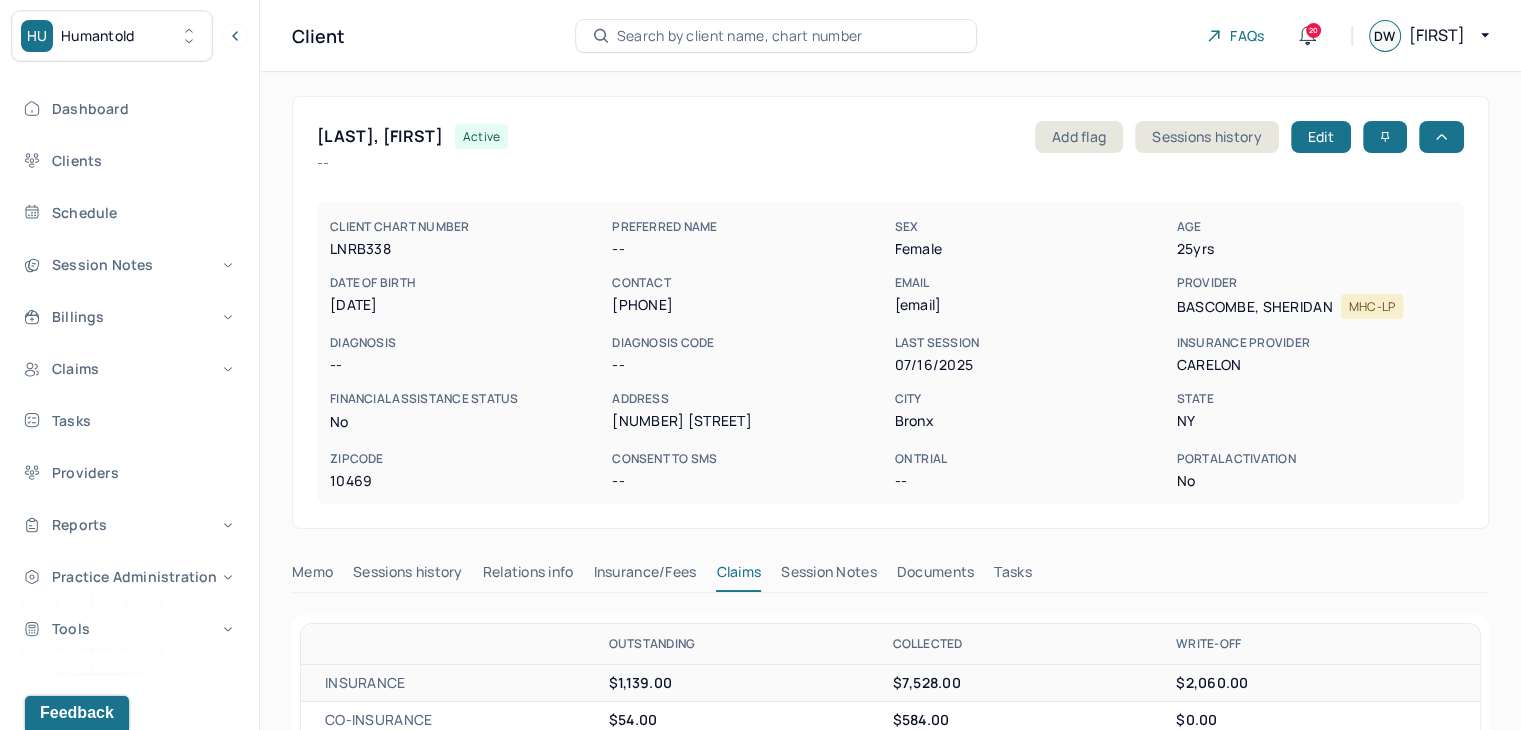 click on "Search by client name, chart number" at bounding box center [740, 36] 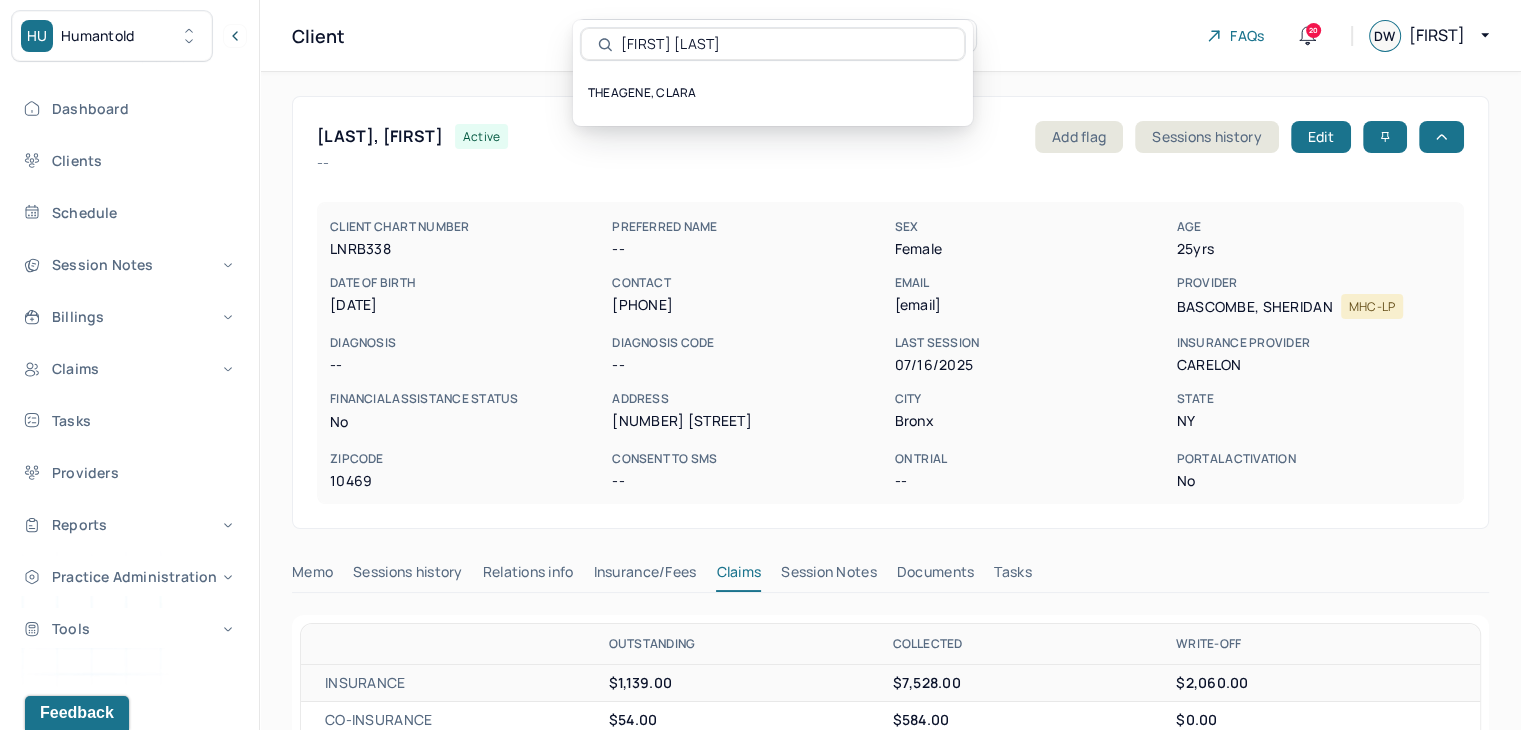 type on "[FIRST] [LAST]" 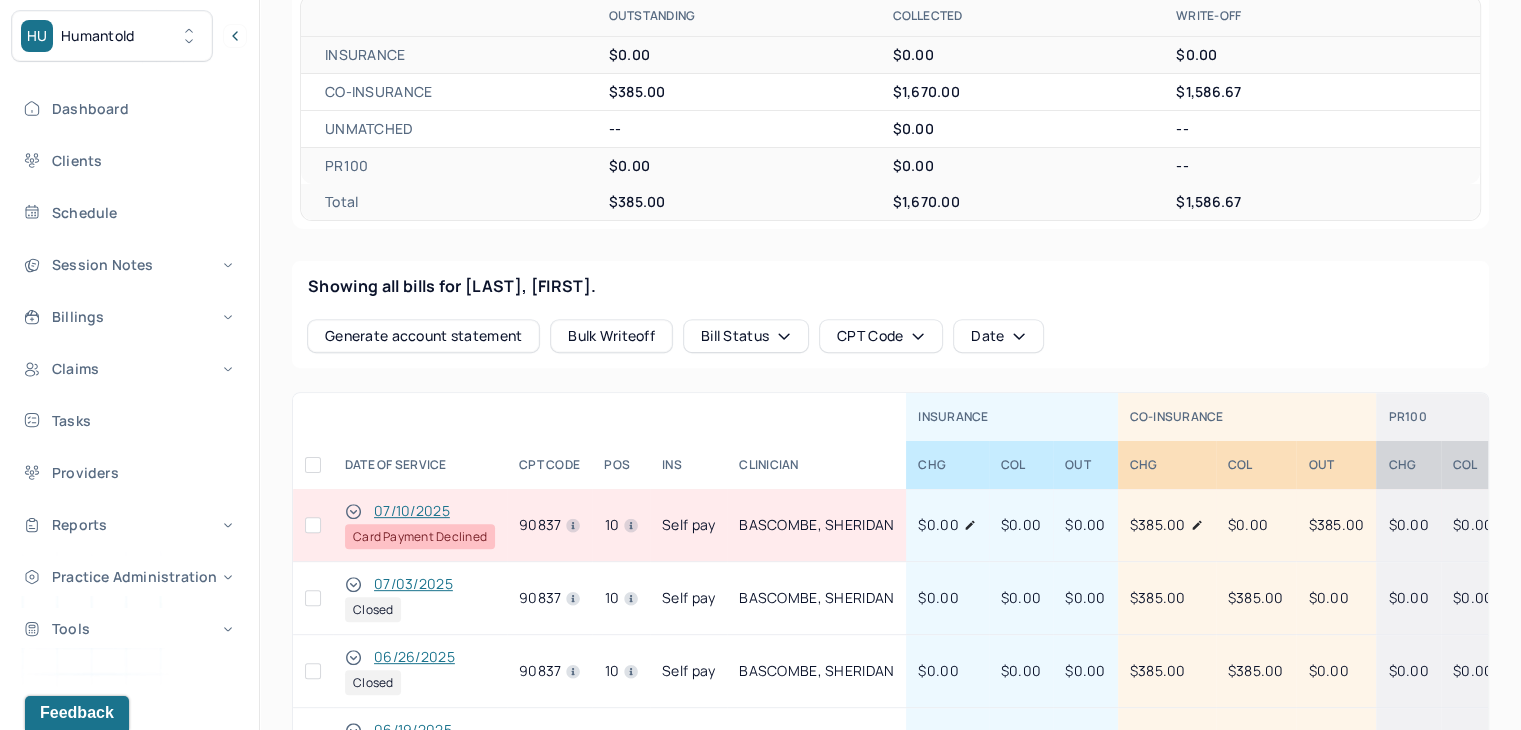scroll, scrollTop: 700, scrollLeft: 0, axis: vertical 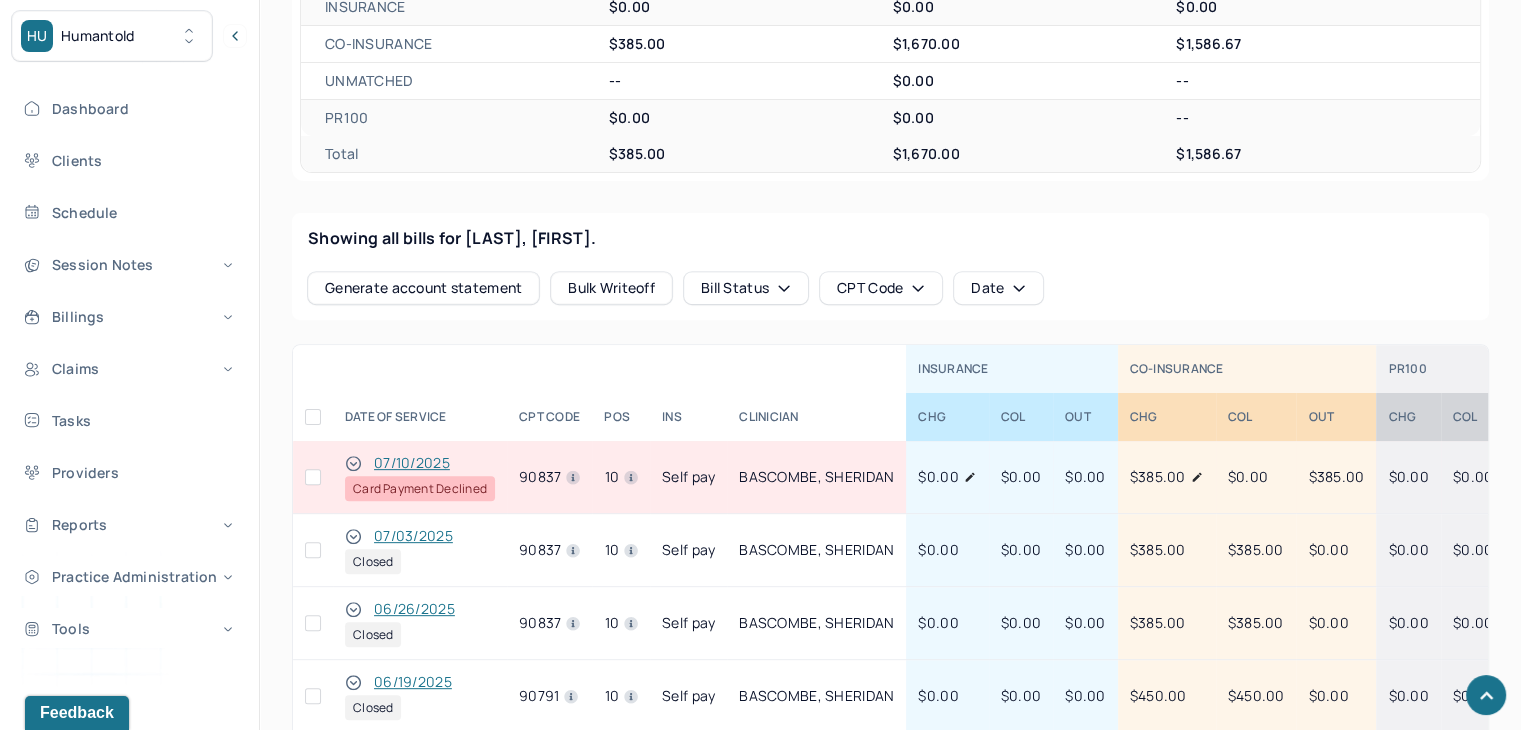 click at bounding box center [313, 477] 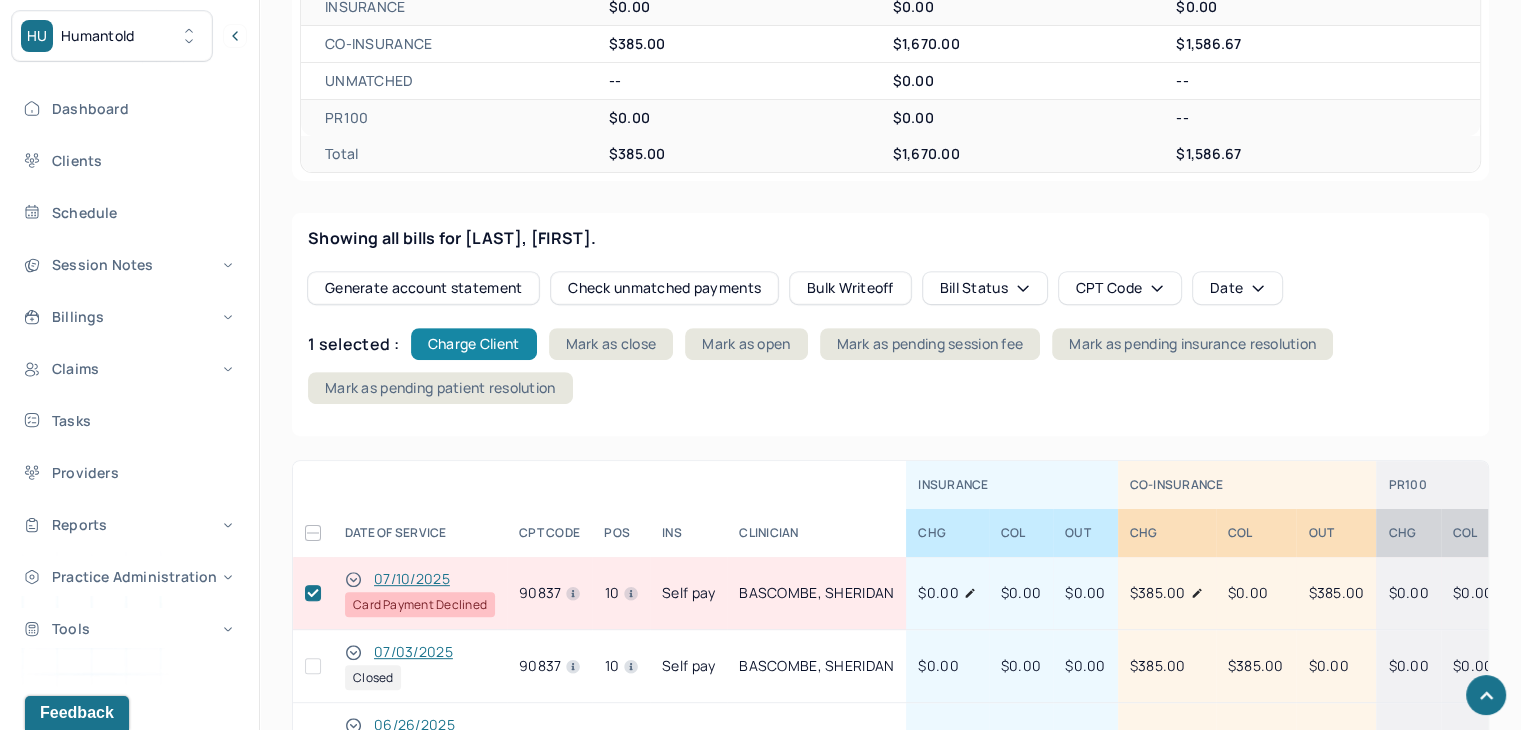 click on "Charge Client" at bounding box center (474, 344) 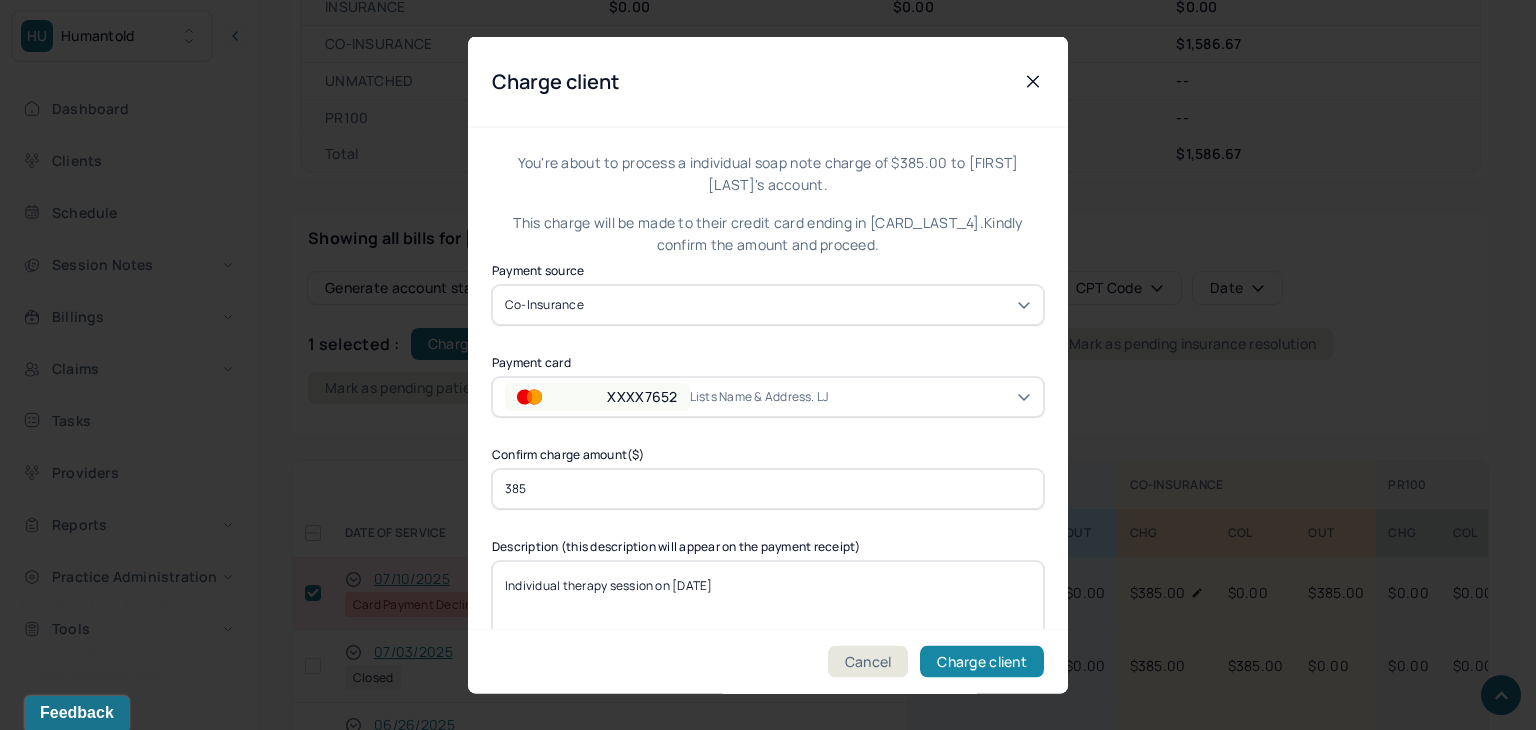 click on "Charge client" at bounding box center [982, 662] 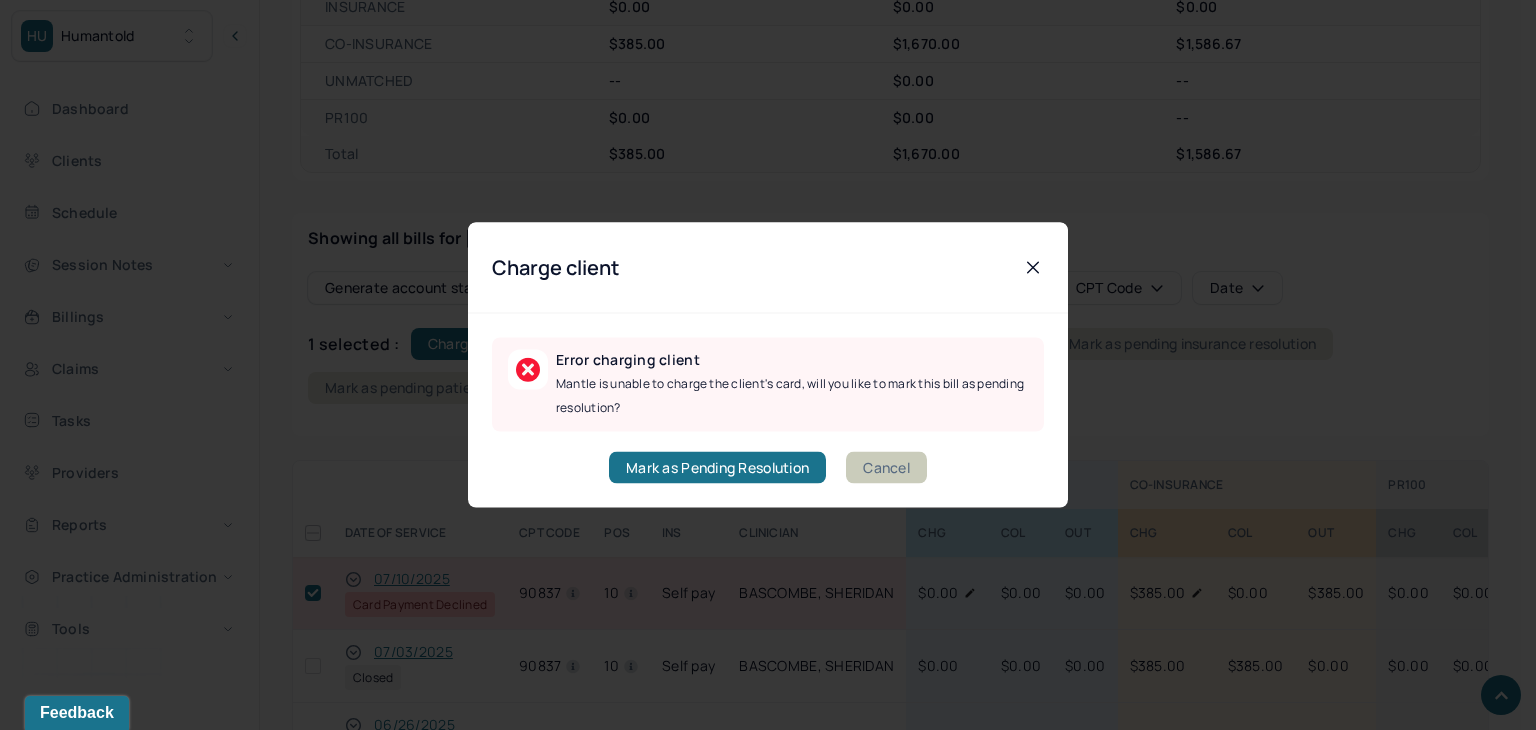 click on "Cancel" at bounding box center [886, 468] 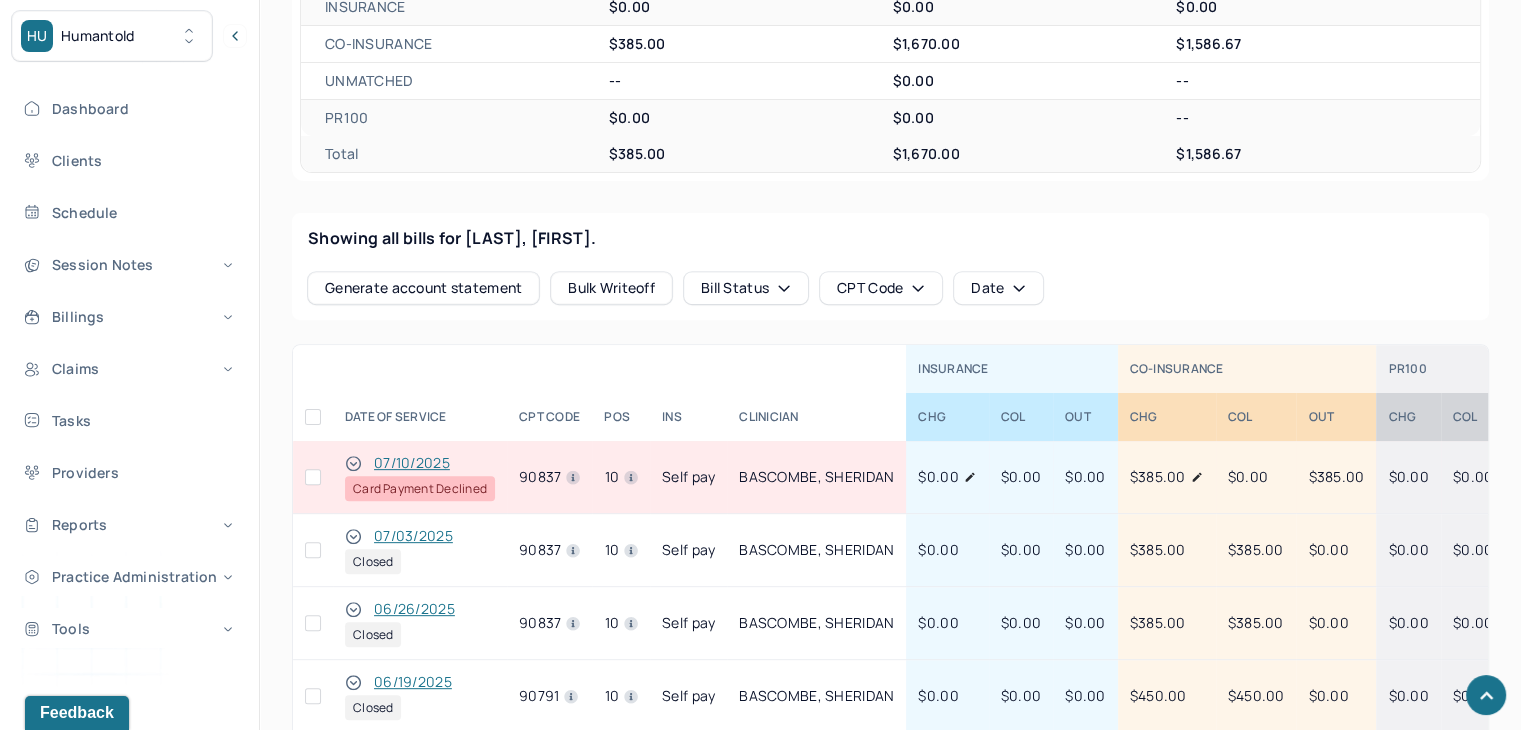 click at bounding box center [313, 477] 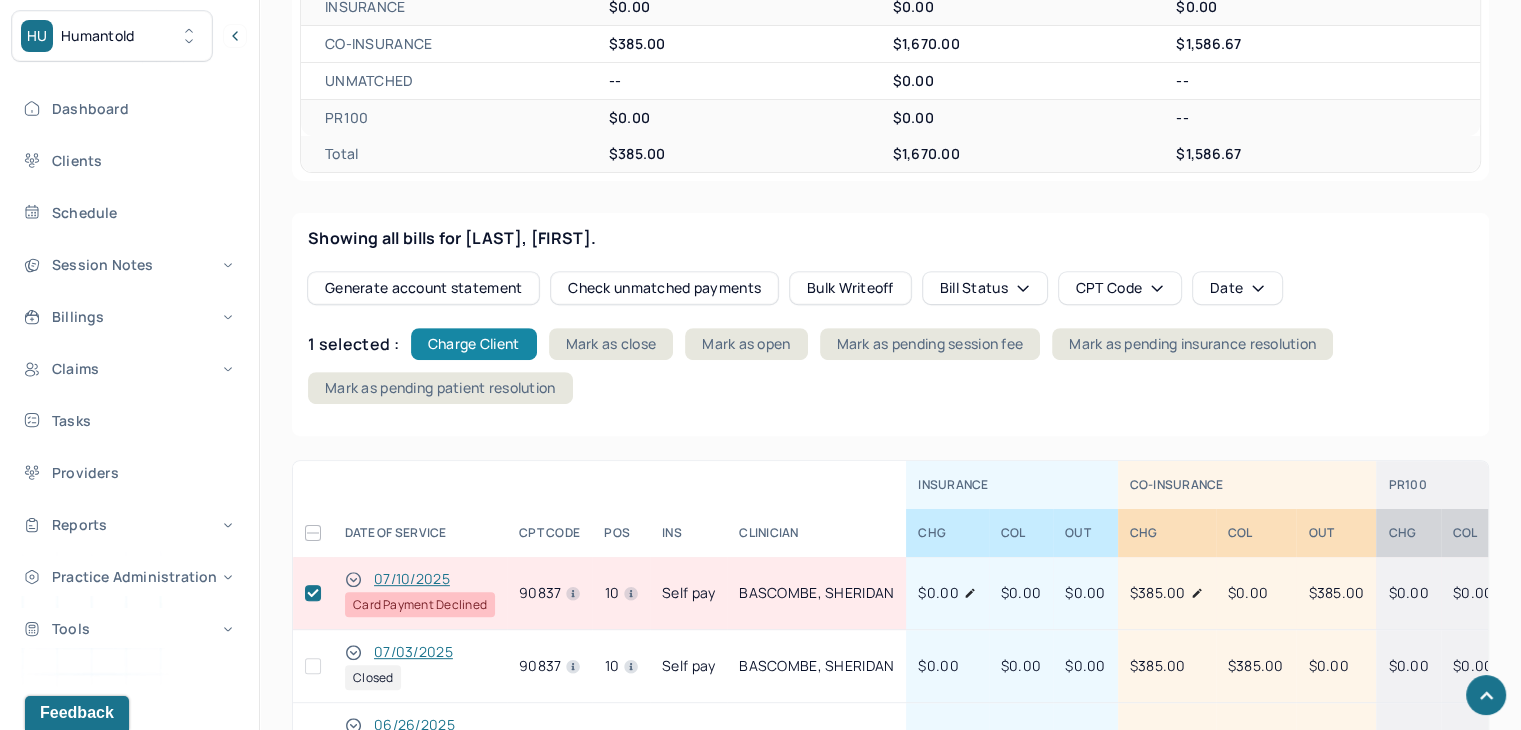 click on "Charge Client" at bounding box center [474, 344] 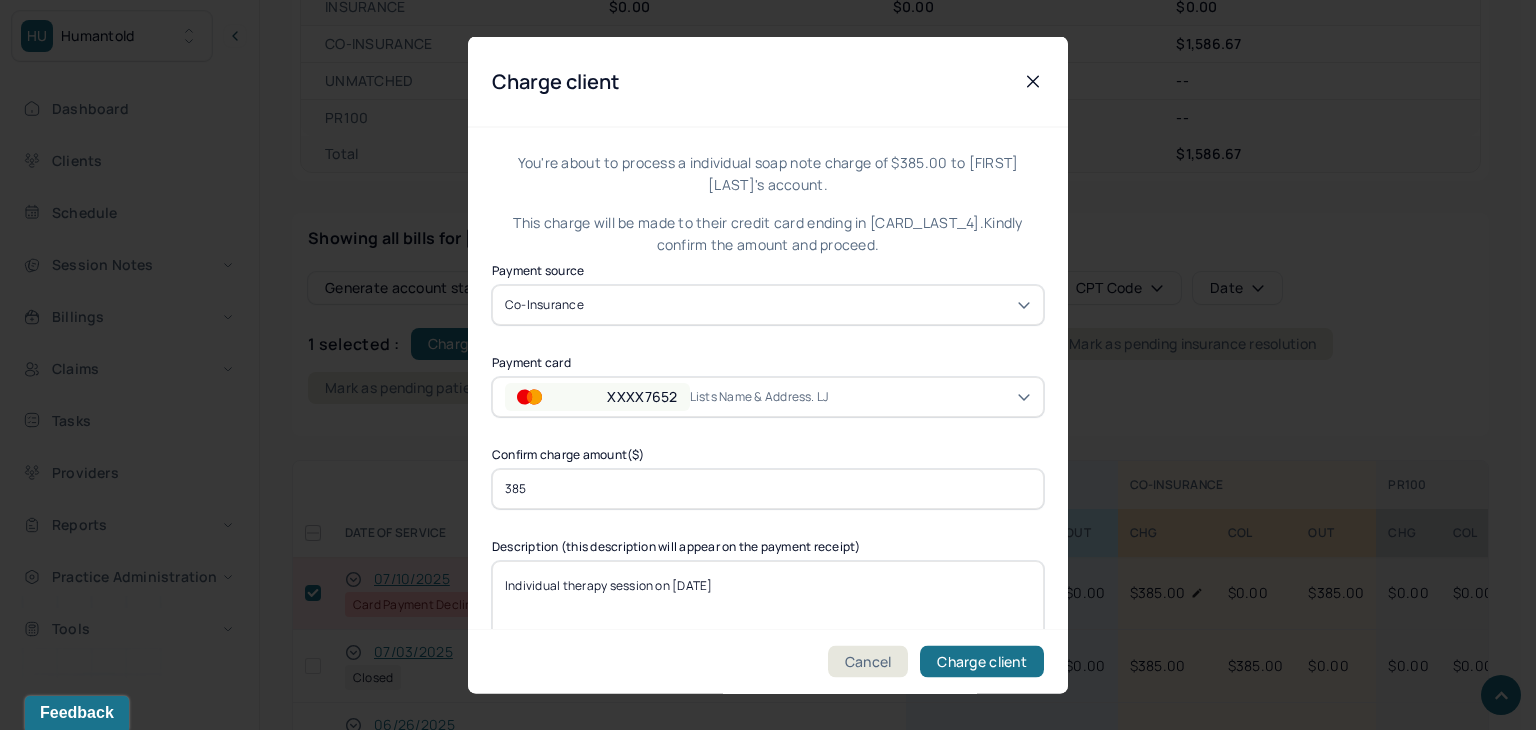 click on "XXXX7652" at bounding box center [642, 396] 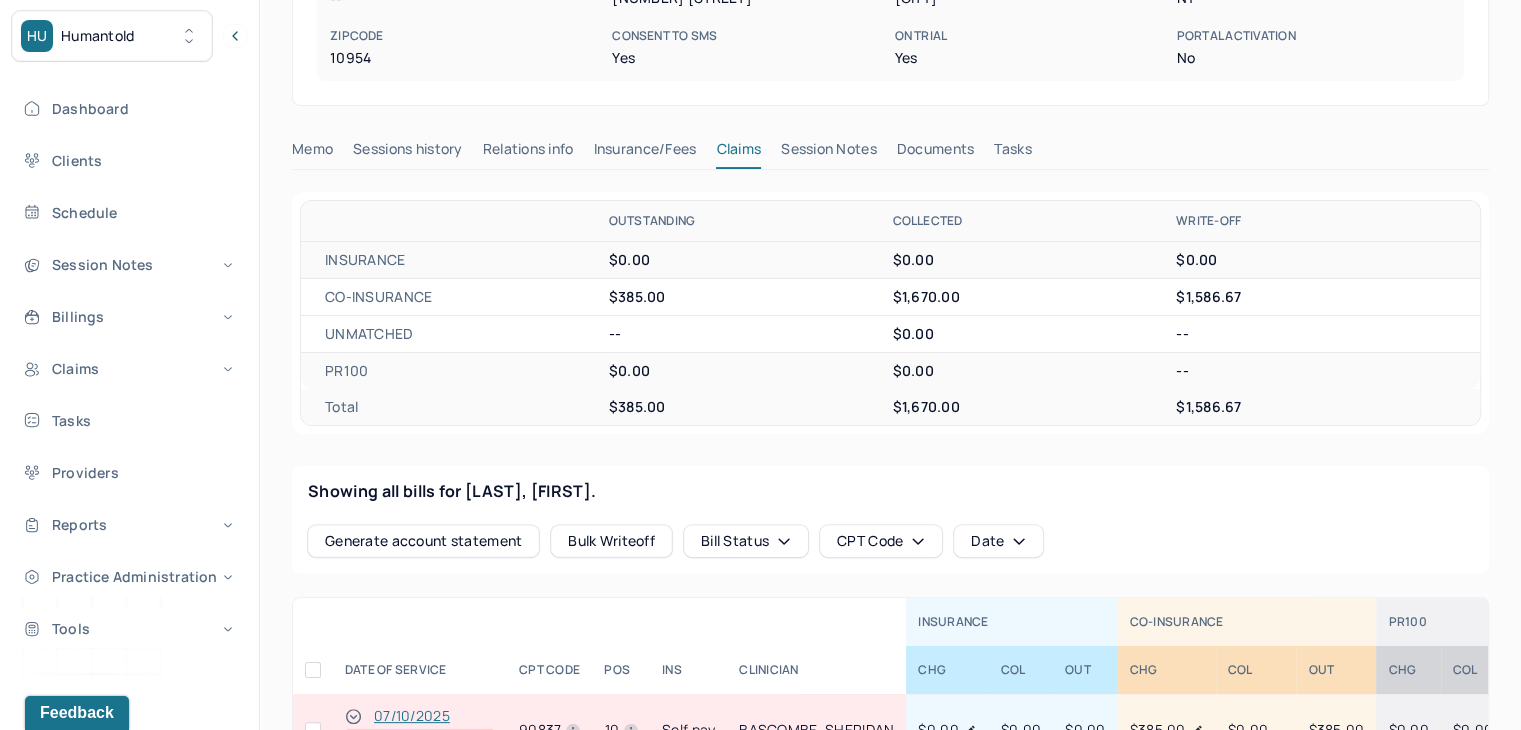 scroll, scrollTop: 0, scrollLeft: 0, axis: both 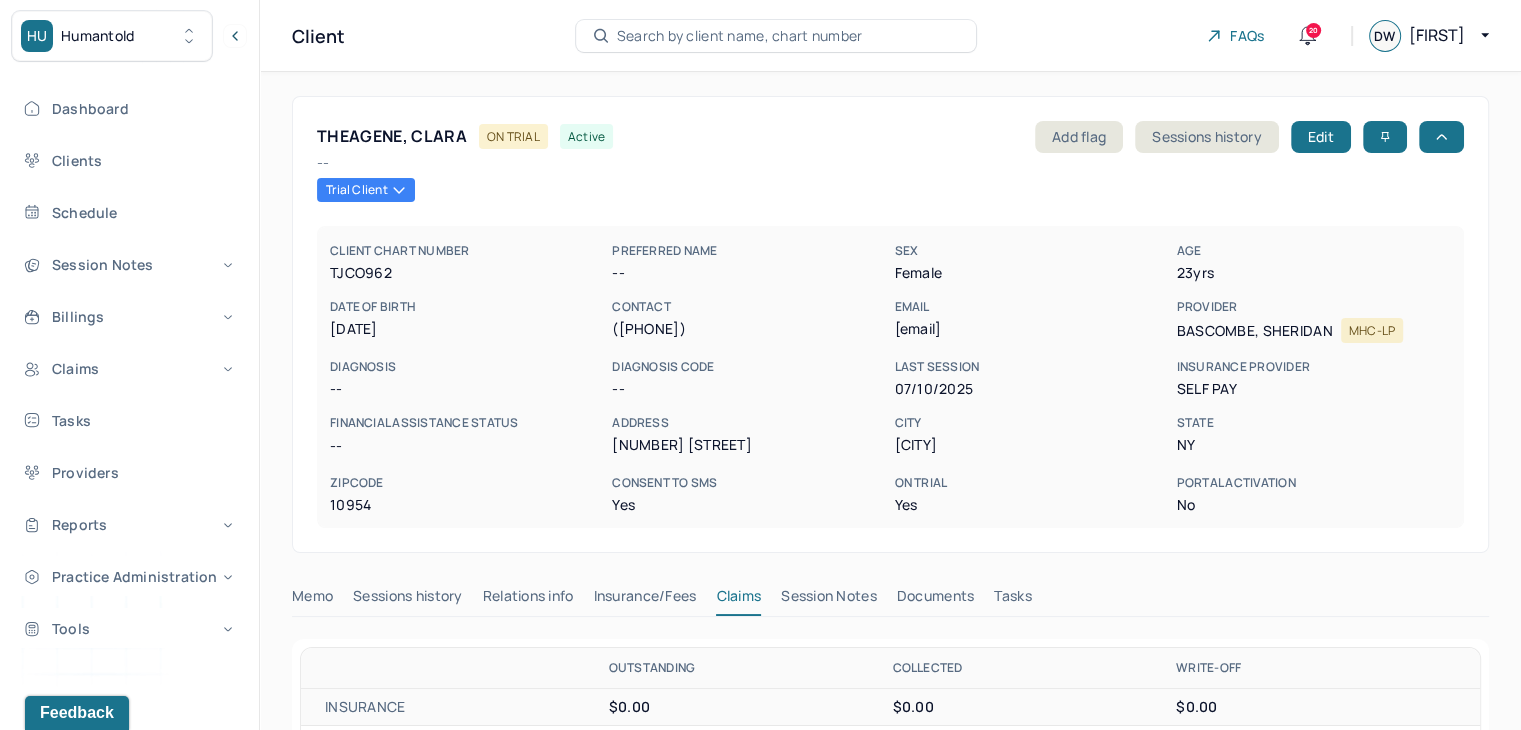 click on "Search by client name, chart number" at bounding box center (740, 36) 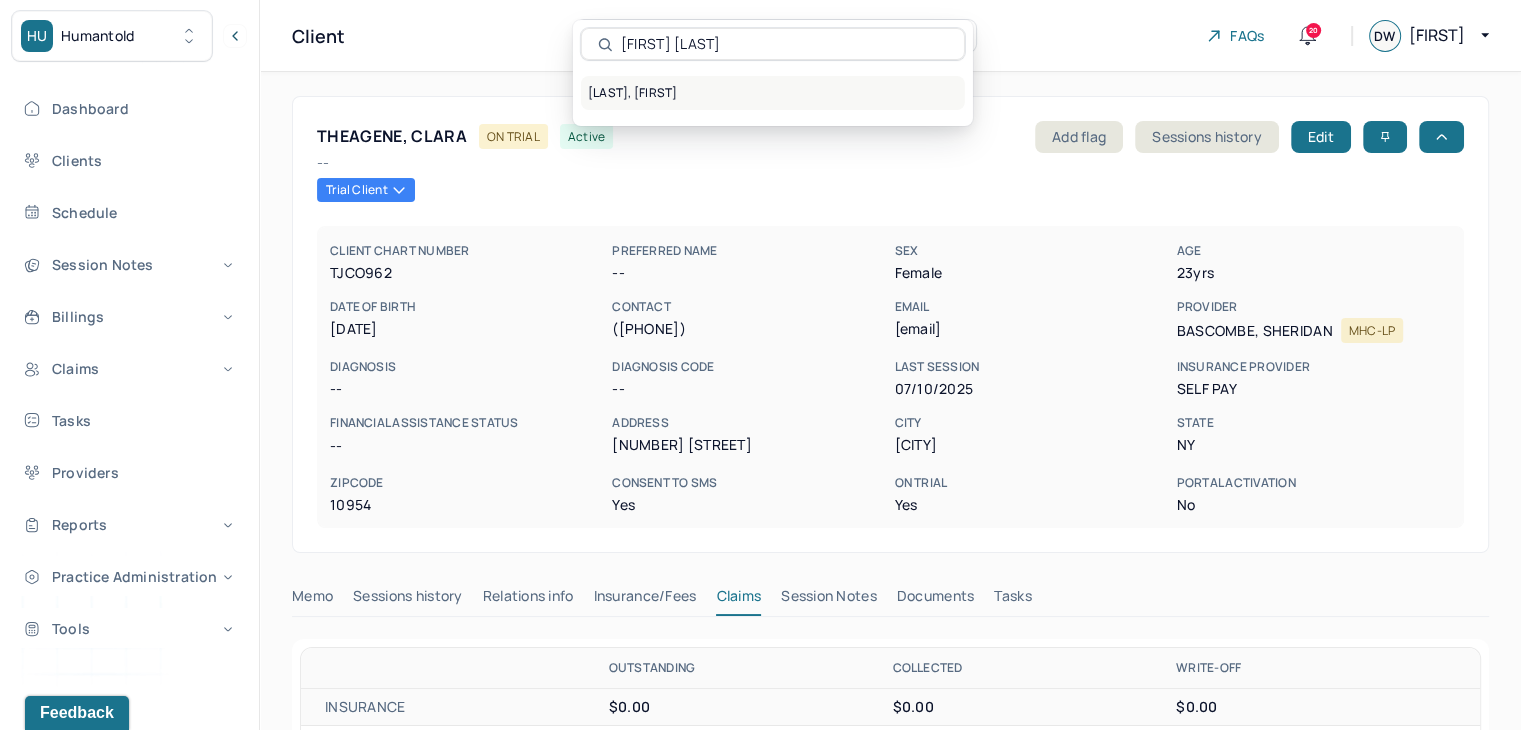type on "[FIRST] [LAST]" 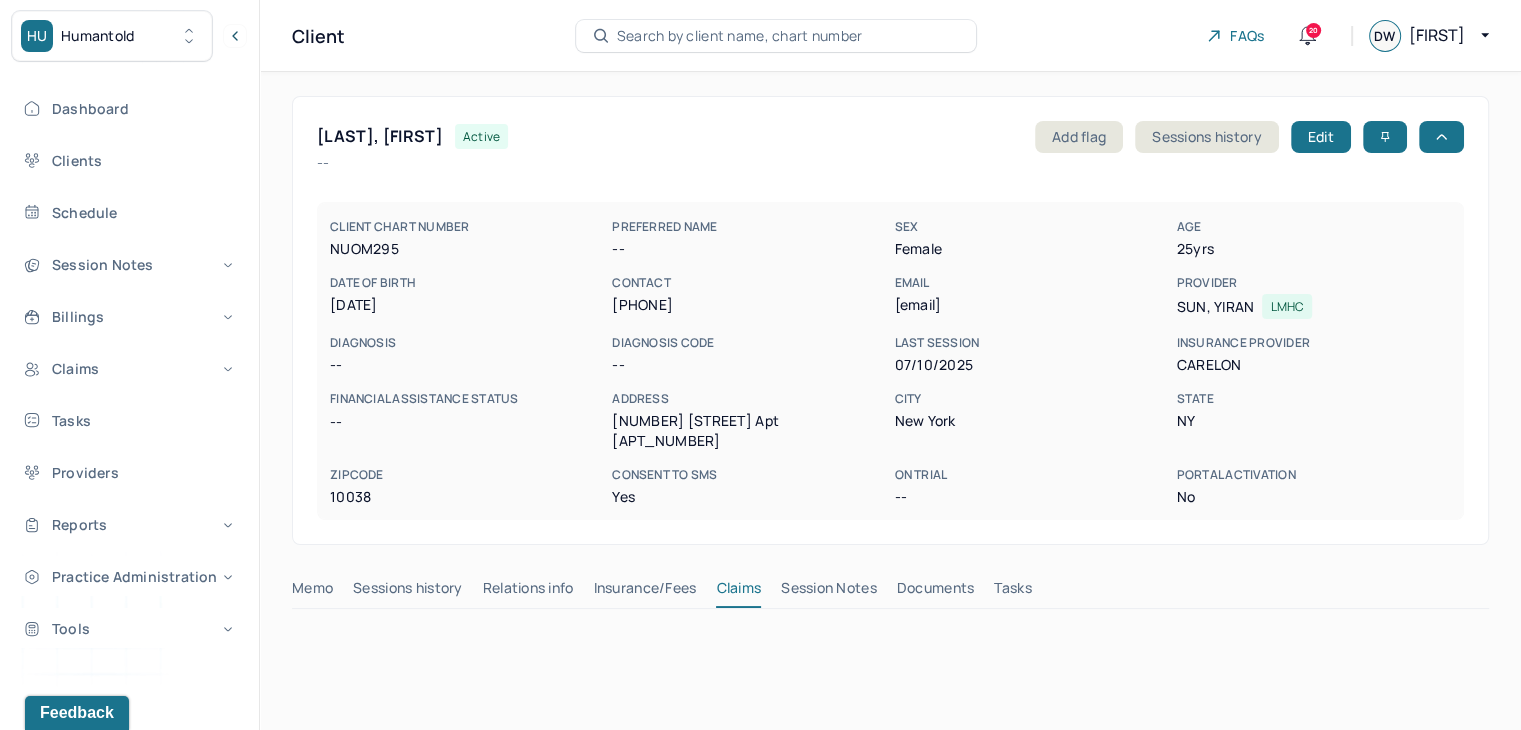 scroll, scrollTop: 600, scrollLeft: 0, axis: vertical 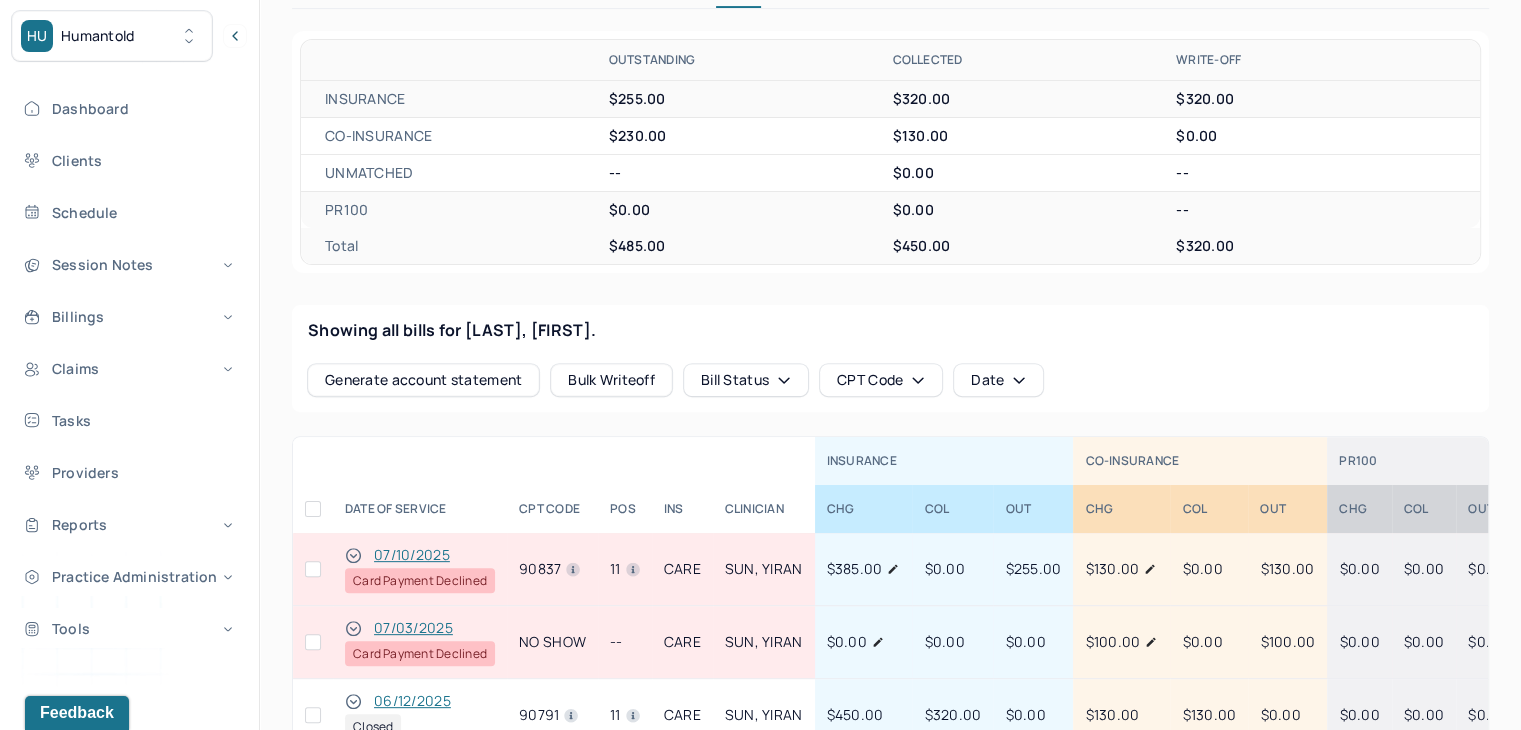 click at bounding box center (313, 642) 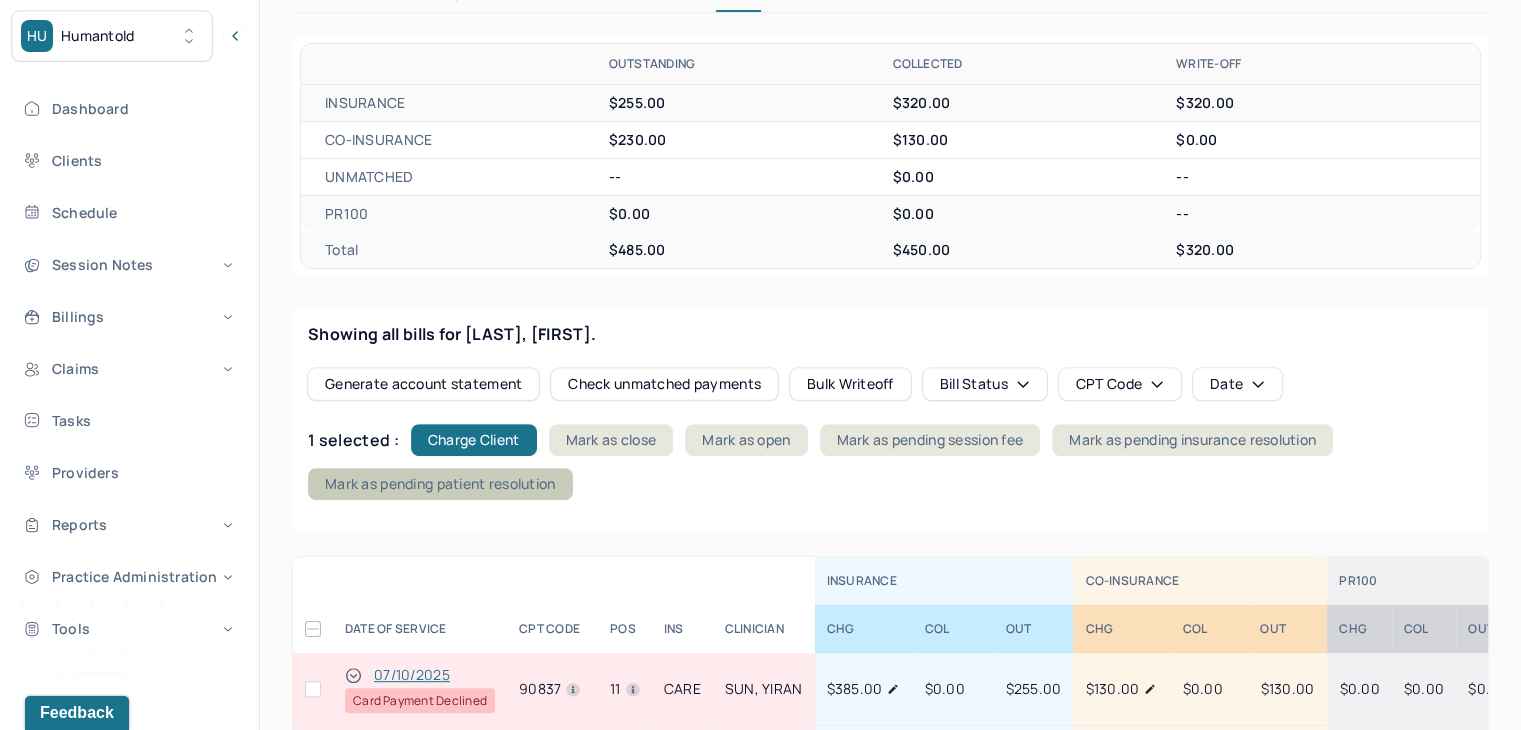 scroll, scrollTop: 600, scrollLeft: 0, axis: vertical 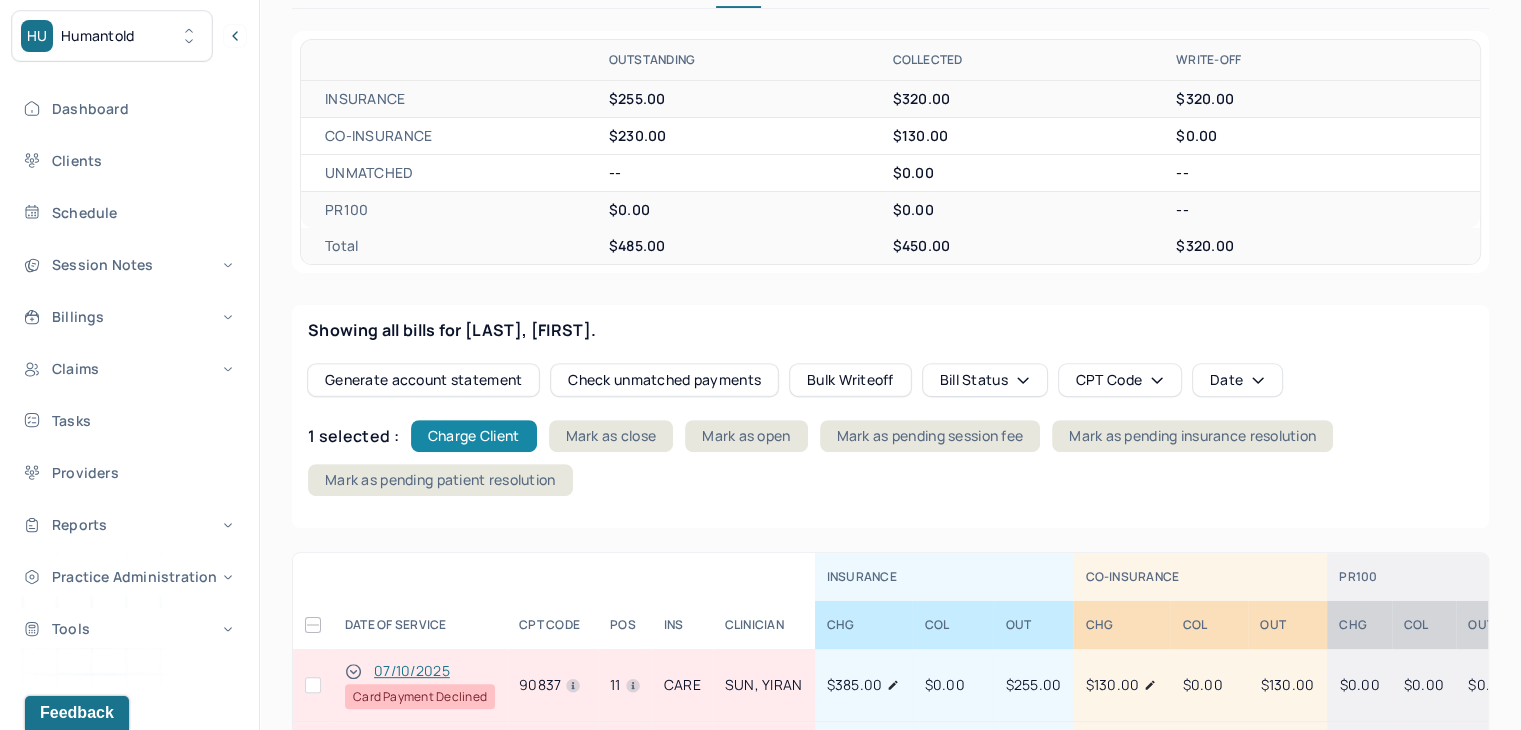 click on "Charge Client" at bounding box center (474, 436) 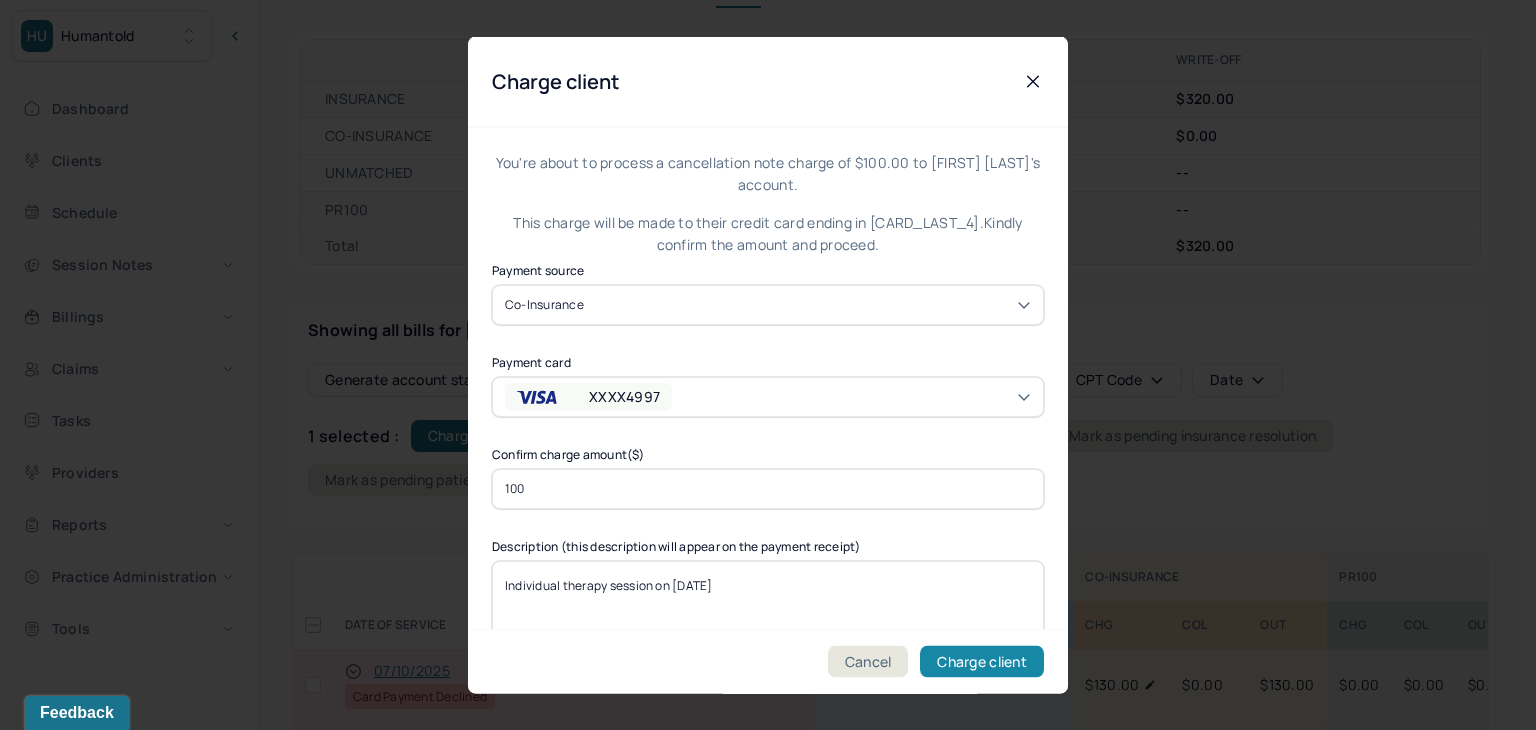 click on "Charge client" at bounding box center [982, 662] 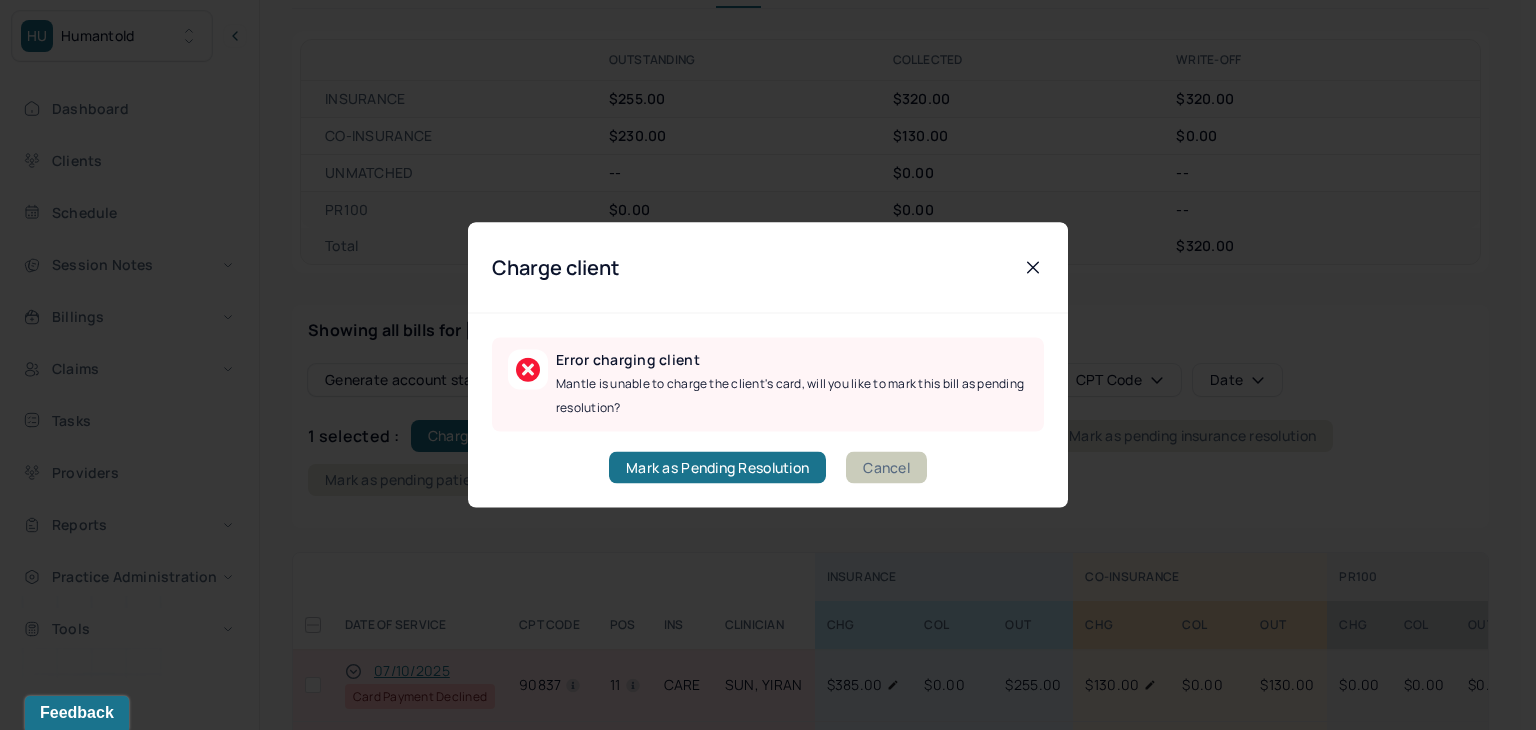 click on "Cancel" at bounding box center [886, 468] 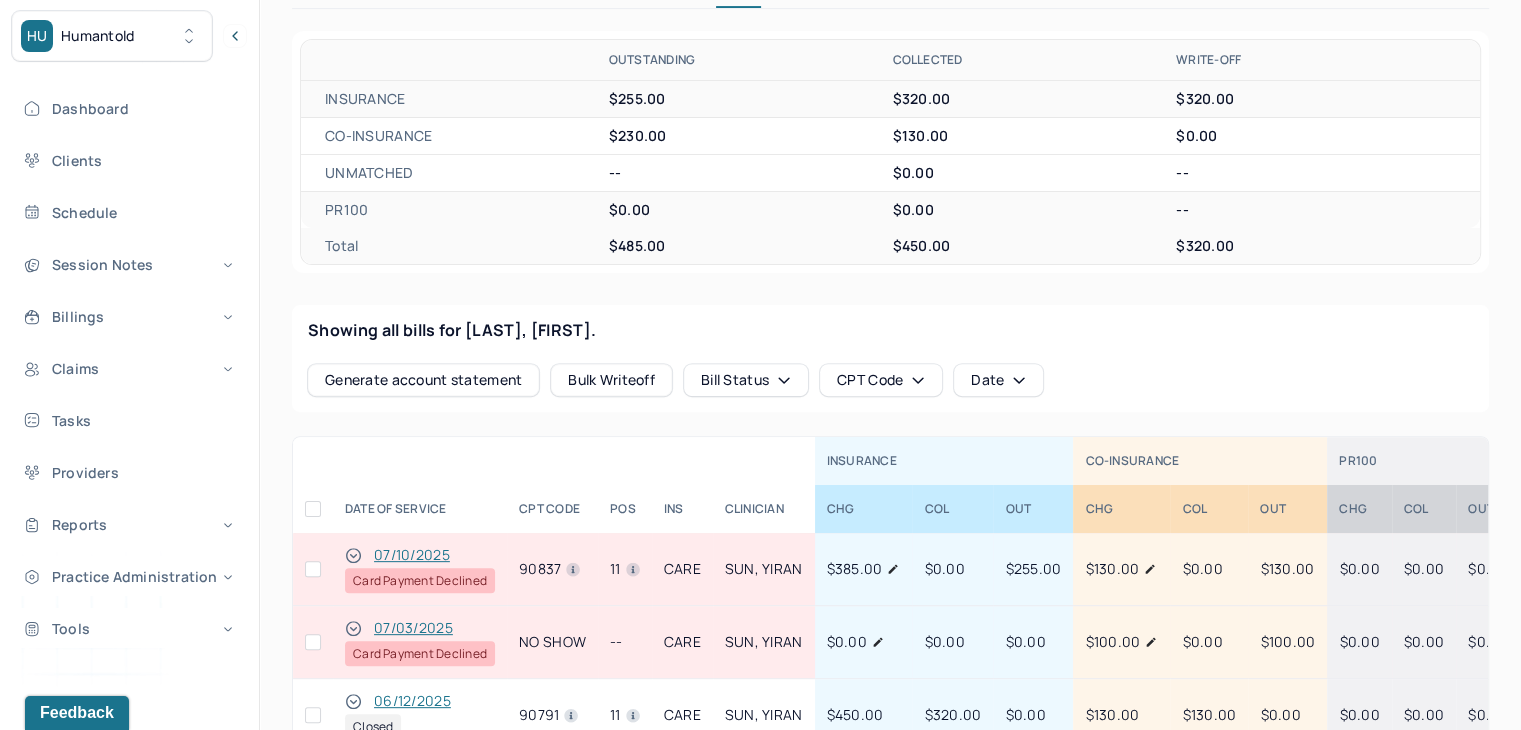click at bounding box center (313, 569) 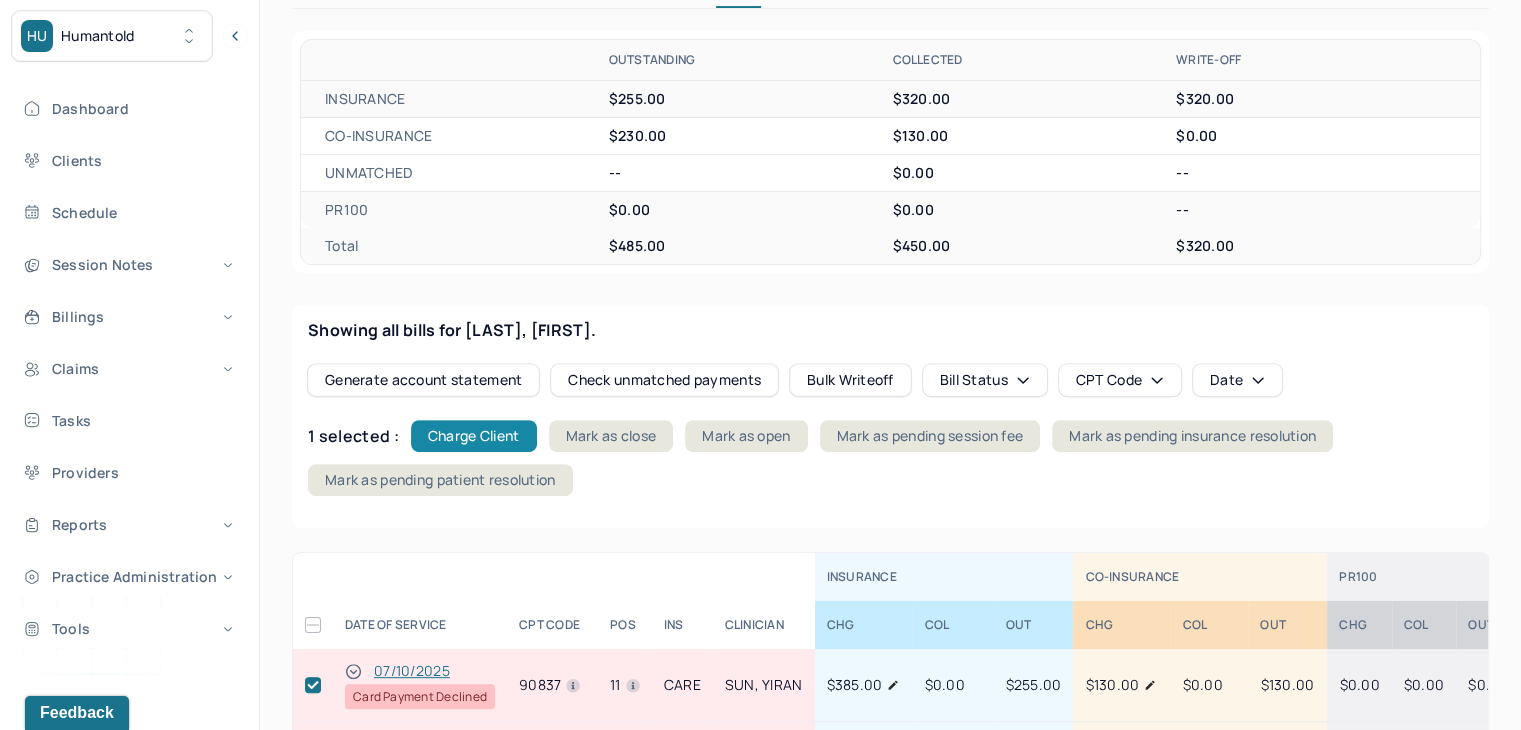 click on "Charge Client" at bounding box center (474, 436) 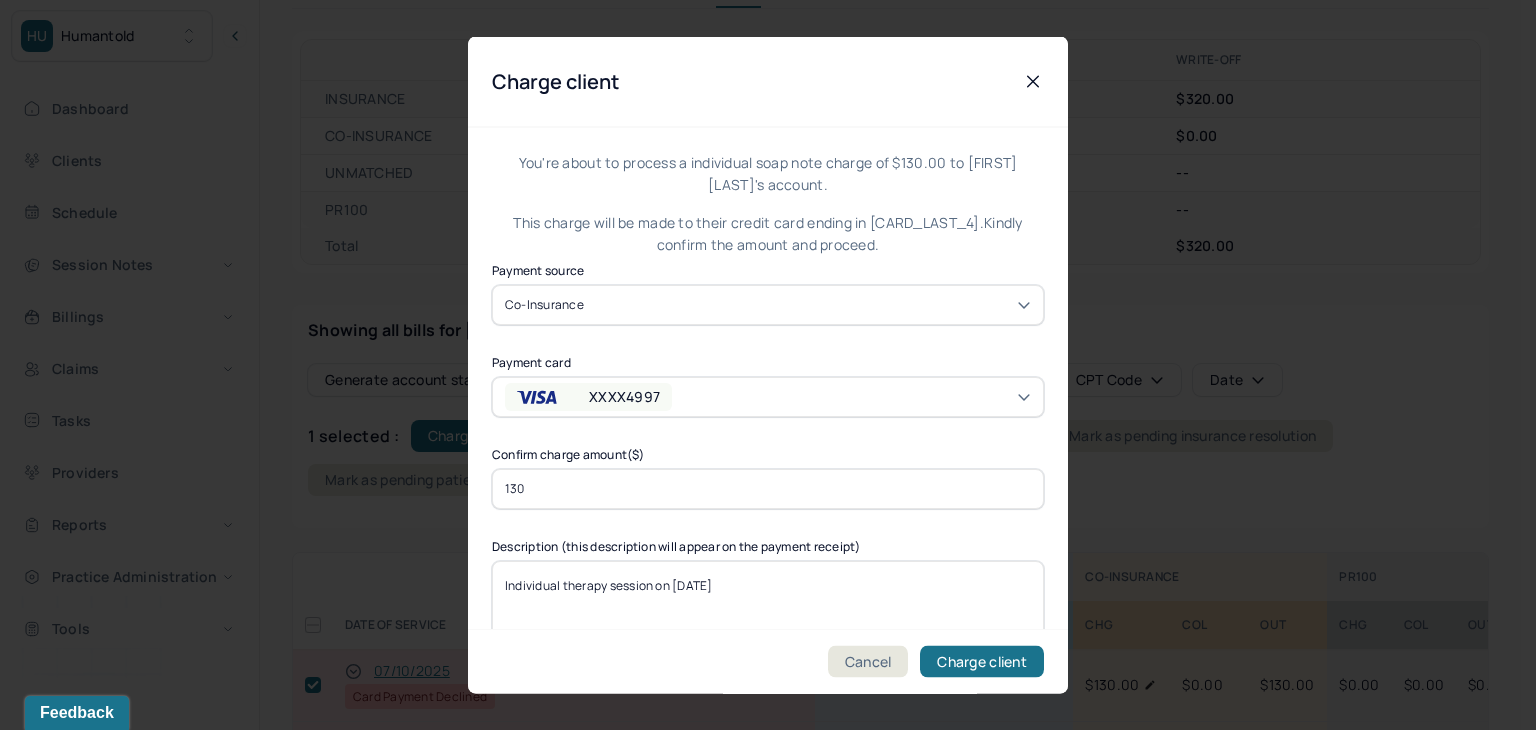 click on "XXXX4997" at bounding box center (624, 396) 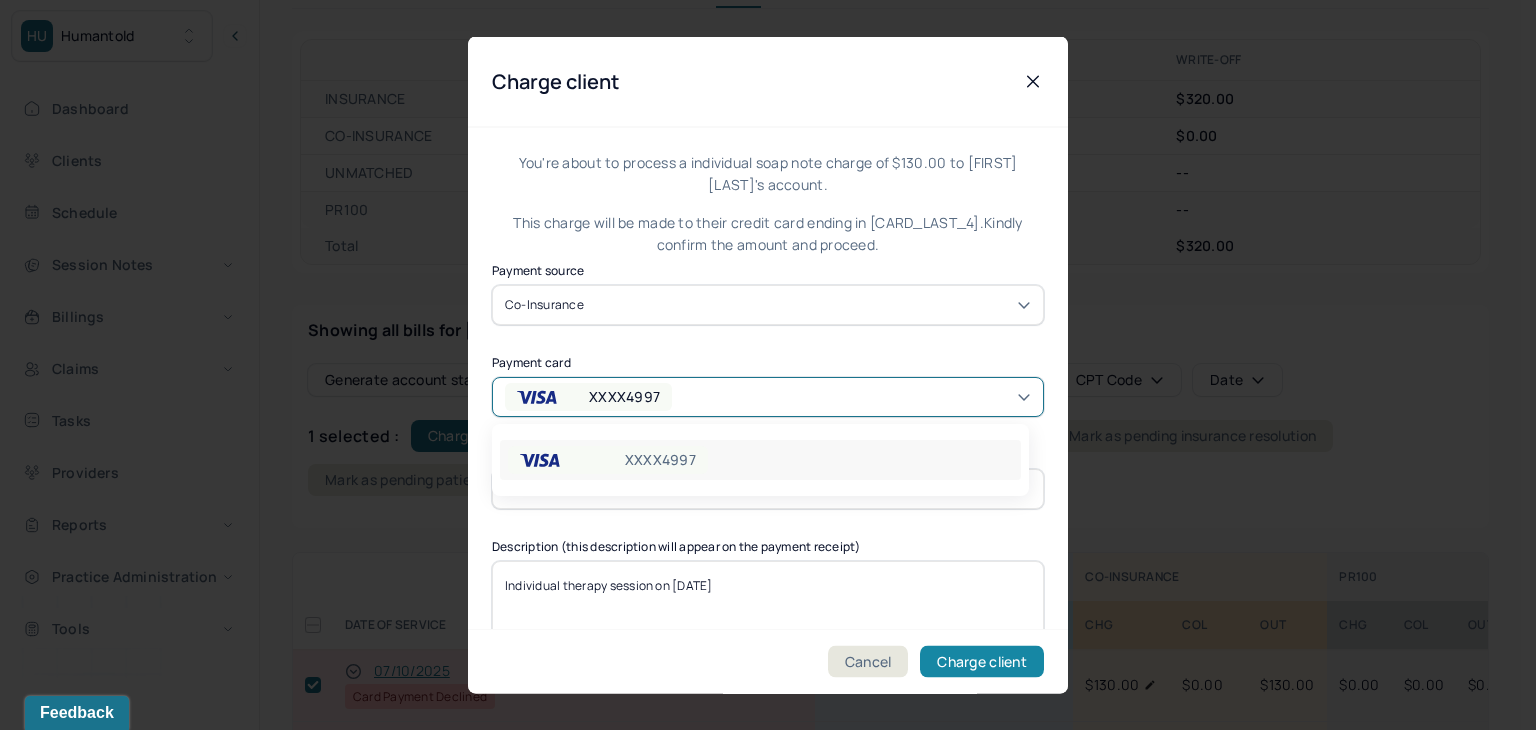 drag, startPoint x: 999, startPoint y: 665, endPoint x: 988, endPoint y: 657, distance: 13.601471 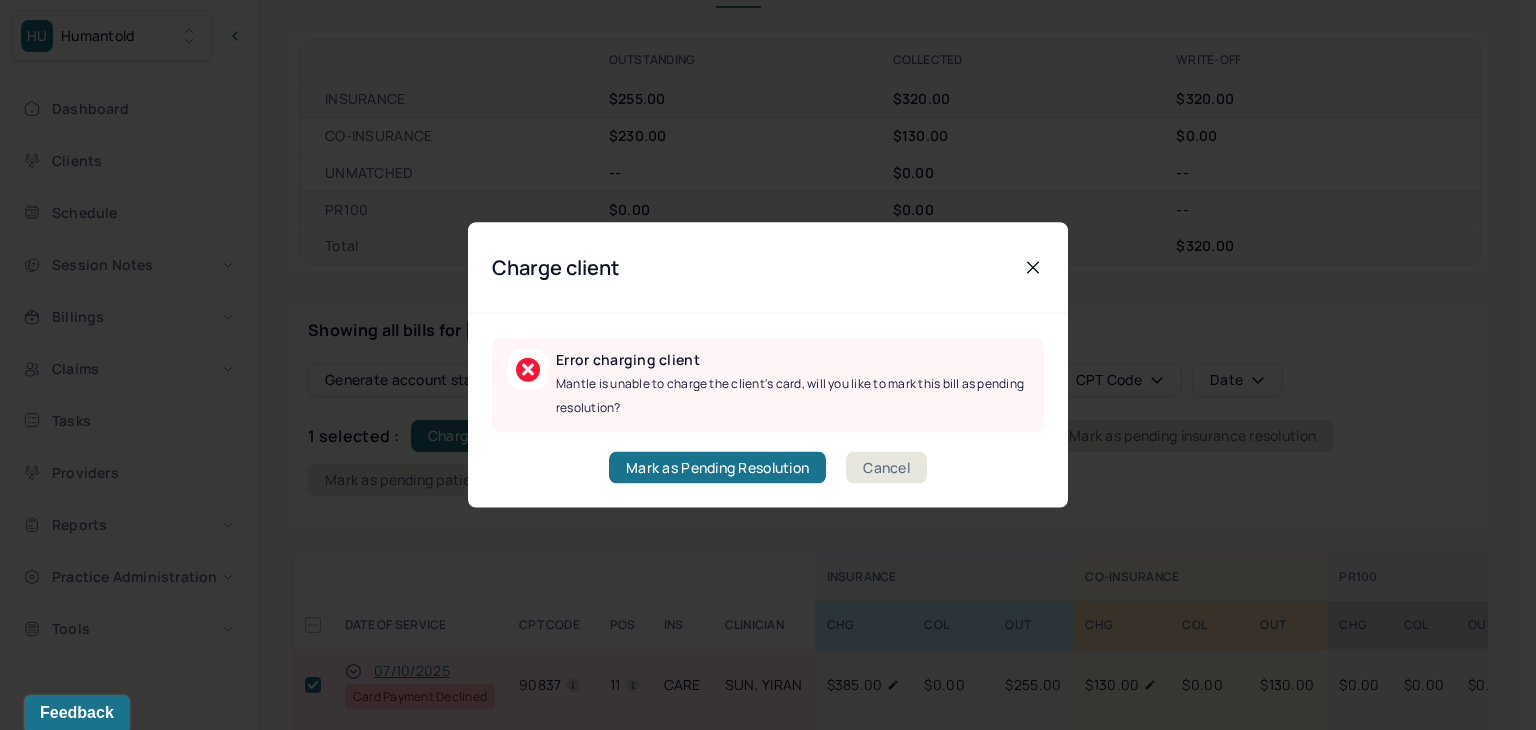 click on "Cancel" at bounding box center (886, 468) 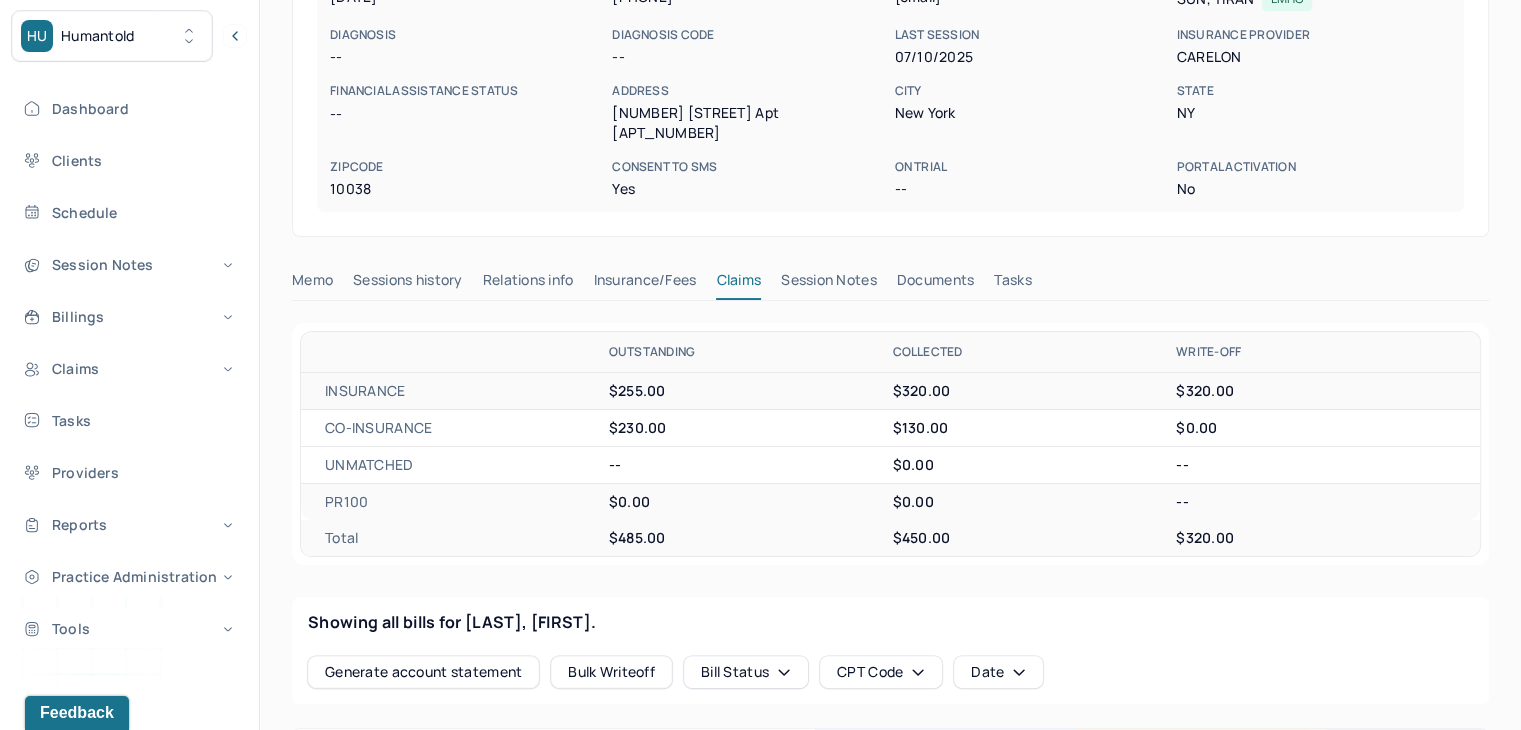 scroll, scrollTop: 0, scrollLeft: 0, axis: both 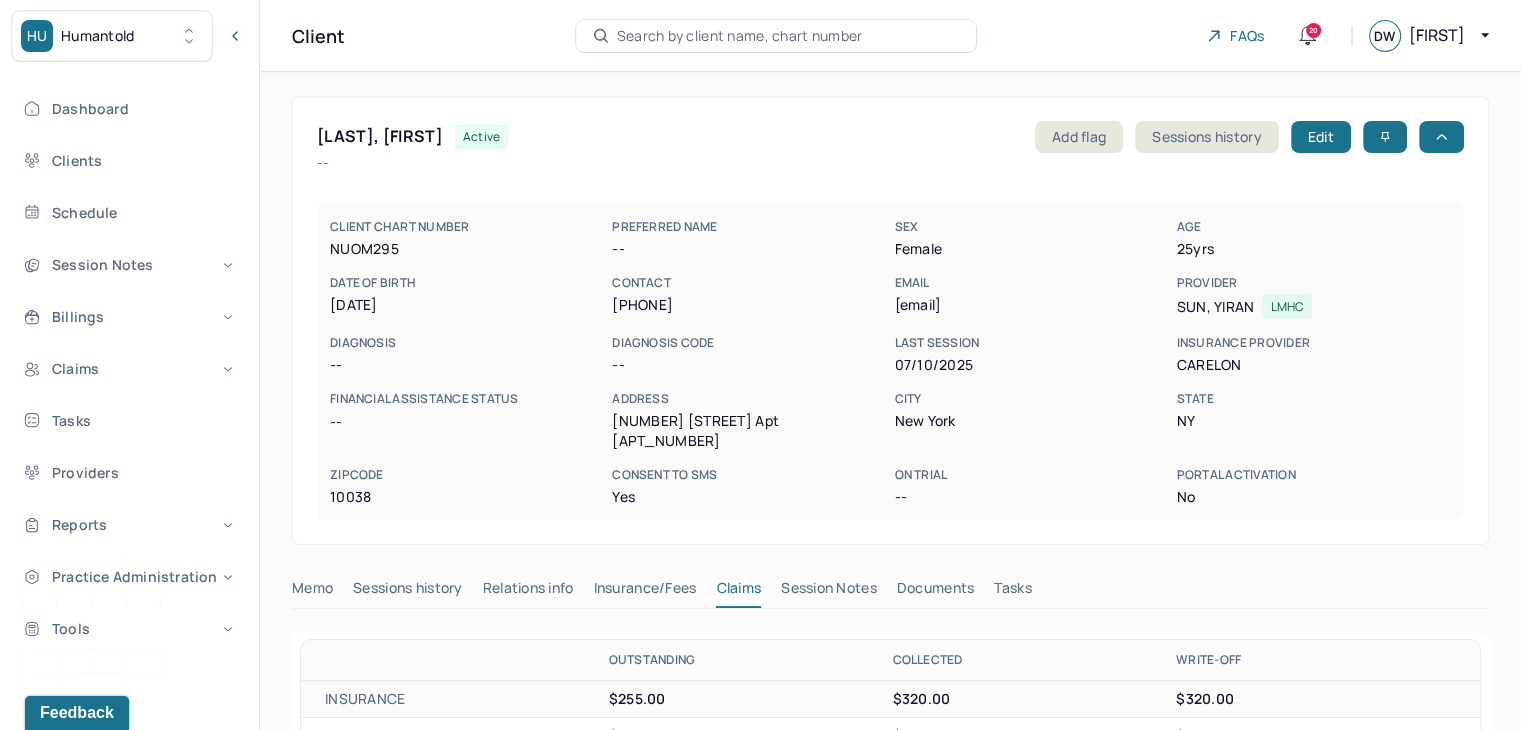 click on "Search by client name, chart number" at bounding box center (740, 36) 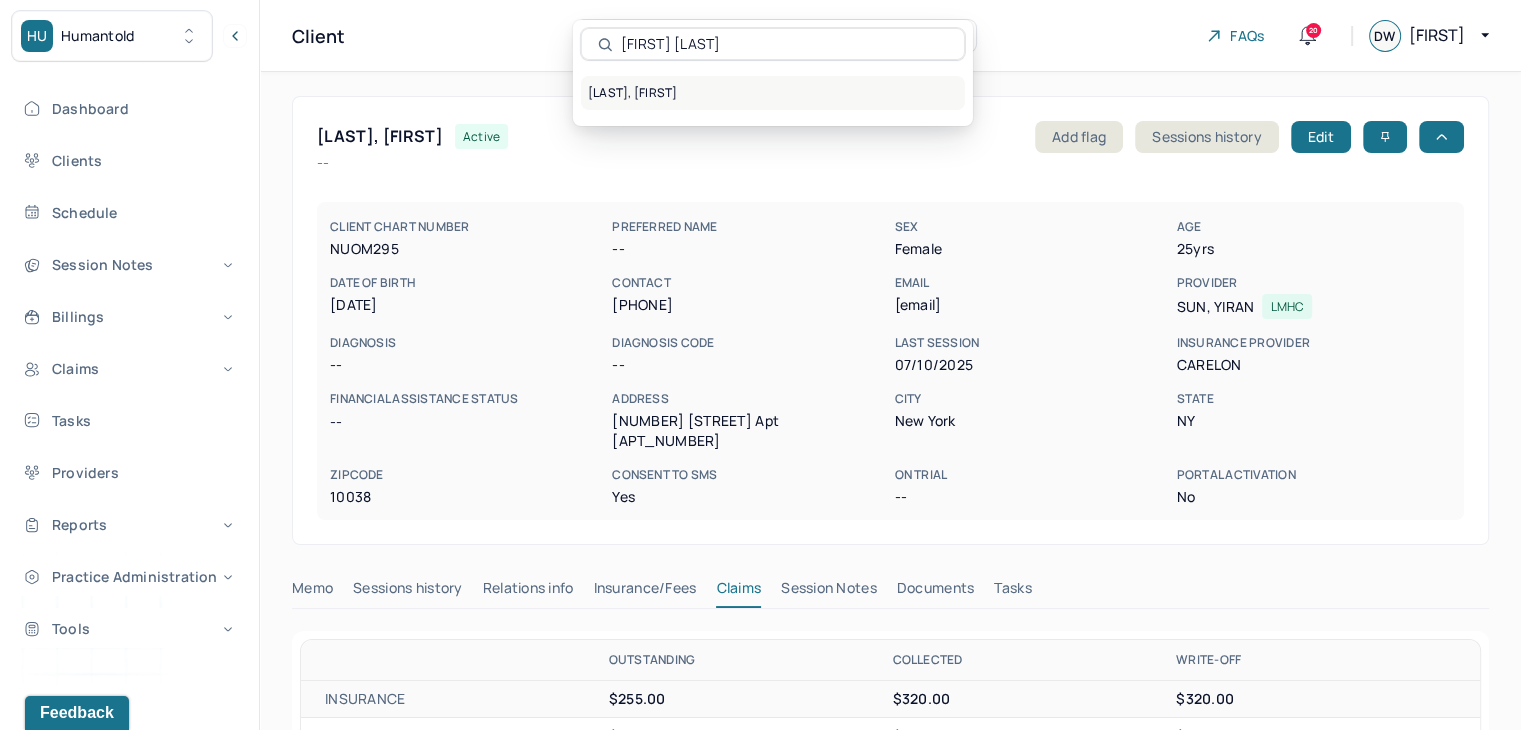 type on "[FIRST] [LAST]" 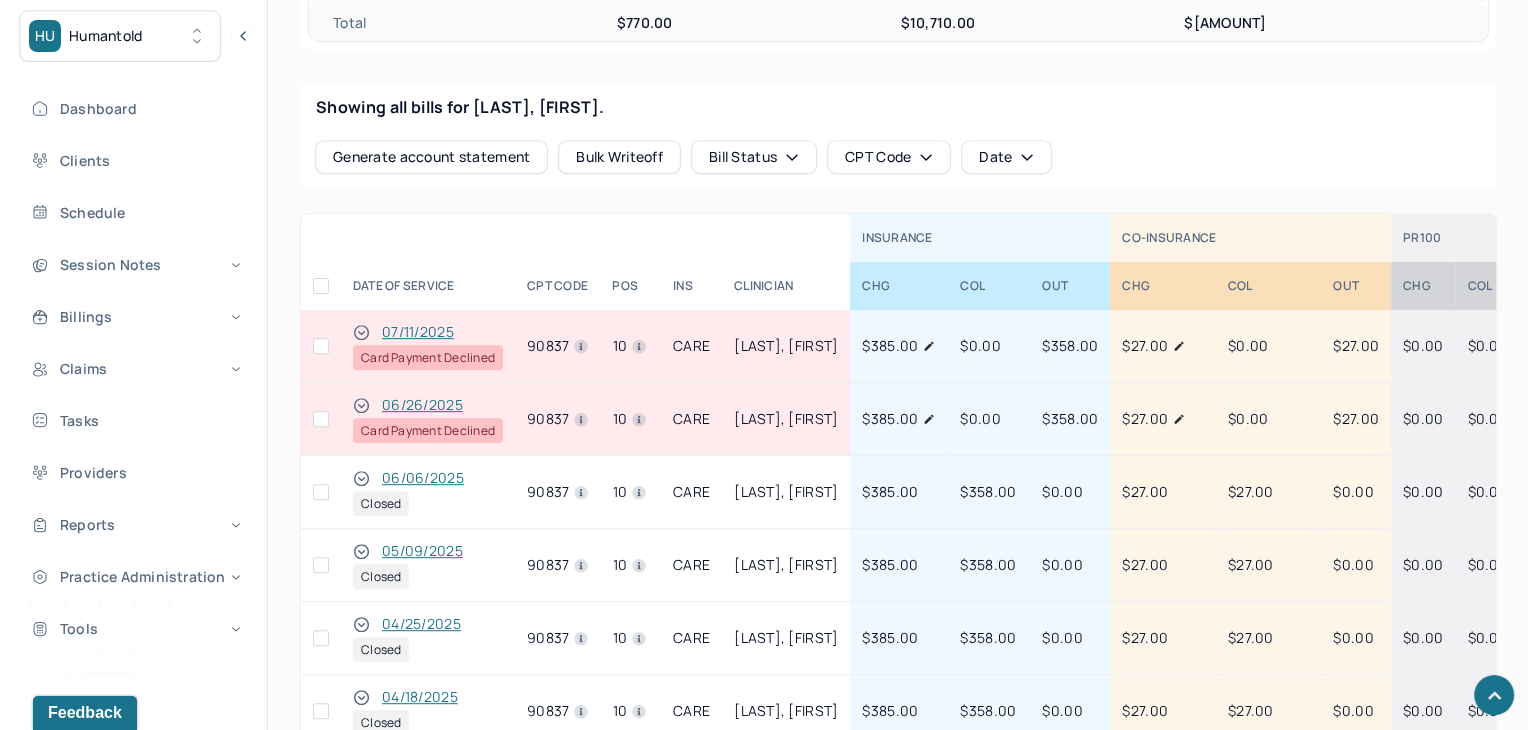 scroll, scrollTop: 620, scrollLeft: 0, axis: vertical 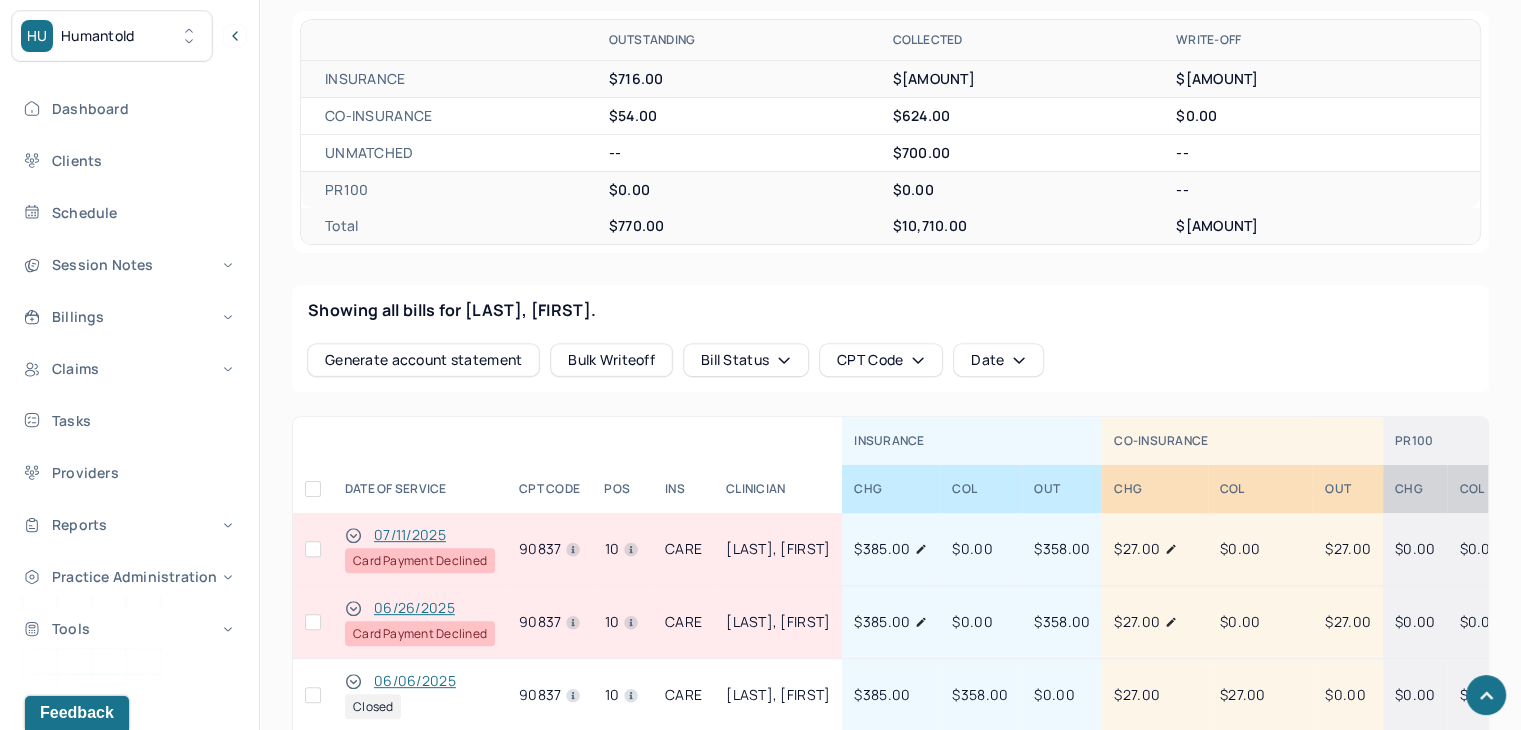 click at bounding box center (313, 622) 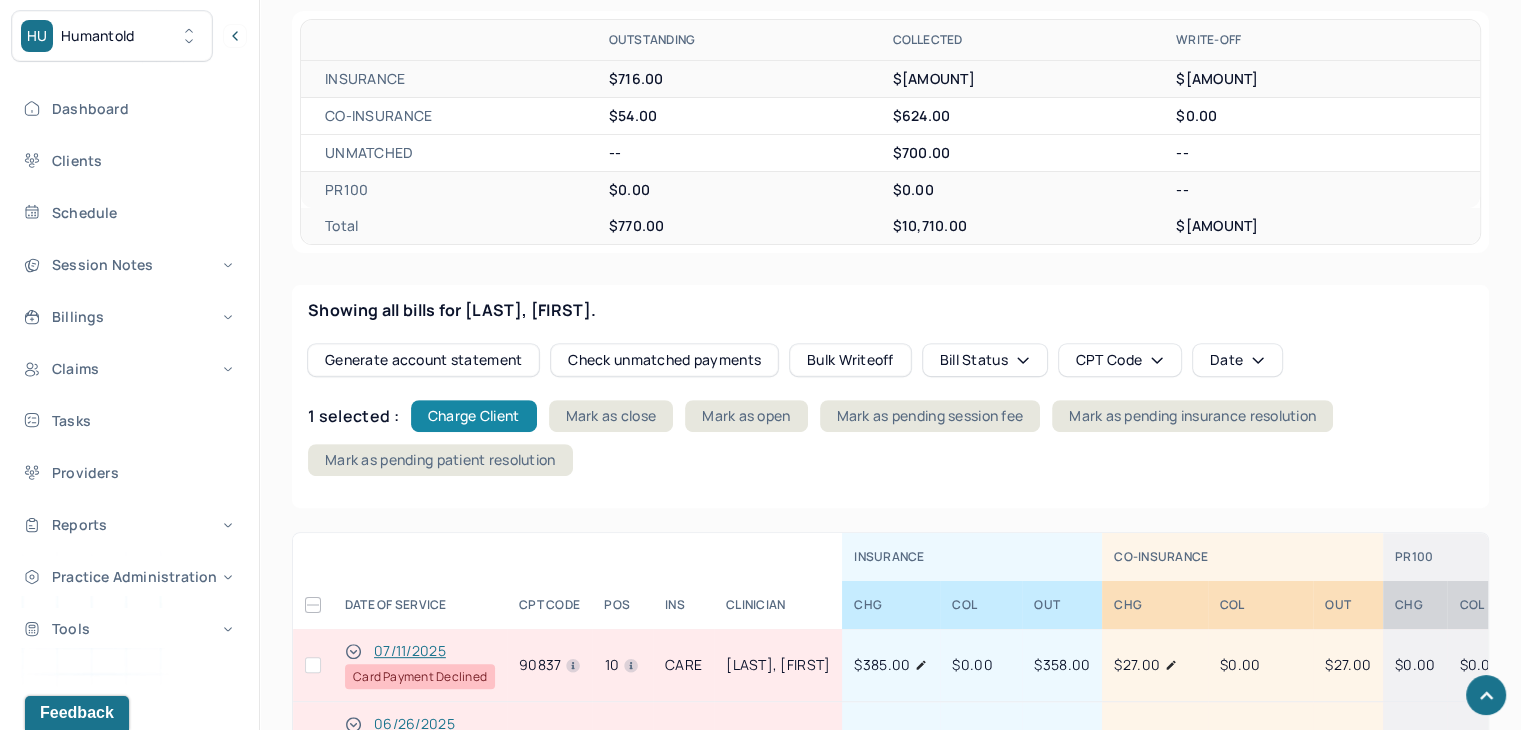click on "Charge Client" at bounding box center [474, 416] 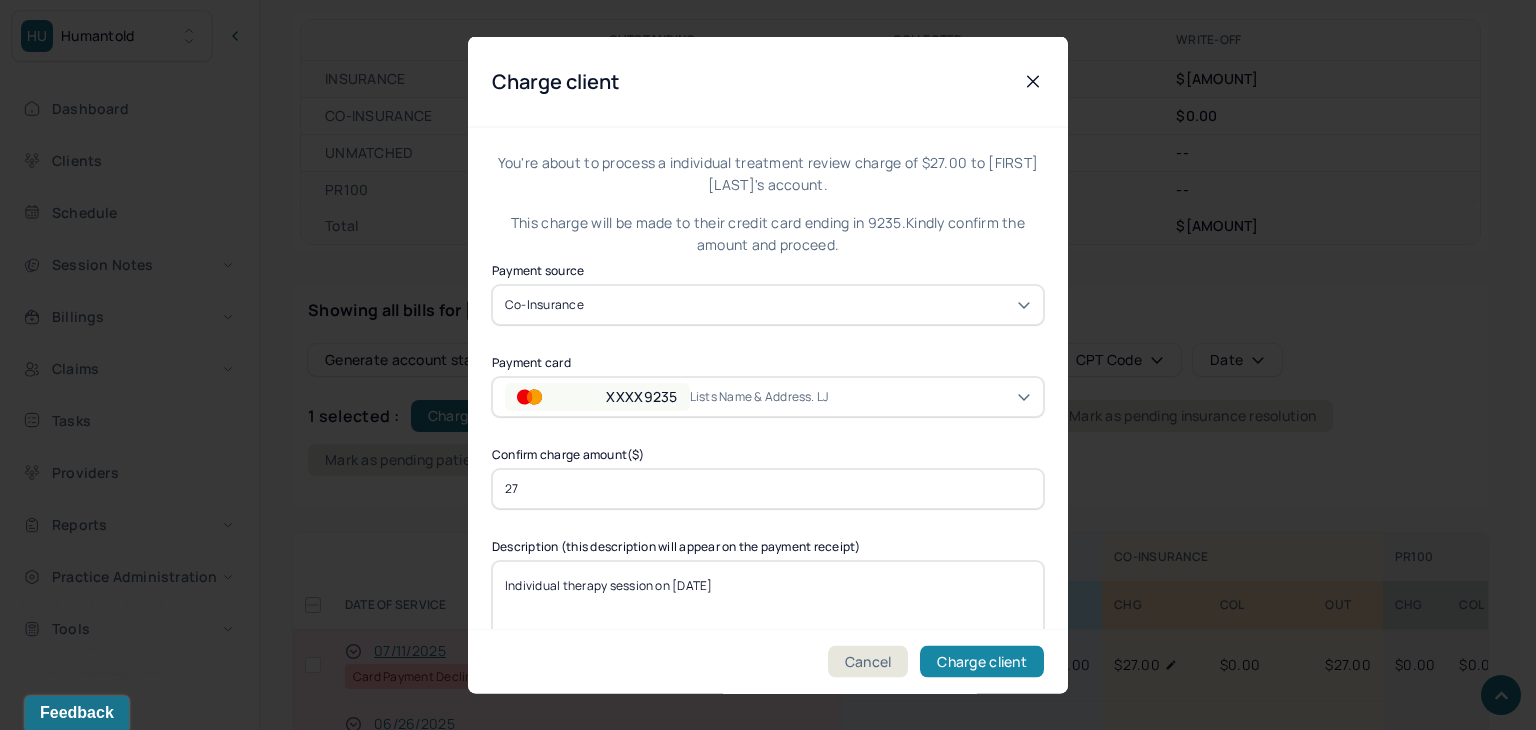 click on "Charge client" at bounding box center (982, 662) 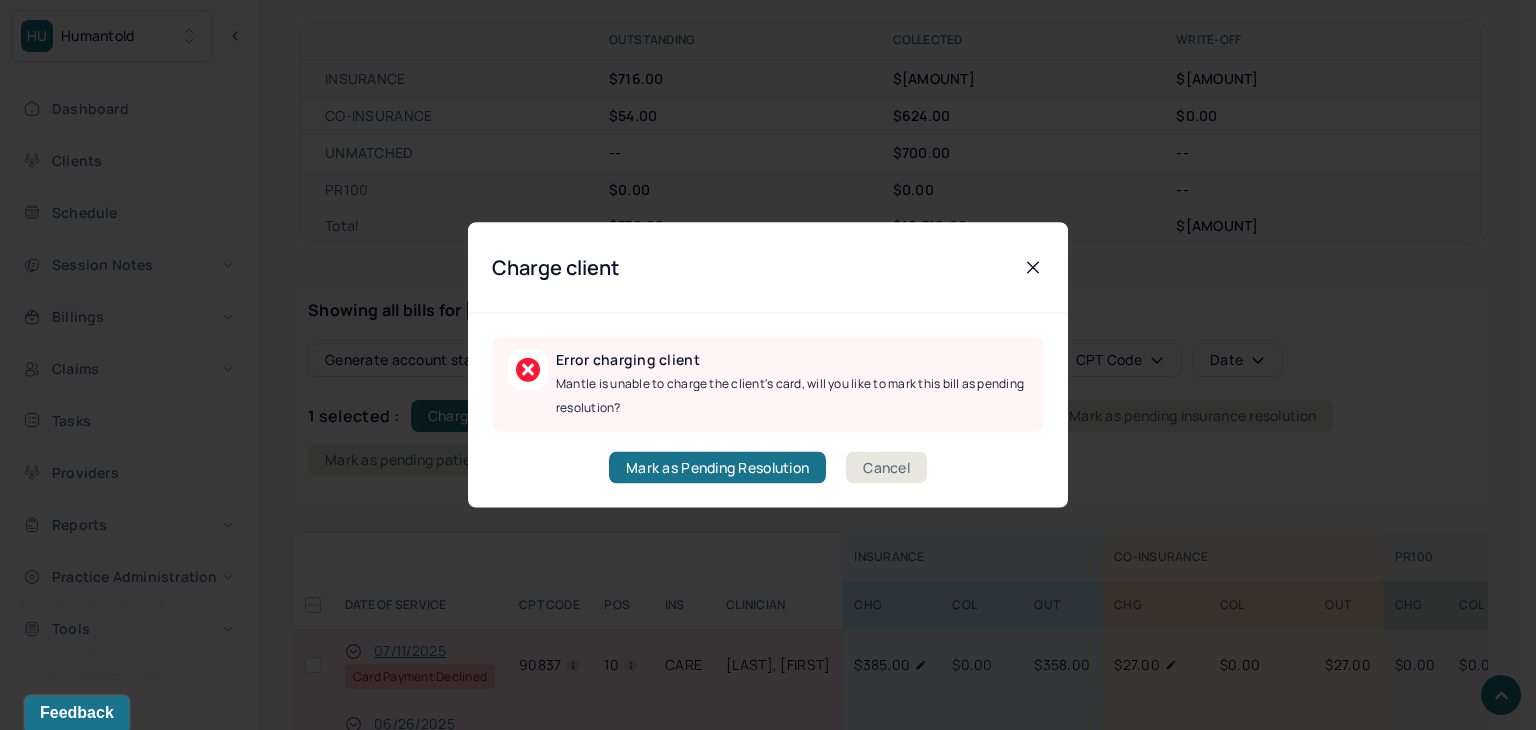 click on "Charge client" at bounding box center [768, 268] 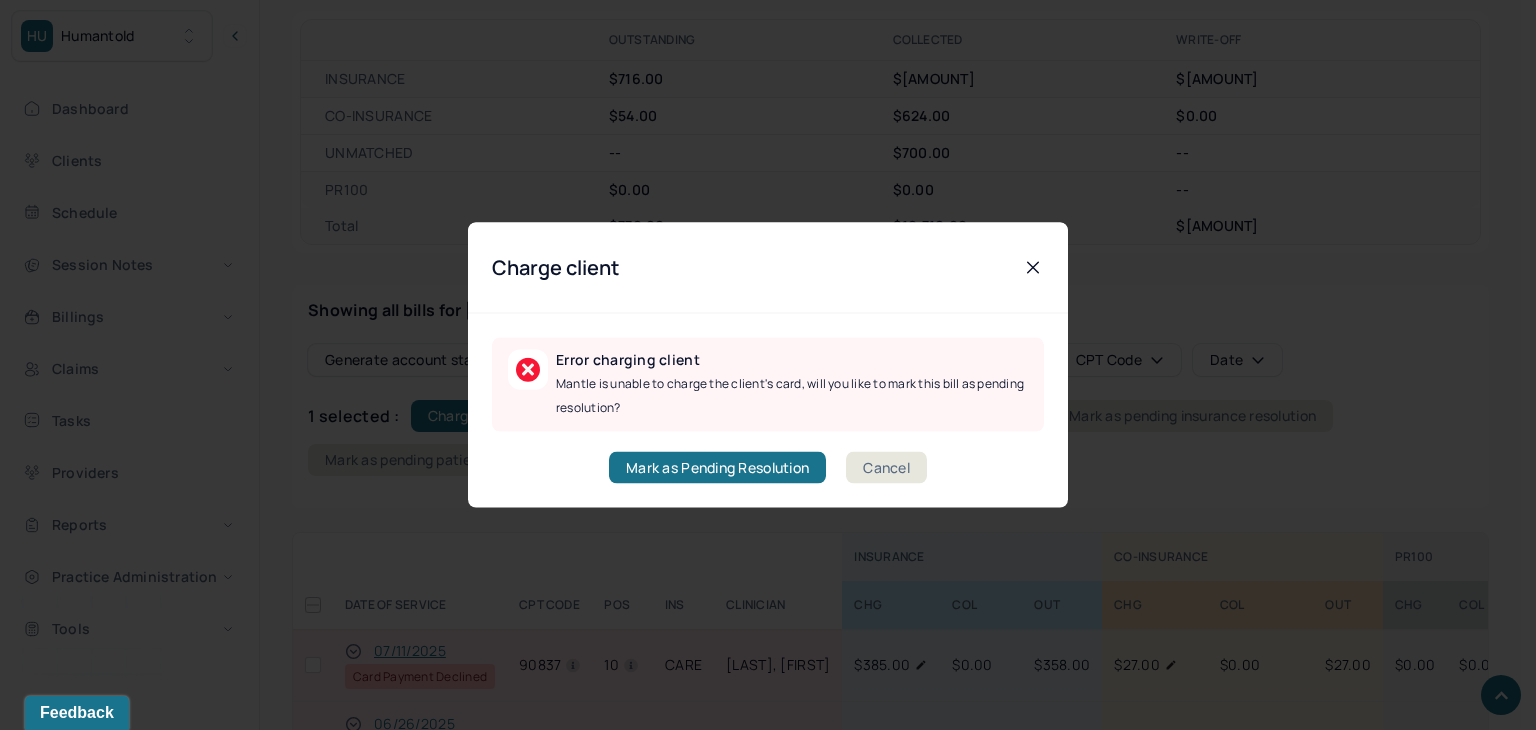 click 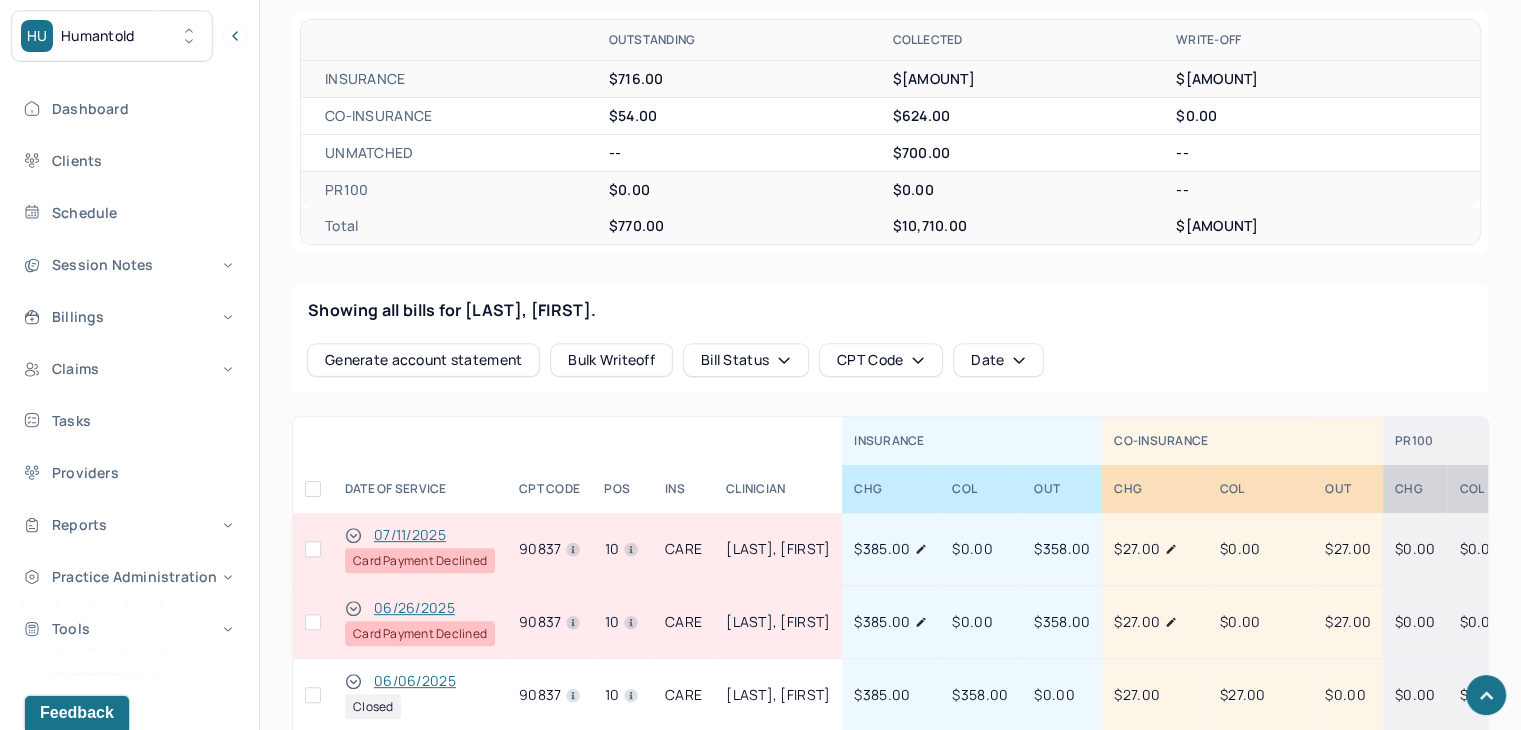 click at bounding box center (313, 622) 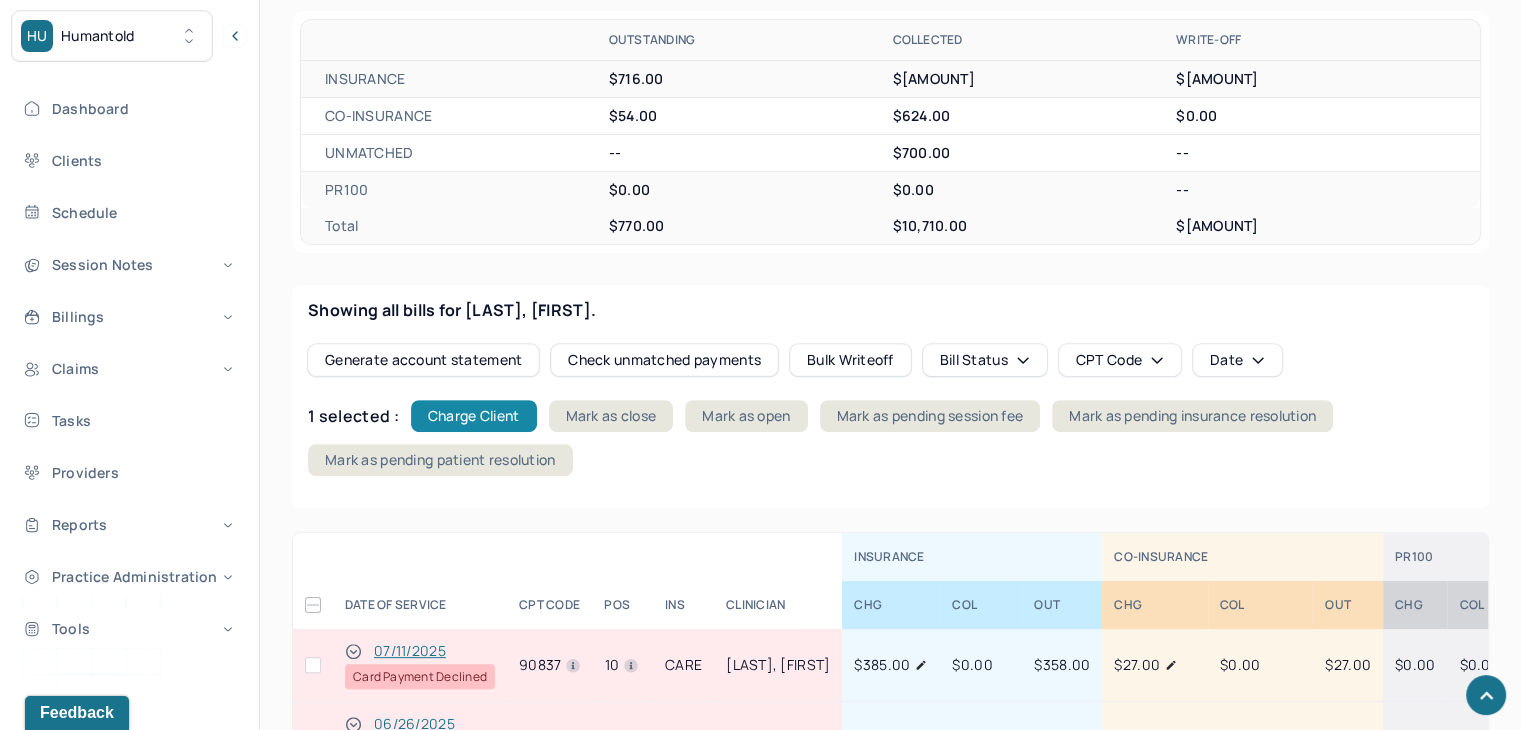 click on "Charge Client" at bounding box center (474, 416) 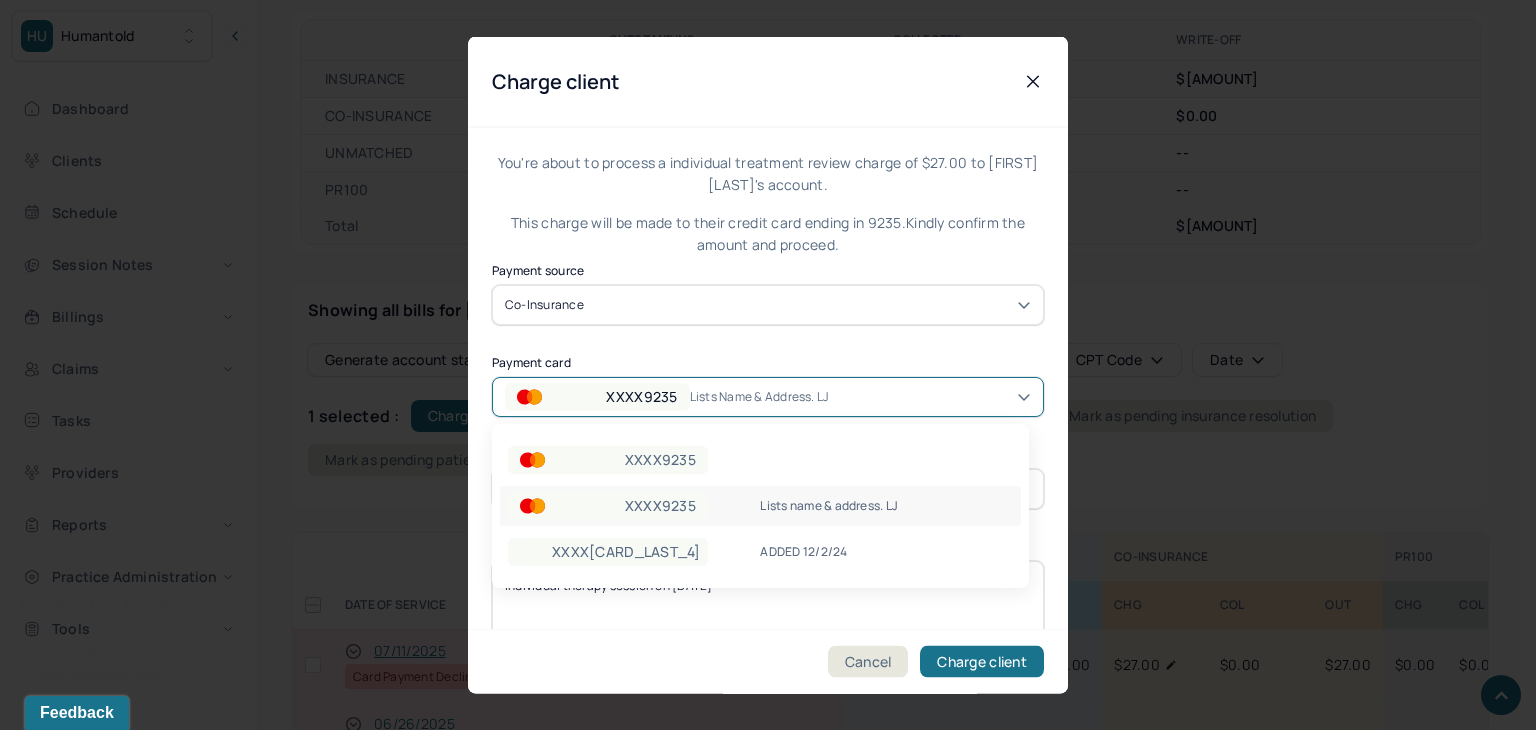 click on "XXXX9235" at bounding box center [597, 396] 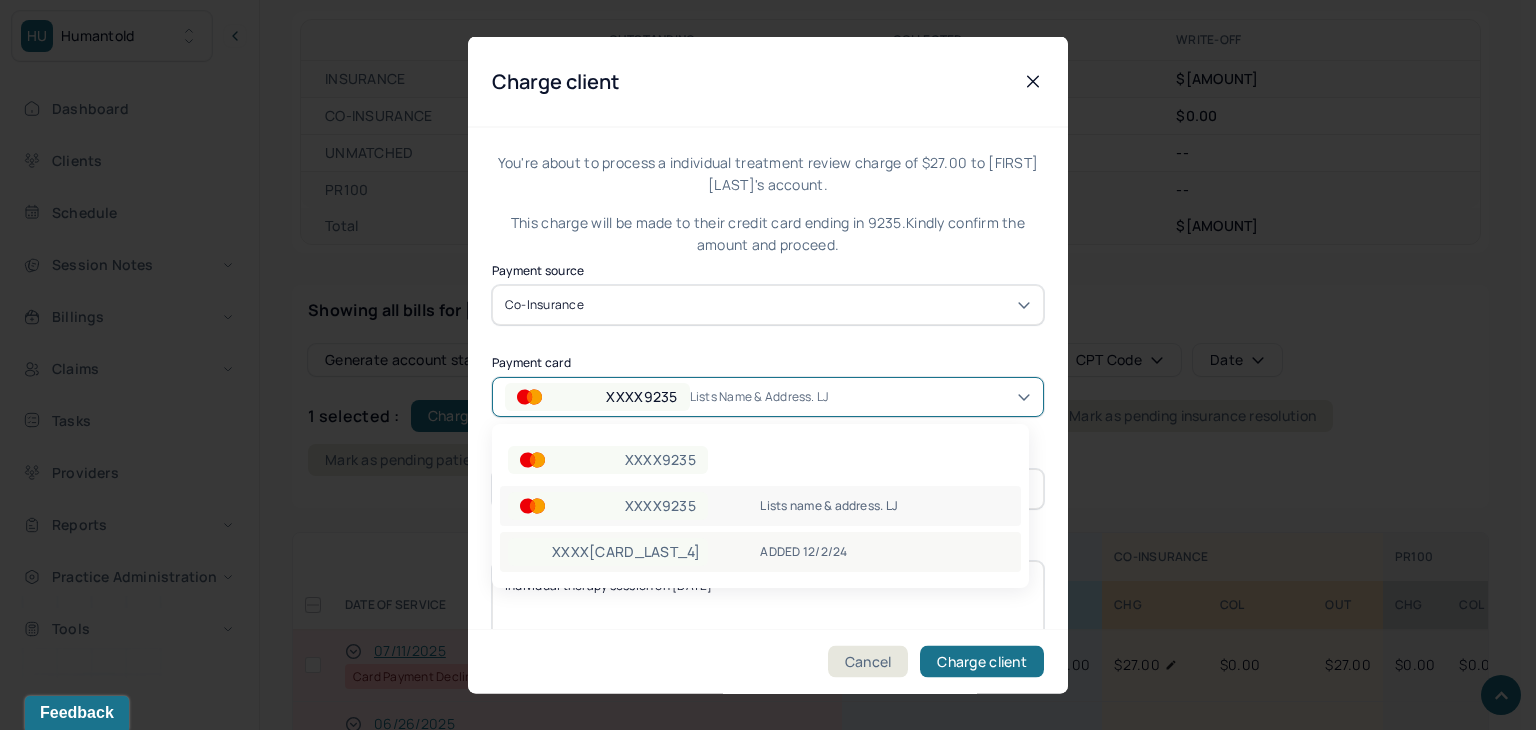 click on "XXXX[CARD_LAST_4]" at bounding box center (626, 552) 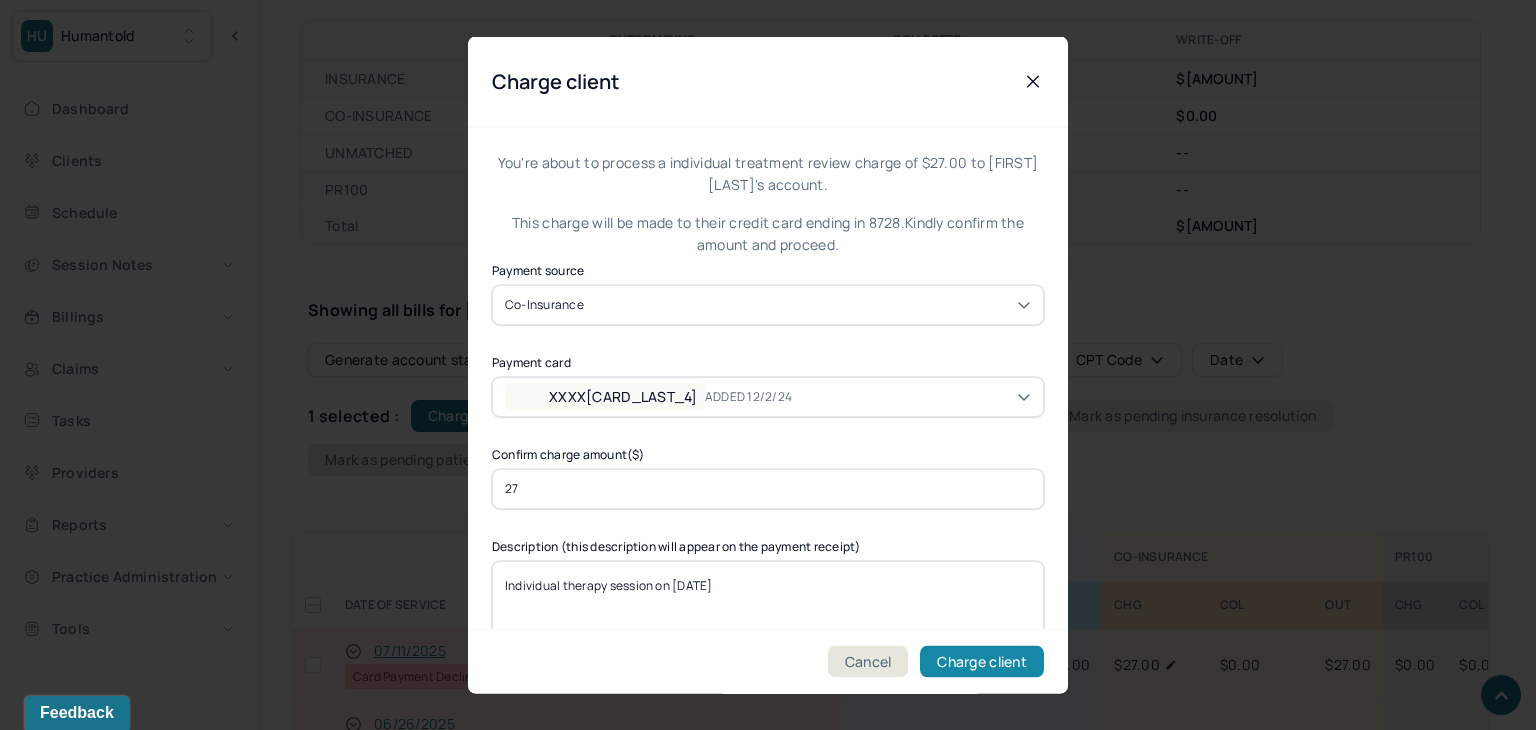 click on "Charge client" at bounding box center (982, 662) 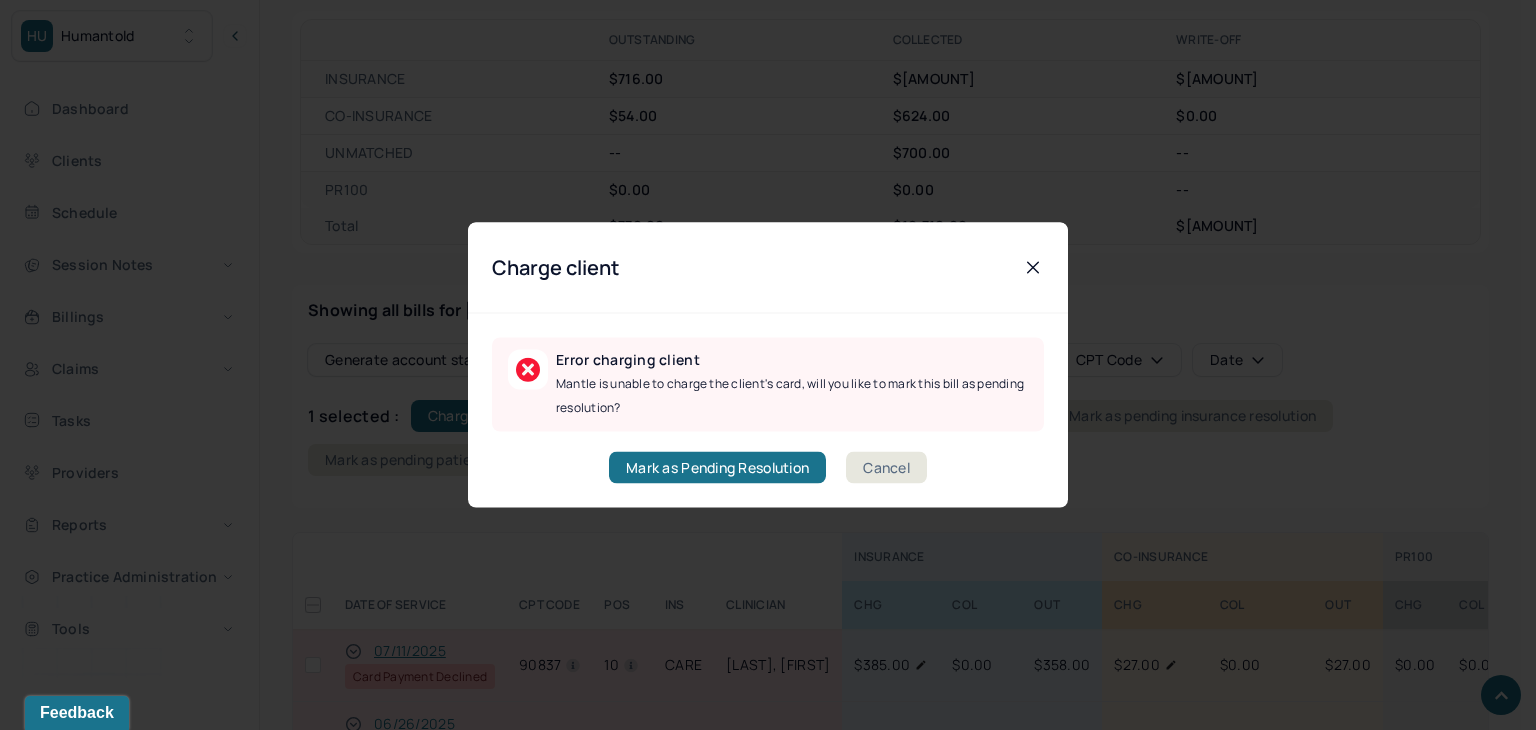 click on "Cancel" at bounding box center [886, 468] 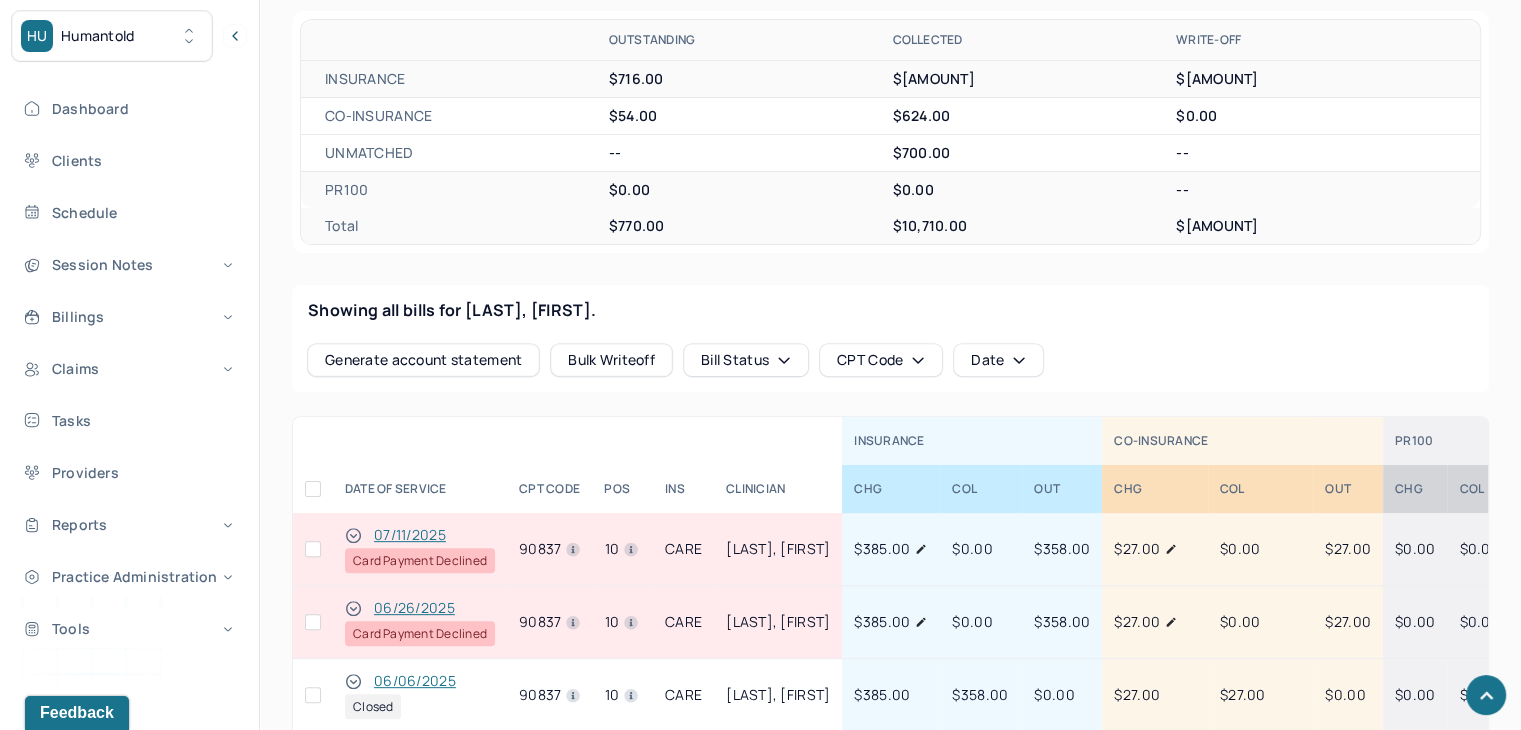 click at bounding box center [313, 622] 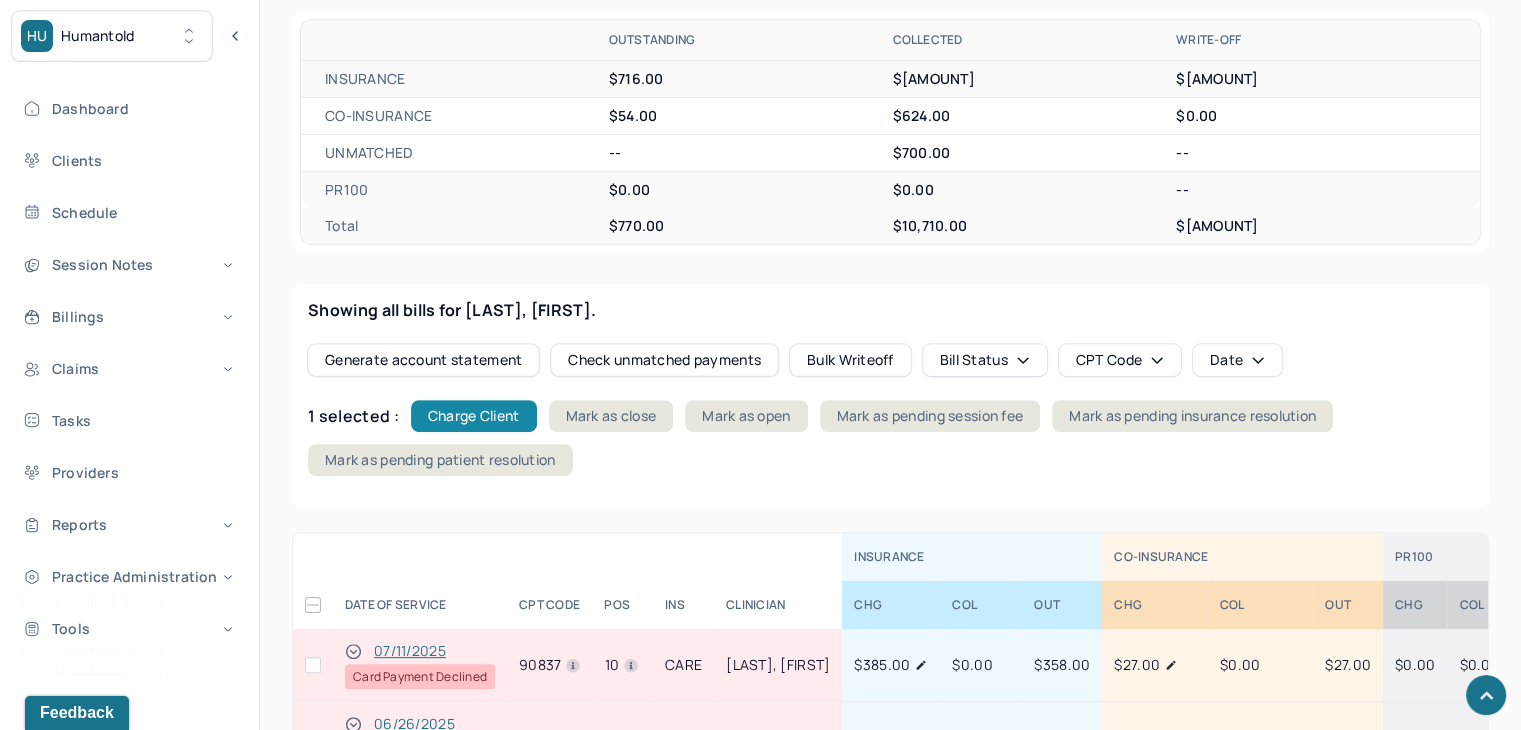 click on "Charge Client" at bounding box center (474, 416) 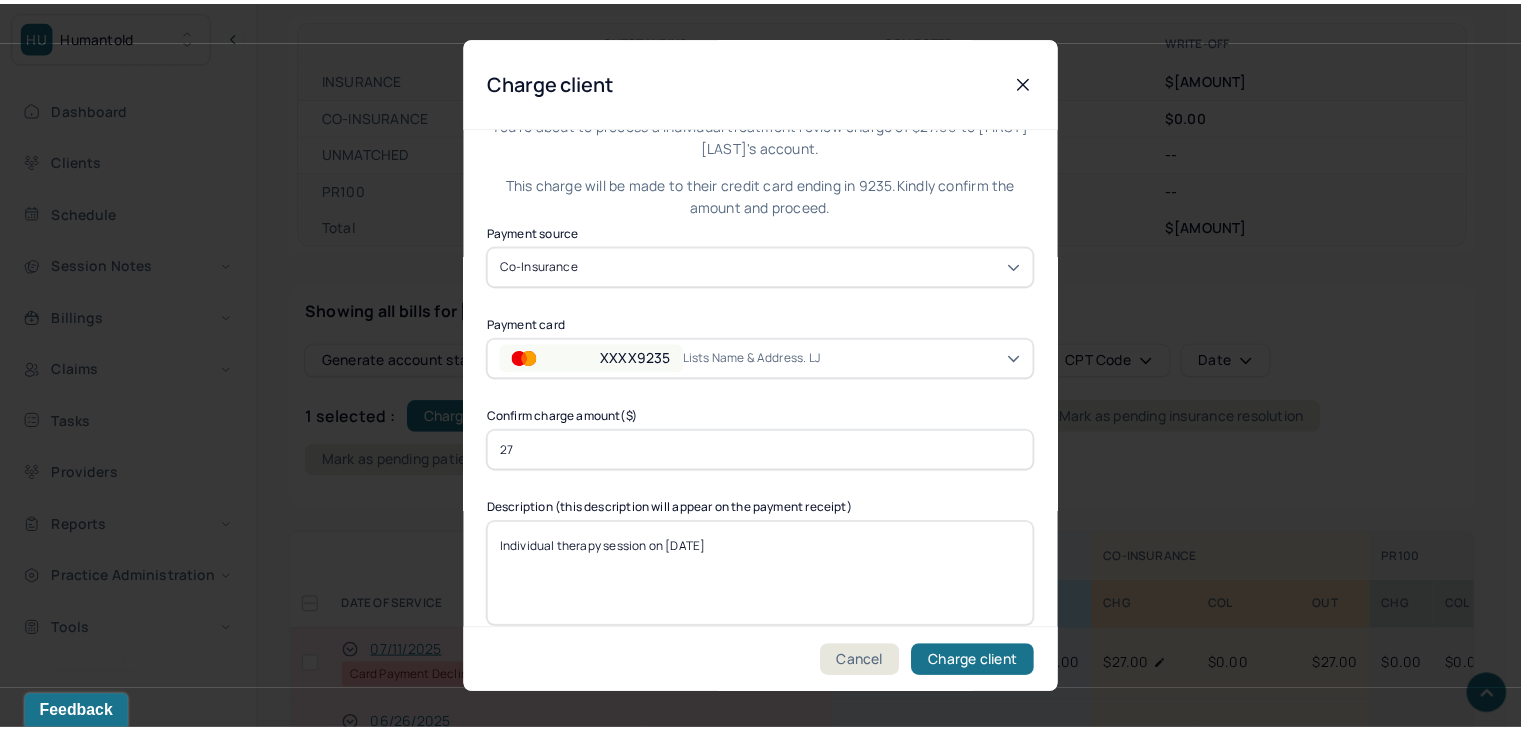 scroll, scrollTop: 60, scrollLeft: 0, axis: vertical 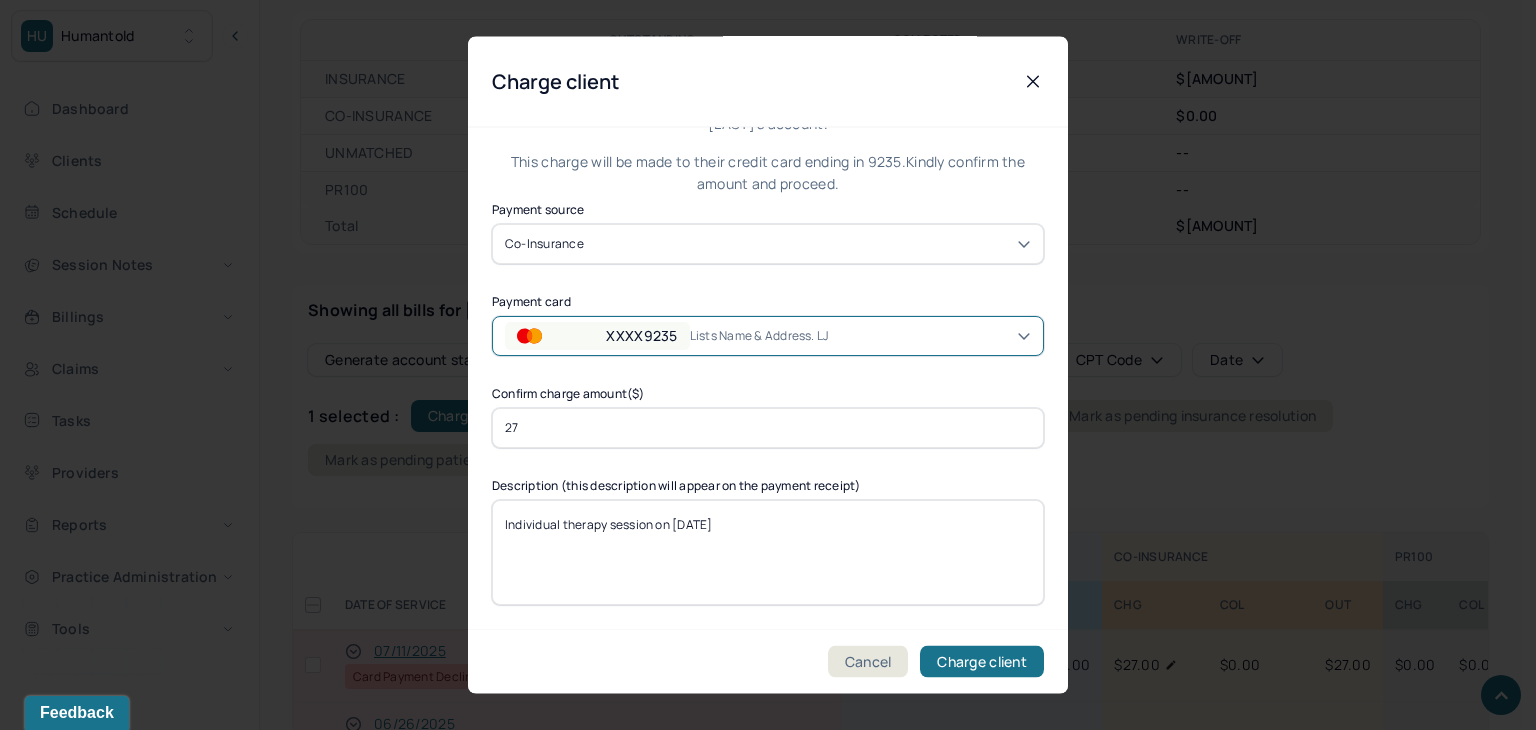 click on "Lists name & address. LJ" at bounding box center (767, 336) 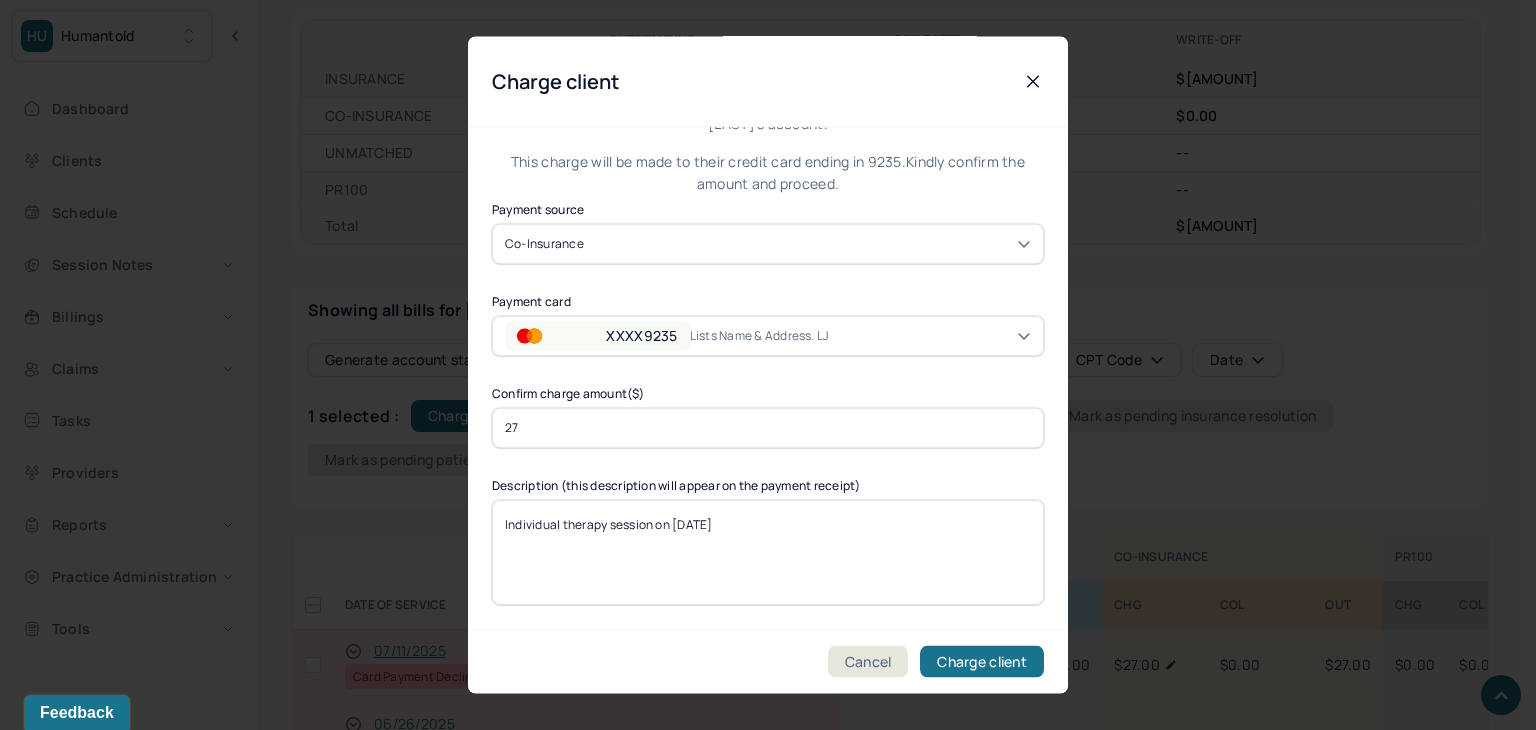 click 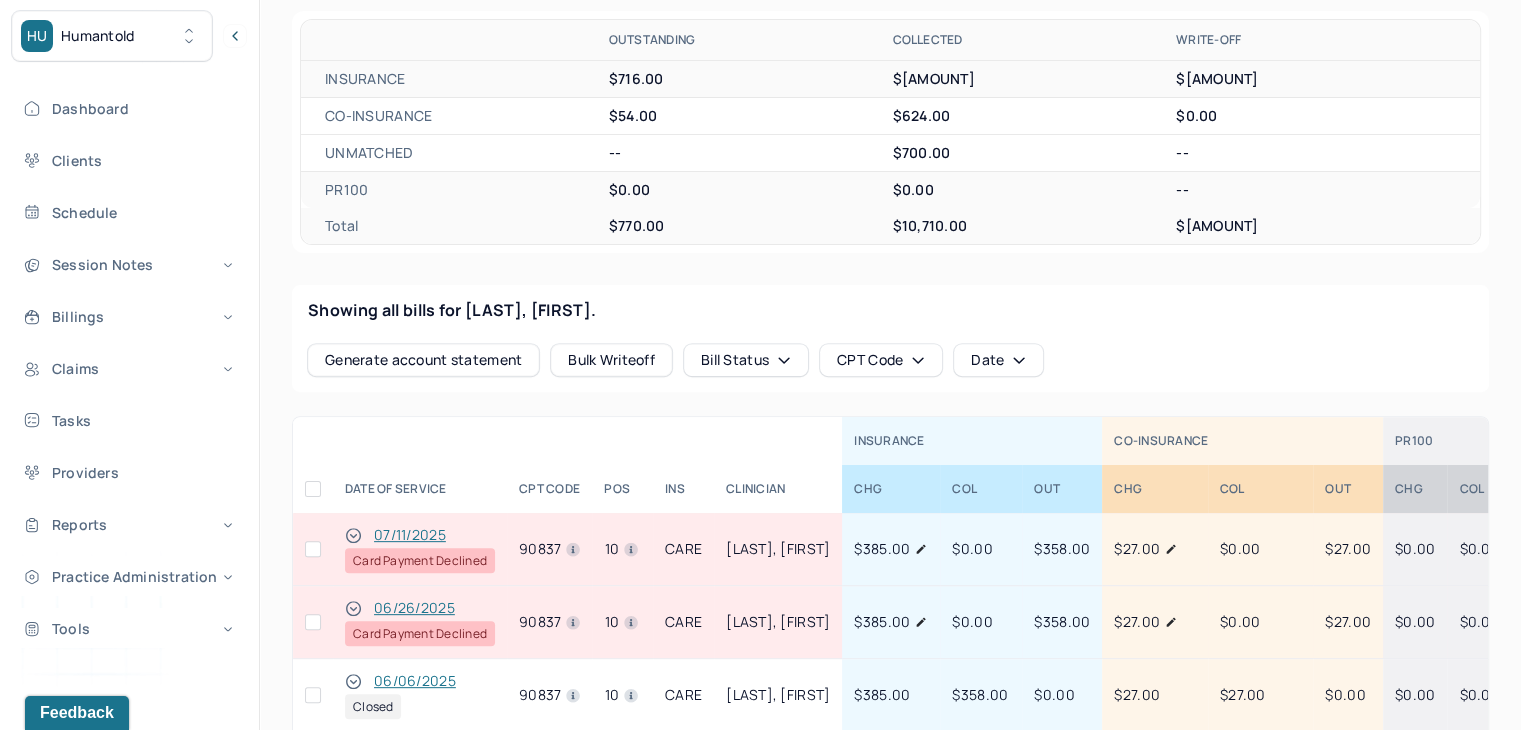 scroll, scrollTop: 0, scrollLeft: 0, axis: both 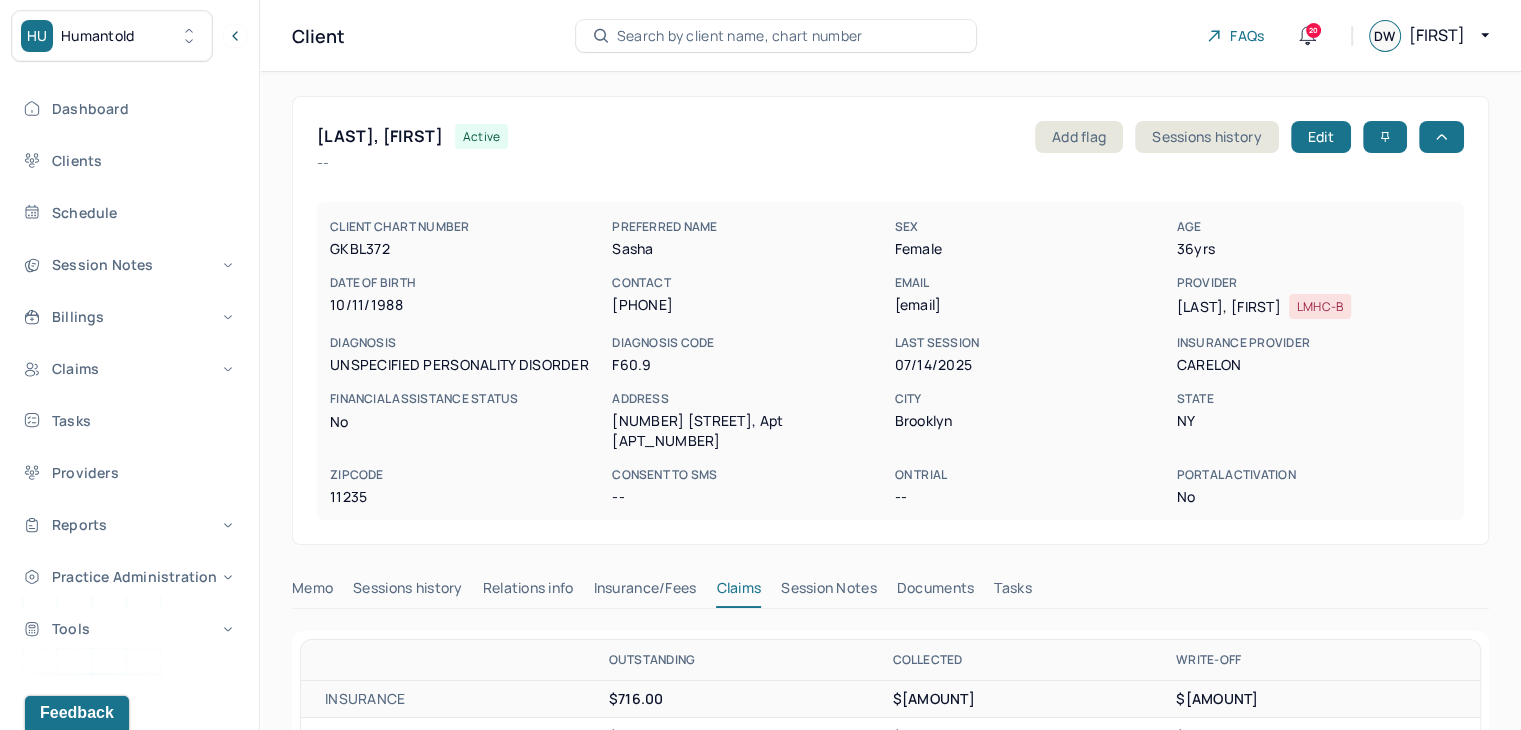 click on "Search by client name, chart number" at bounding box center [740, 36] 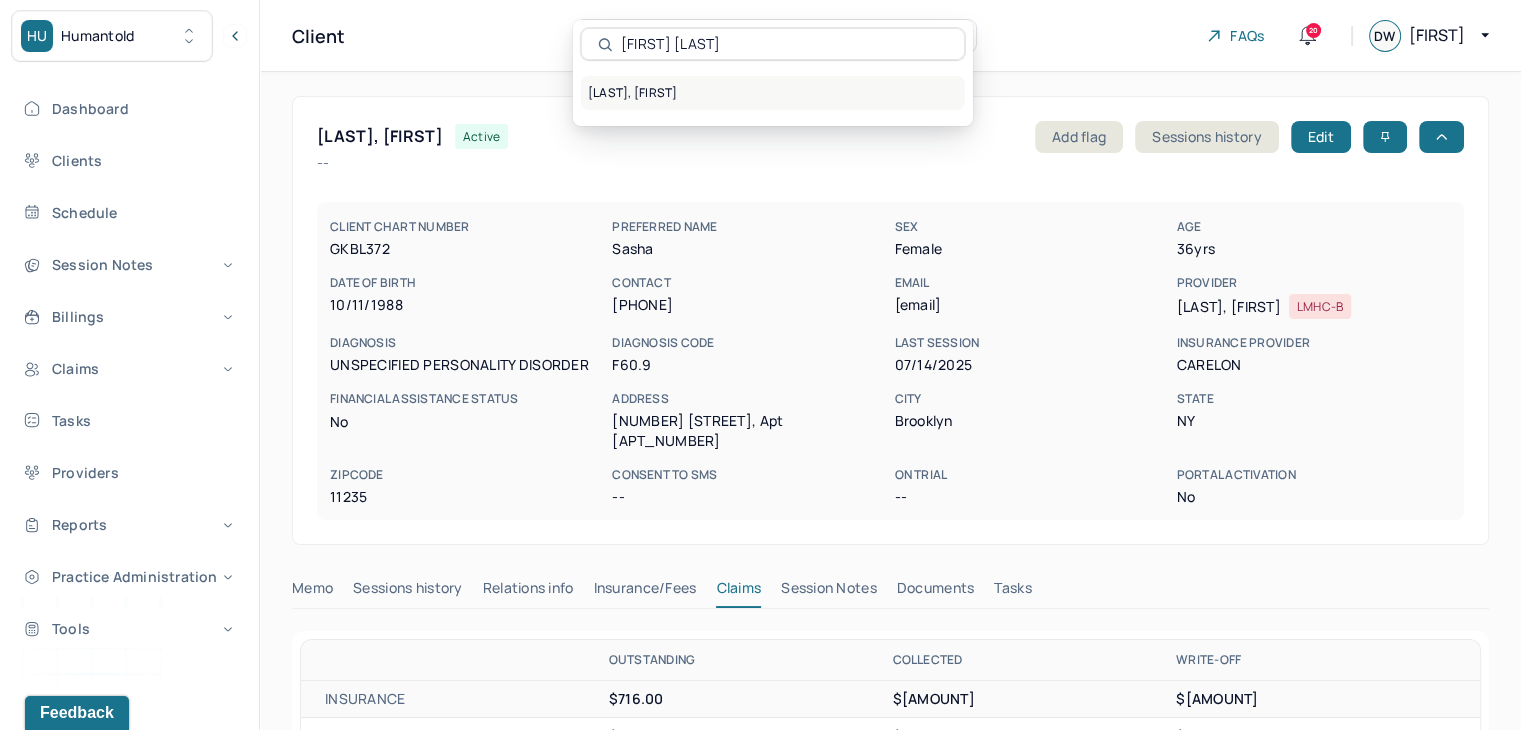 type on "[FIRST] [LAST]" 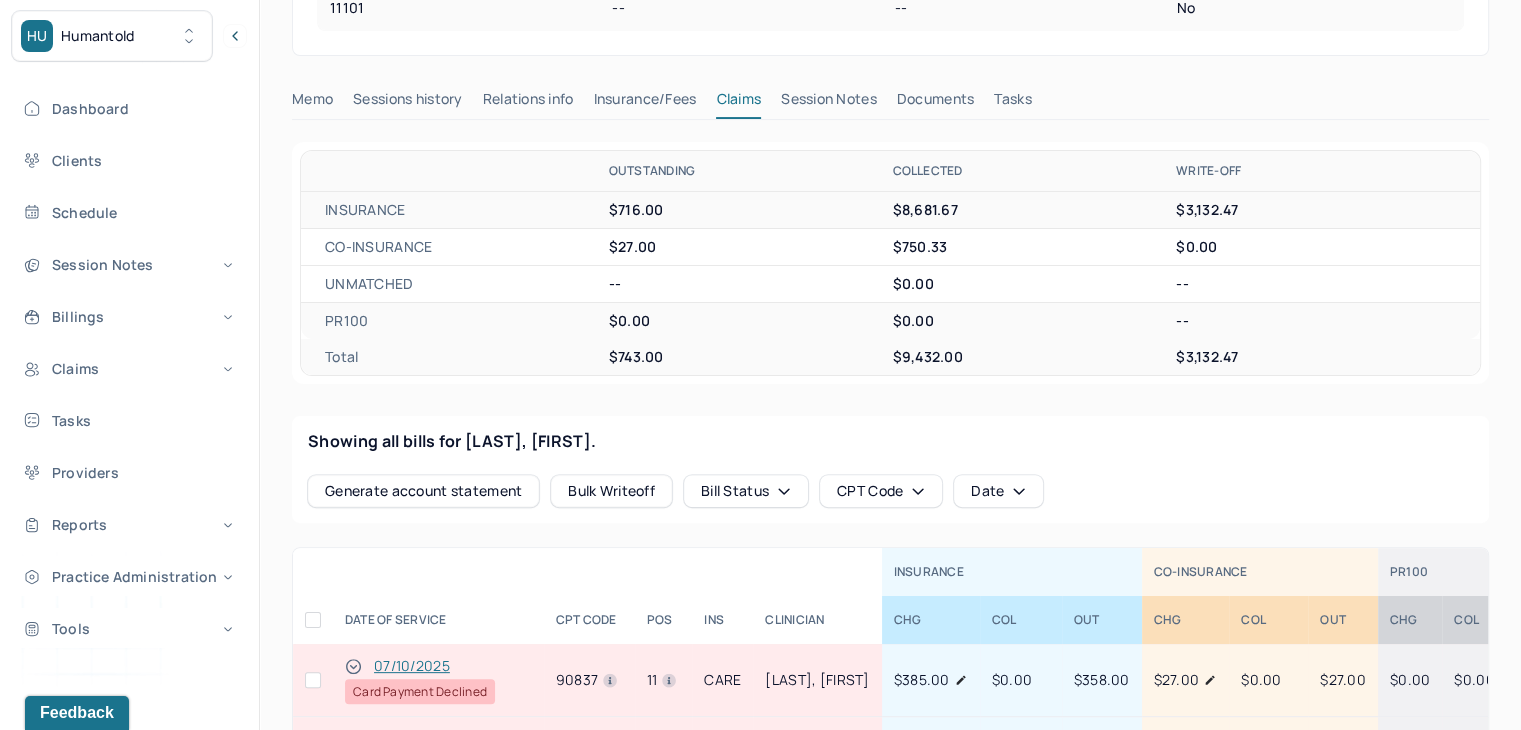 scroll, scrollTop: 500, scrollLeft: 0, axis: vertical 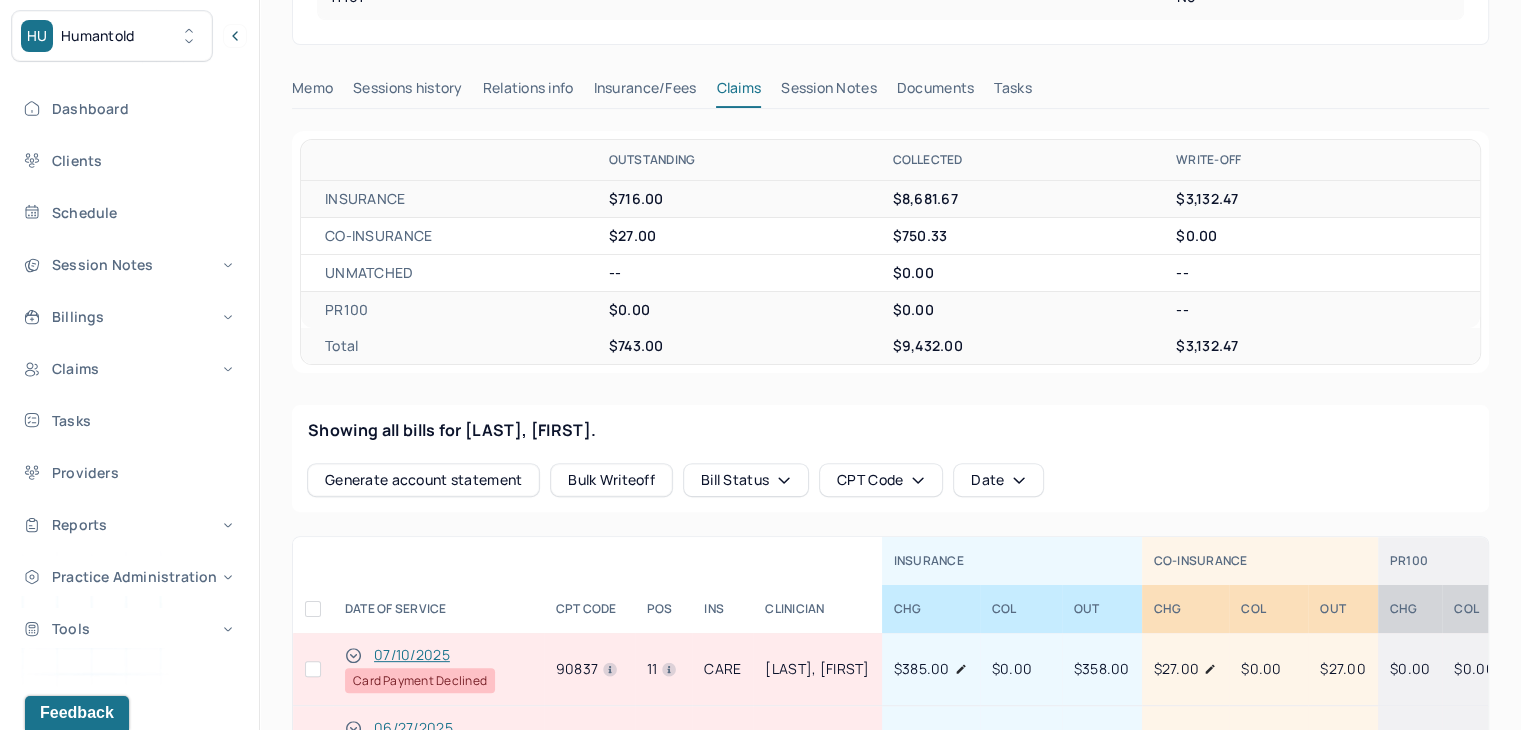click at bounding box center [313, 669] 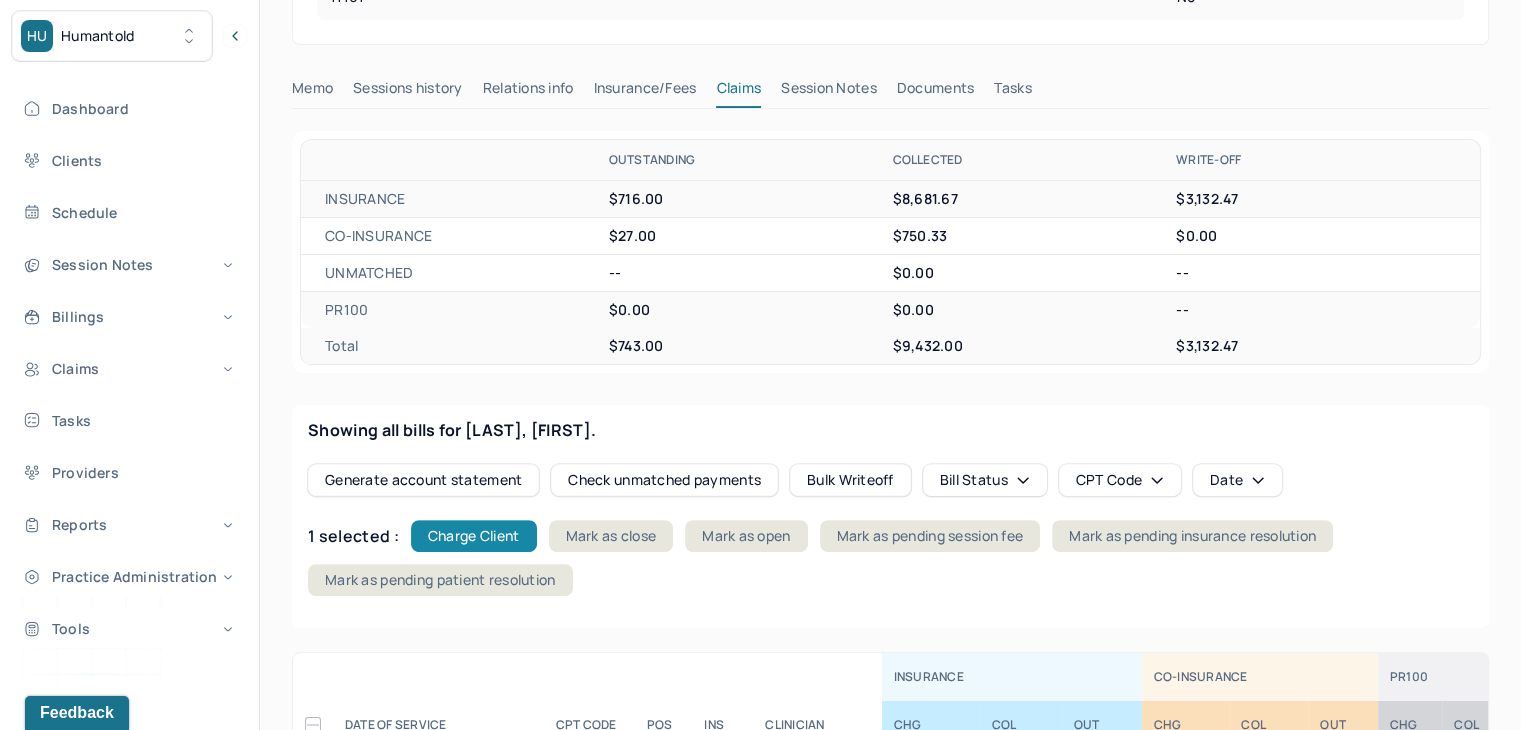 click on "Charge Client" at bounding box center (474, 536) 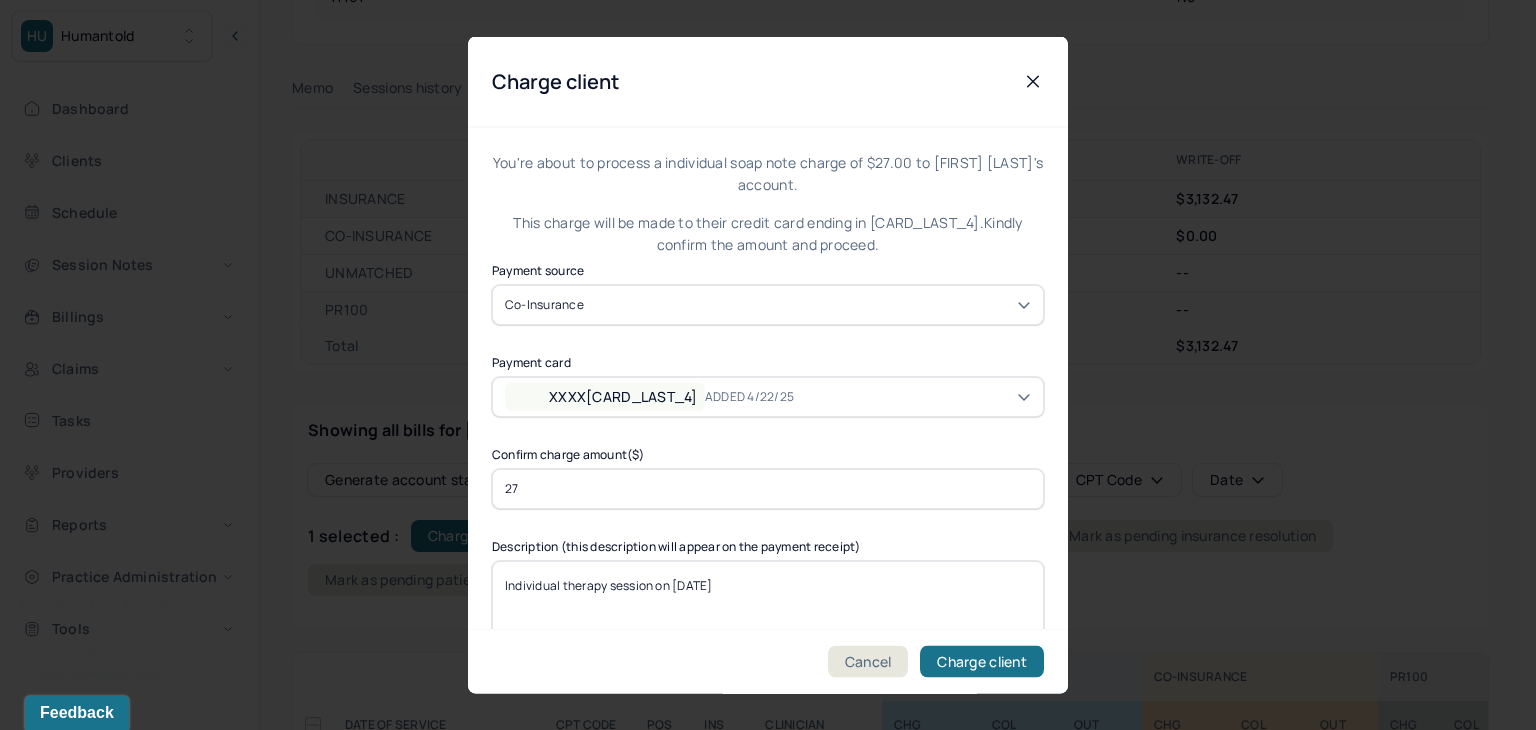 click on "ADDED 4/22/25" at bounding box center (749, 396) 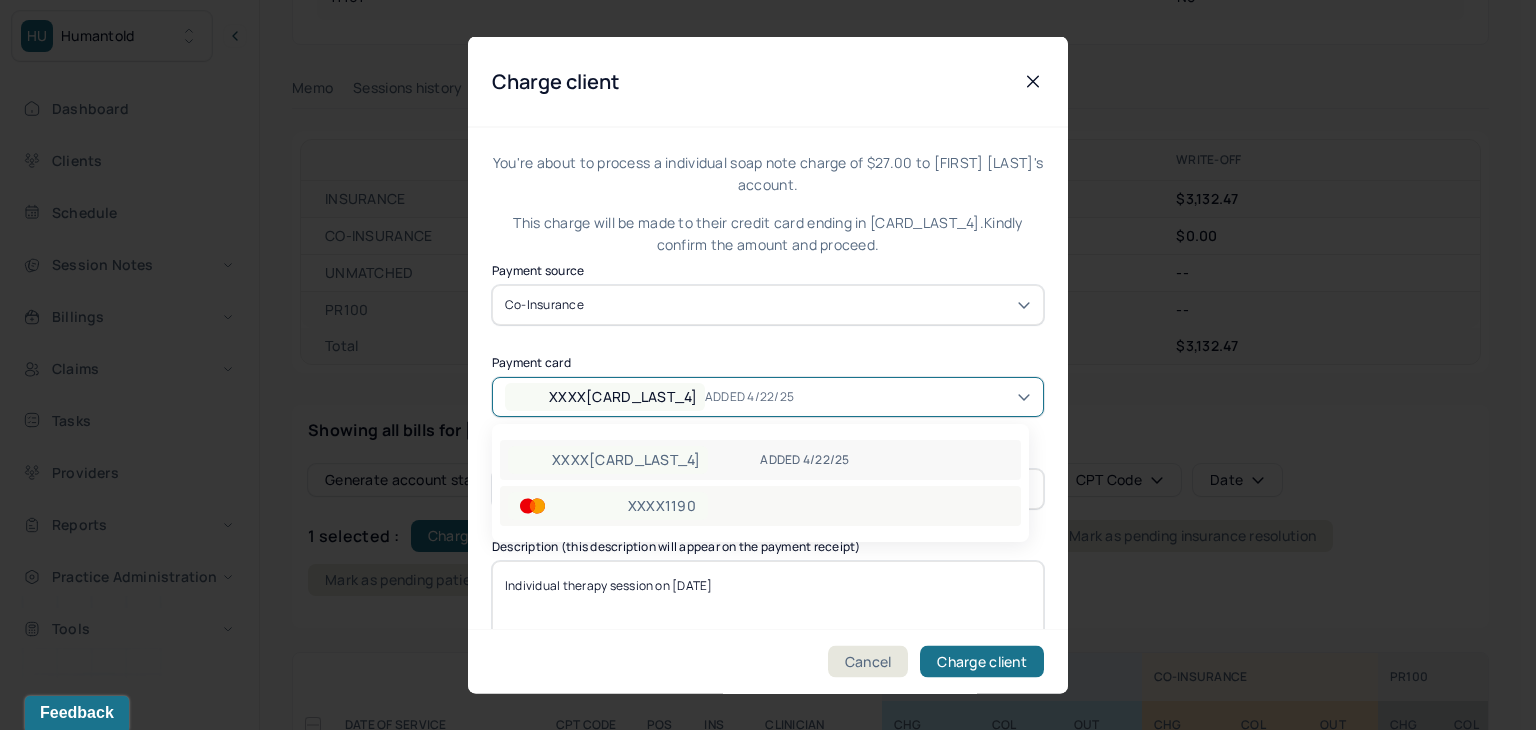 click on "XXXX1190" at bounding box center (662, 506) 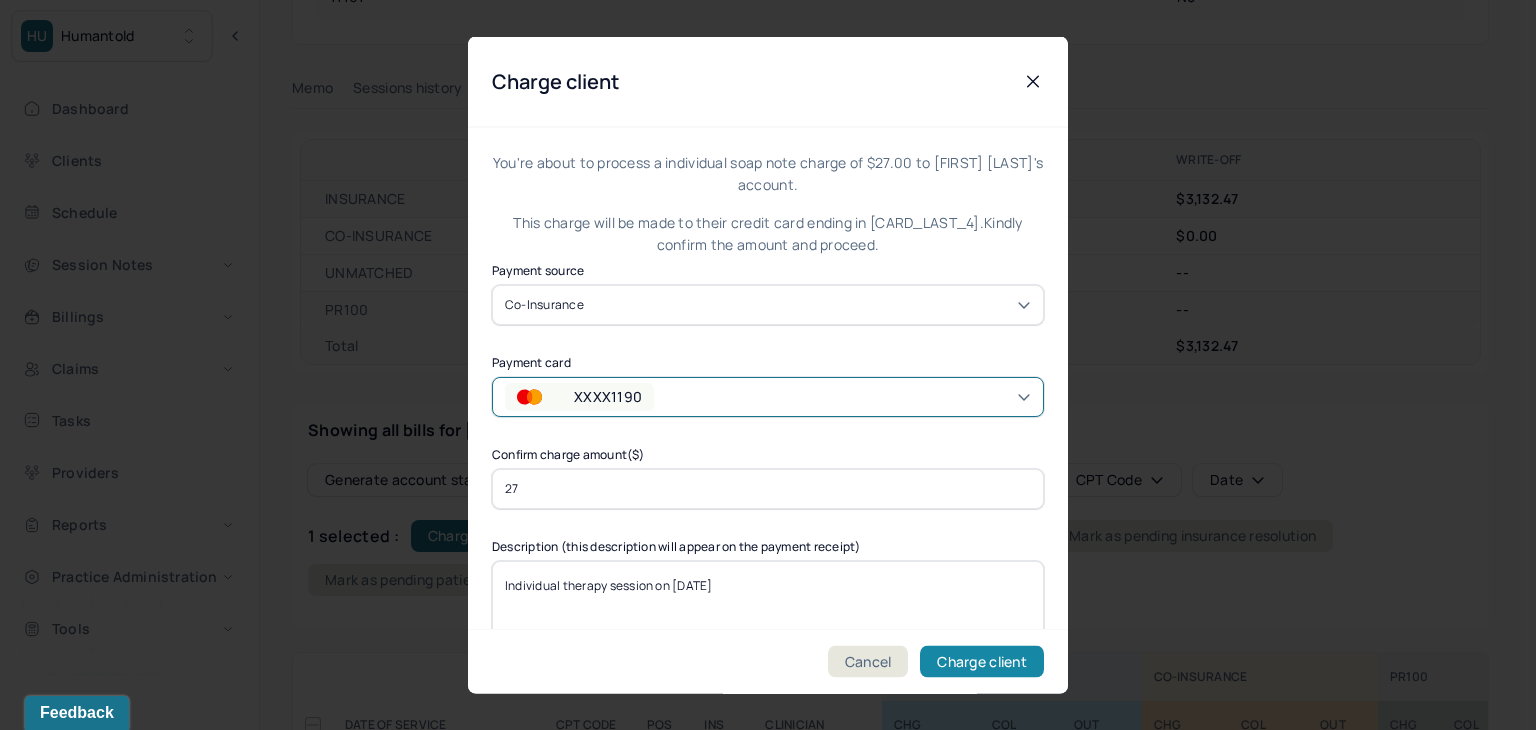 click on "Charge client" at bounding box center (982, 662) 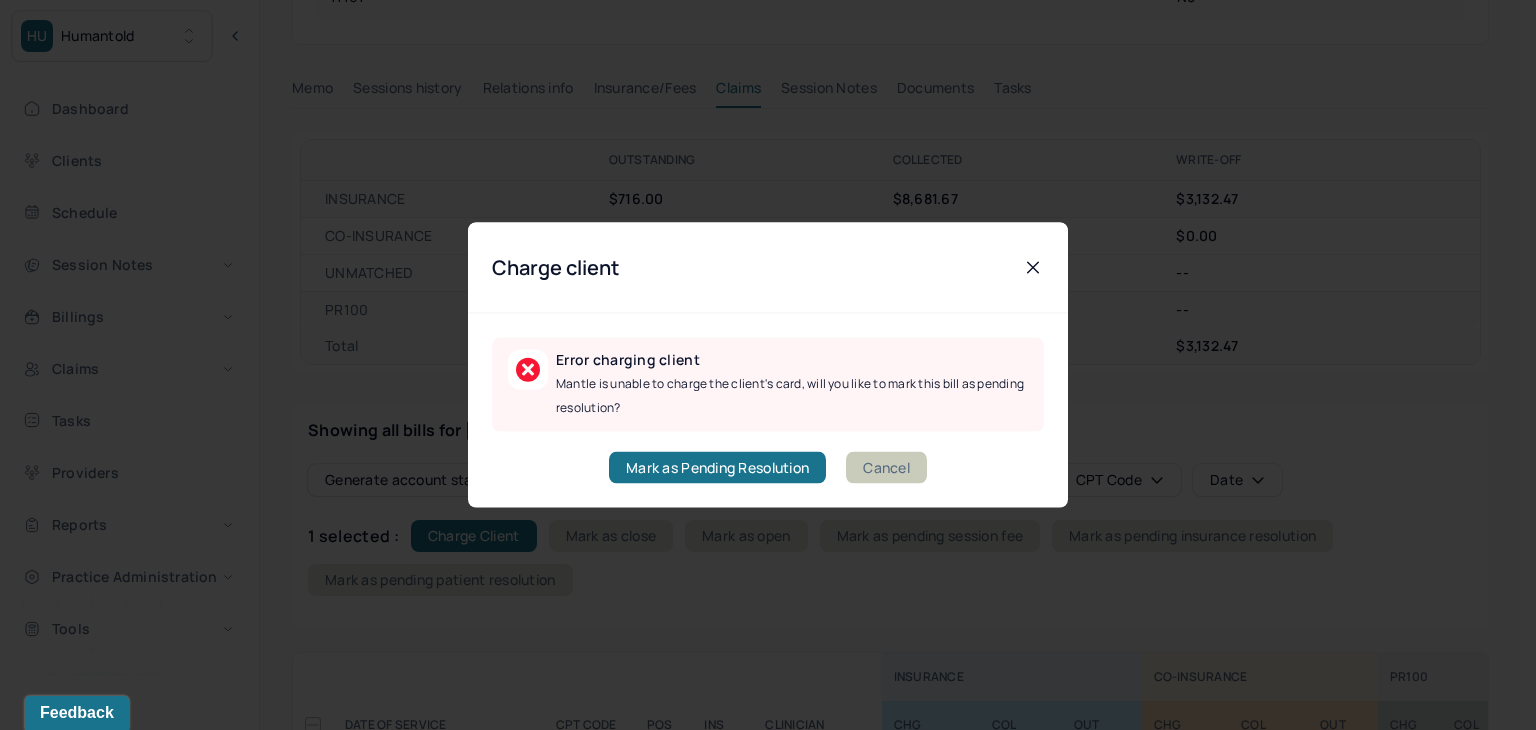 click on "Cancel" at bounding box center (886, 468) 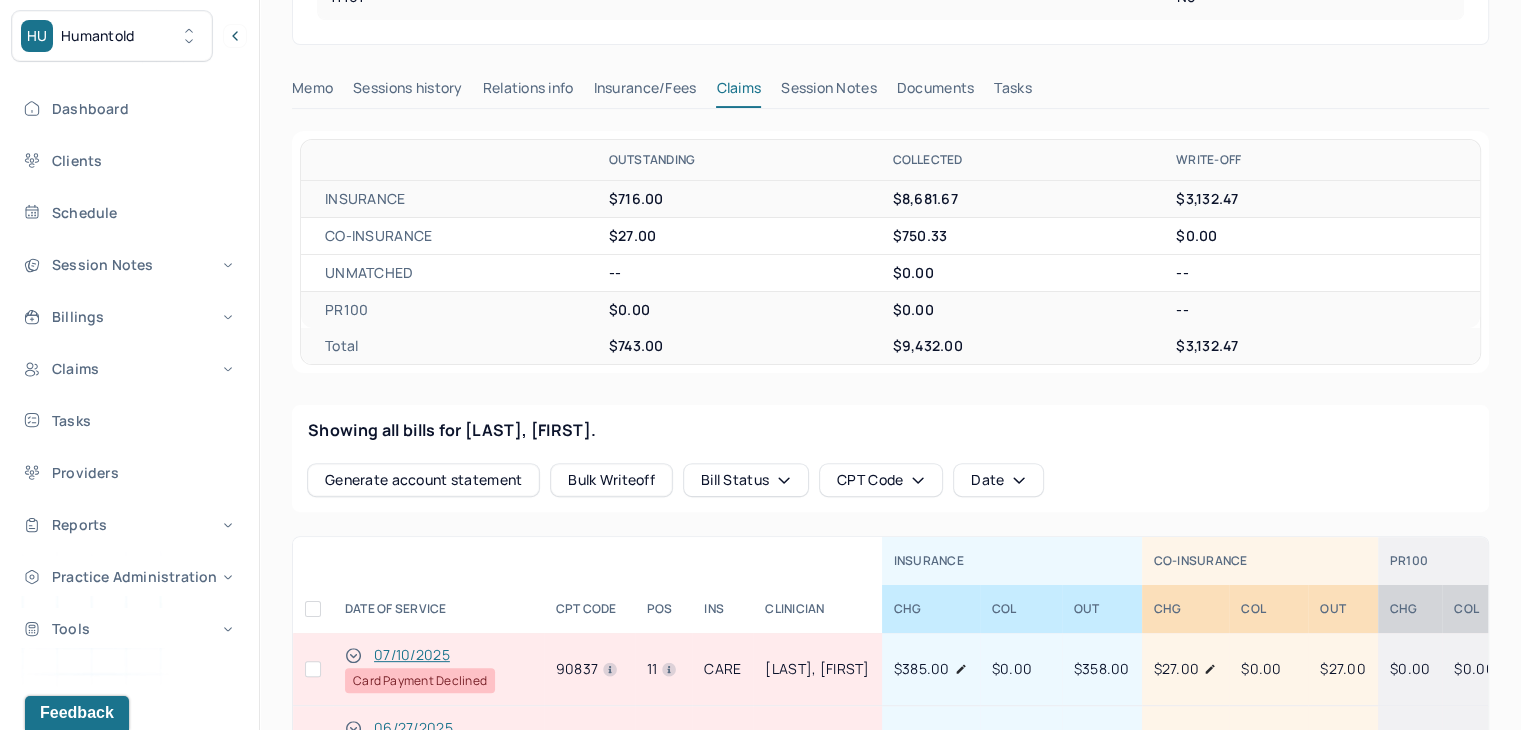 click at bounding box center (313, 669) 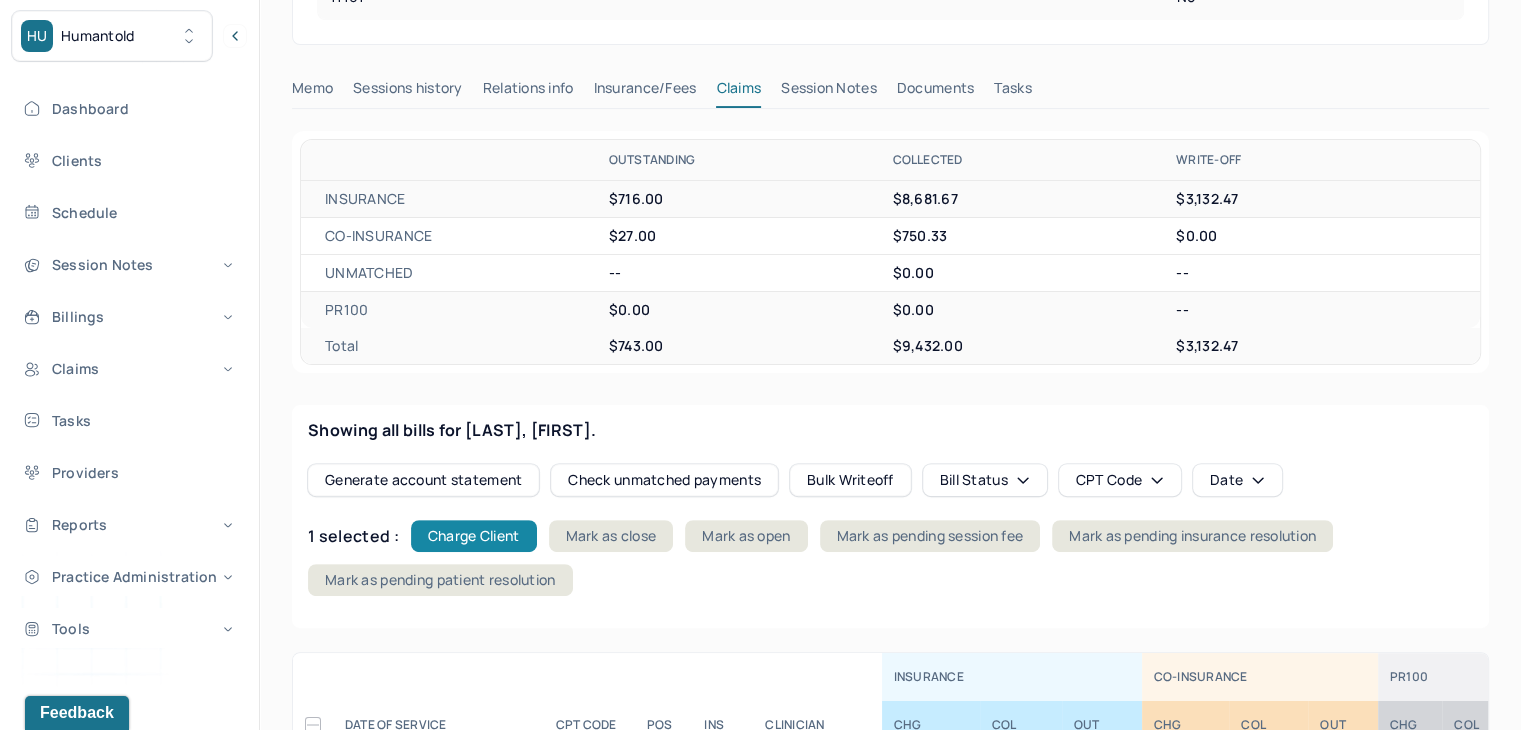 click on "Charge Client" at bounding box center [474, 536] 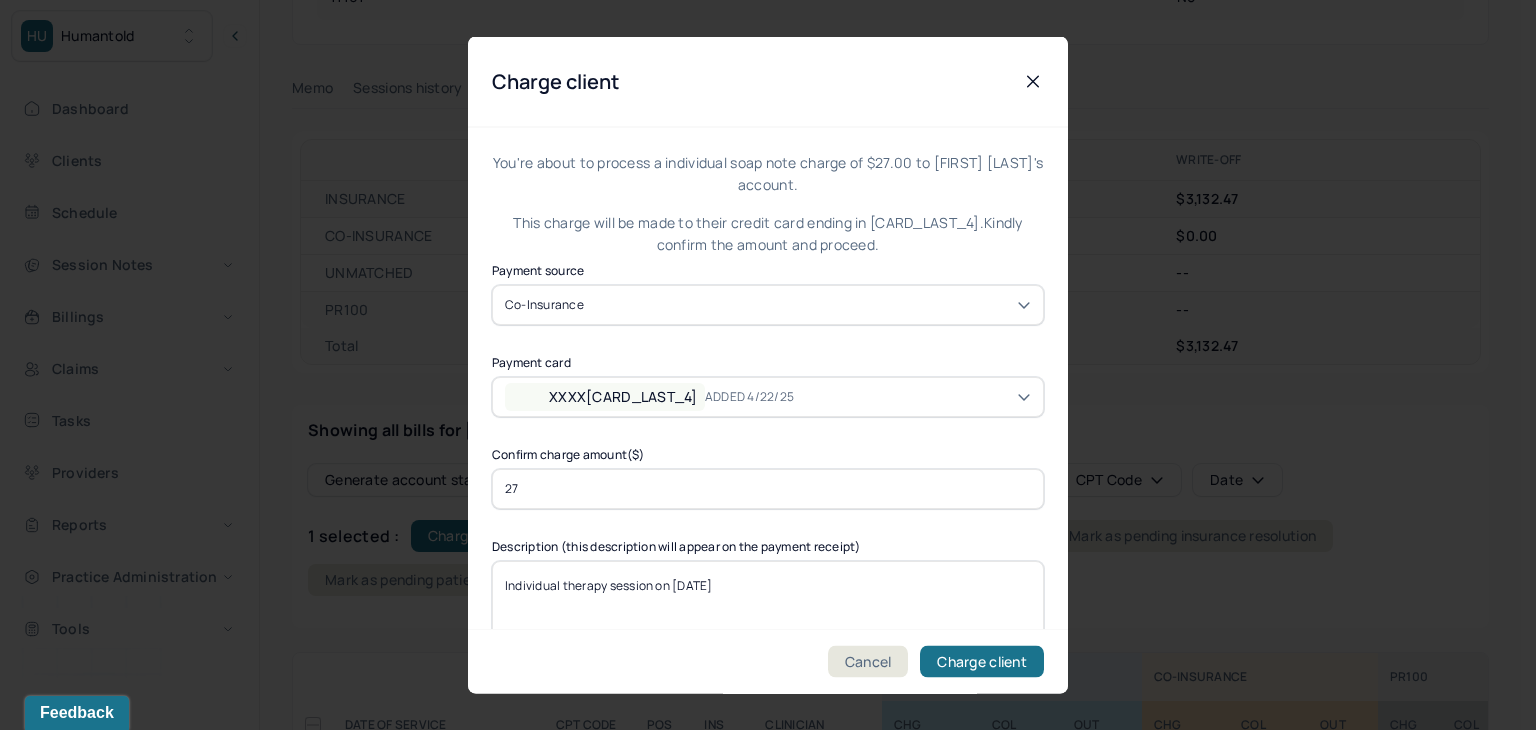 click on "XXXX[CARD_LAST_4]" at bounding box center [623, 396] 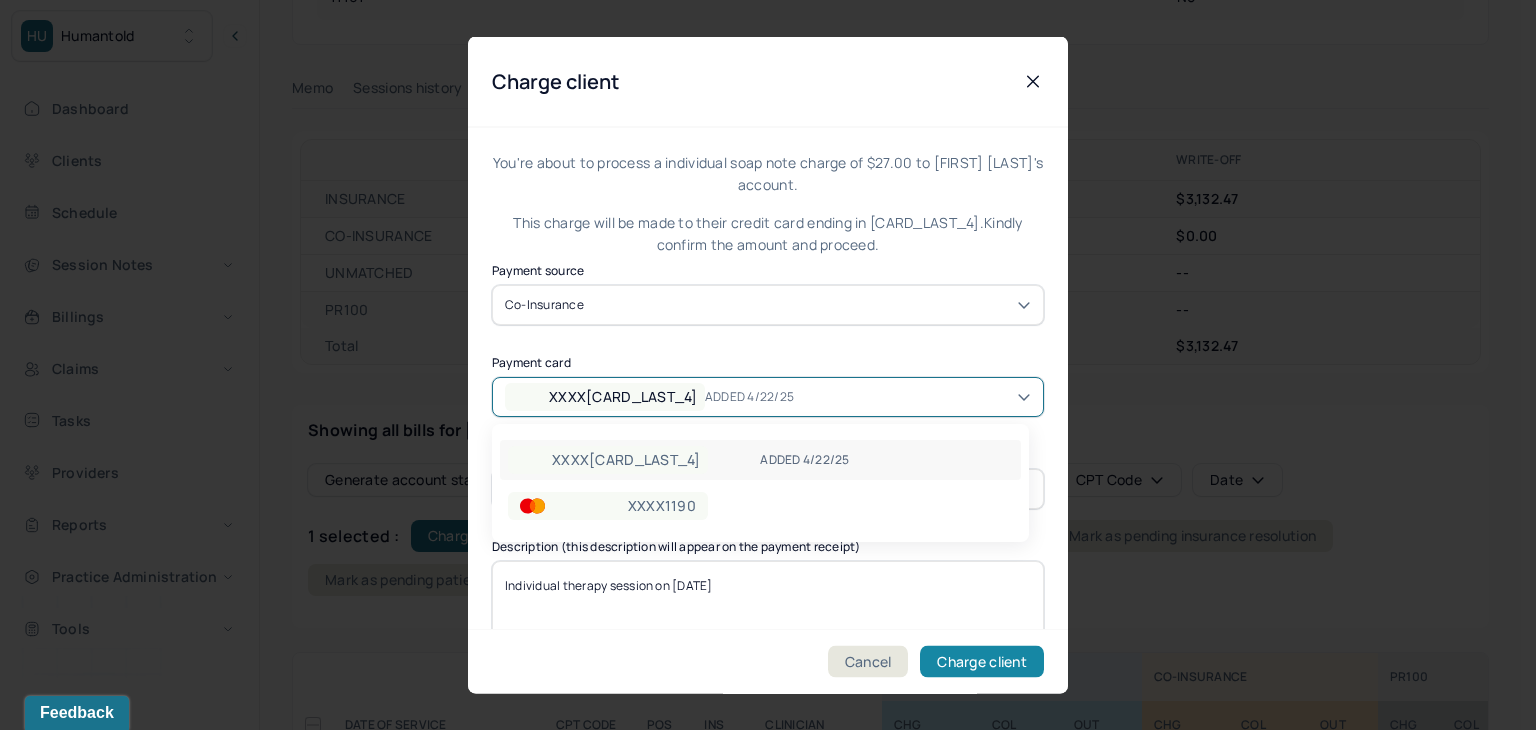 click on "Charge client" at bounding box center (982, 662) 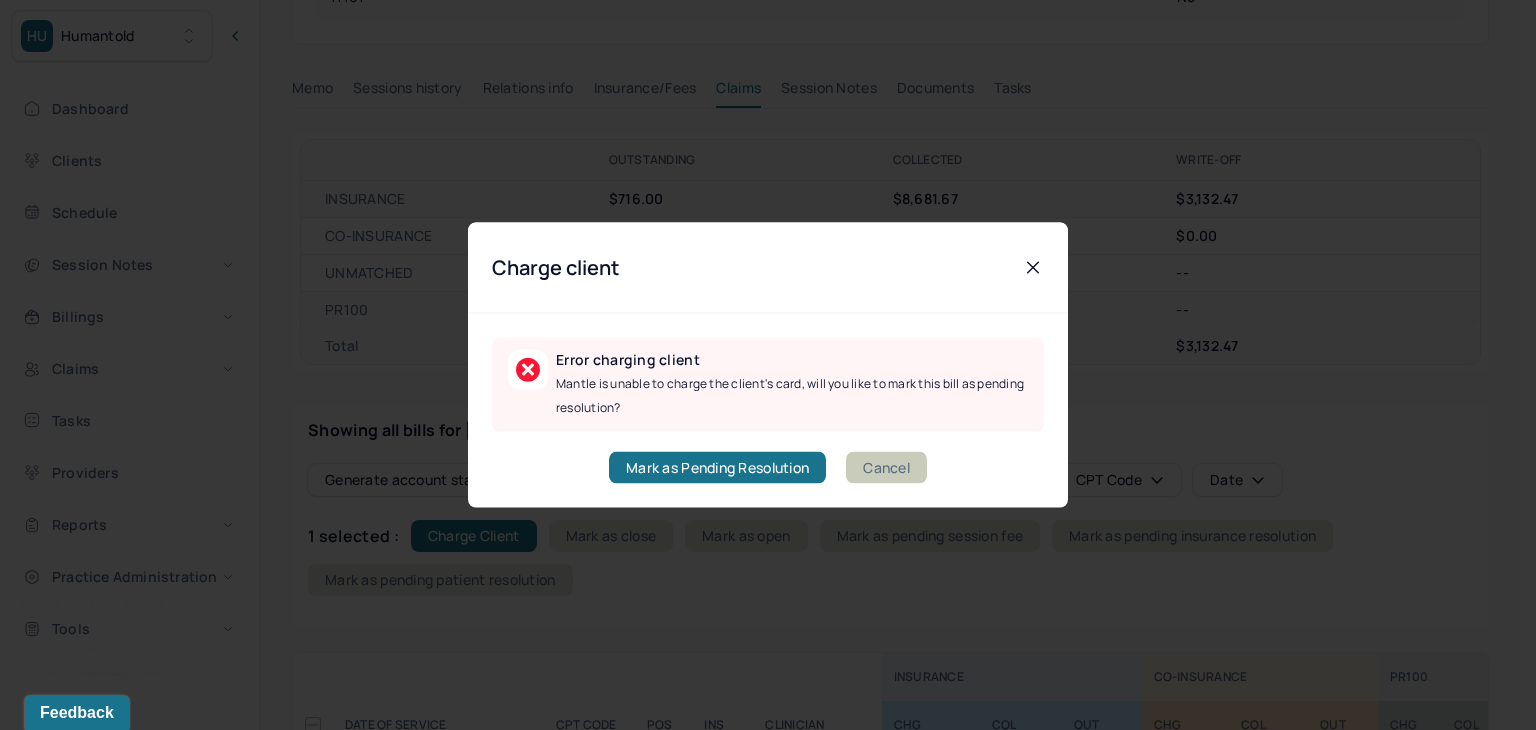 click on "Cancel" at bounding box center [886, 468] 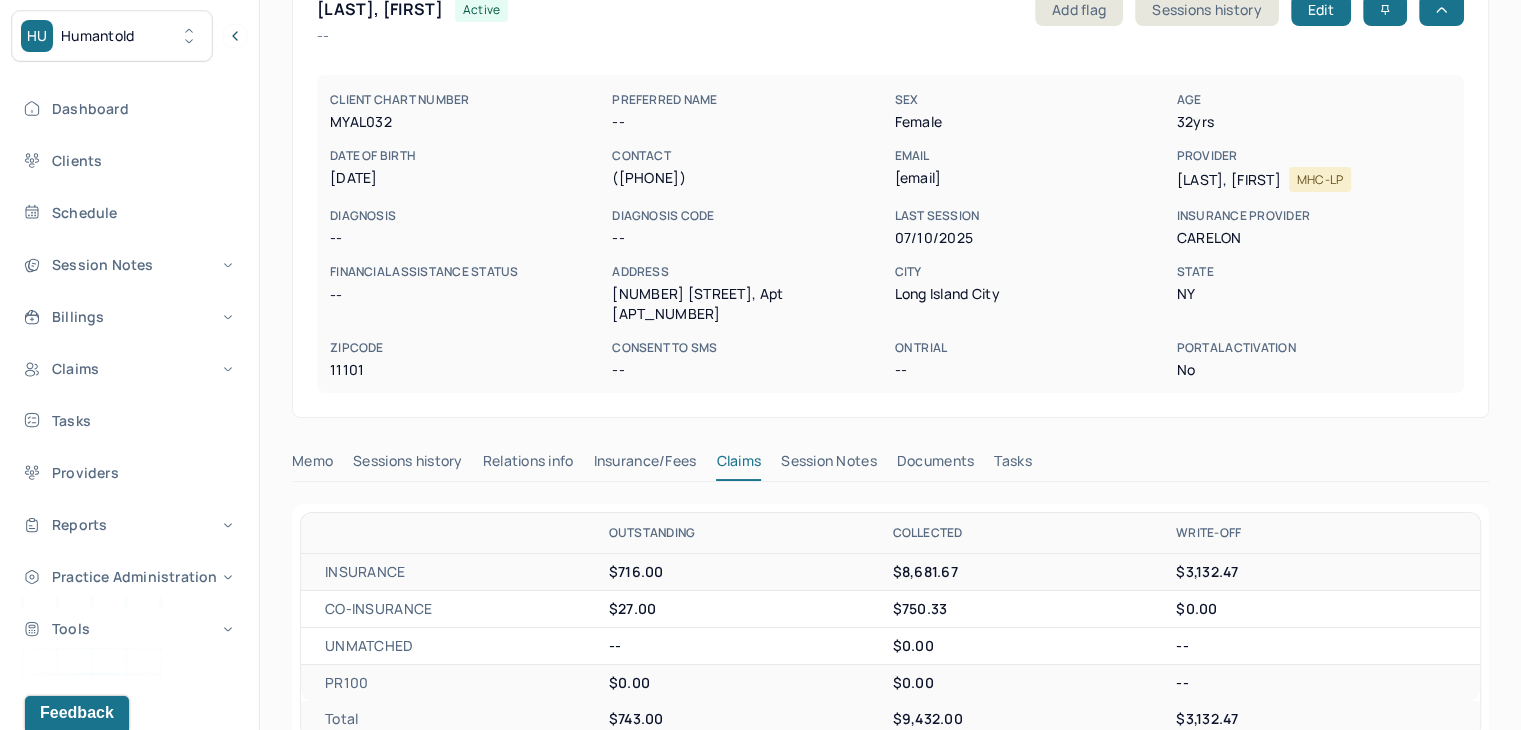 scroll, scrollTop: 0, scrollLeft: 0, axis: both 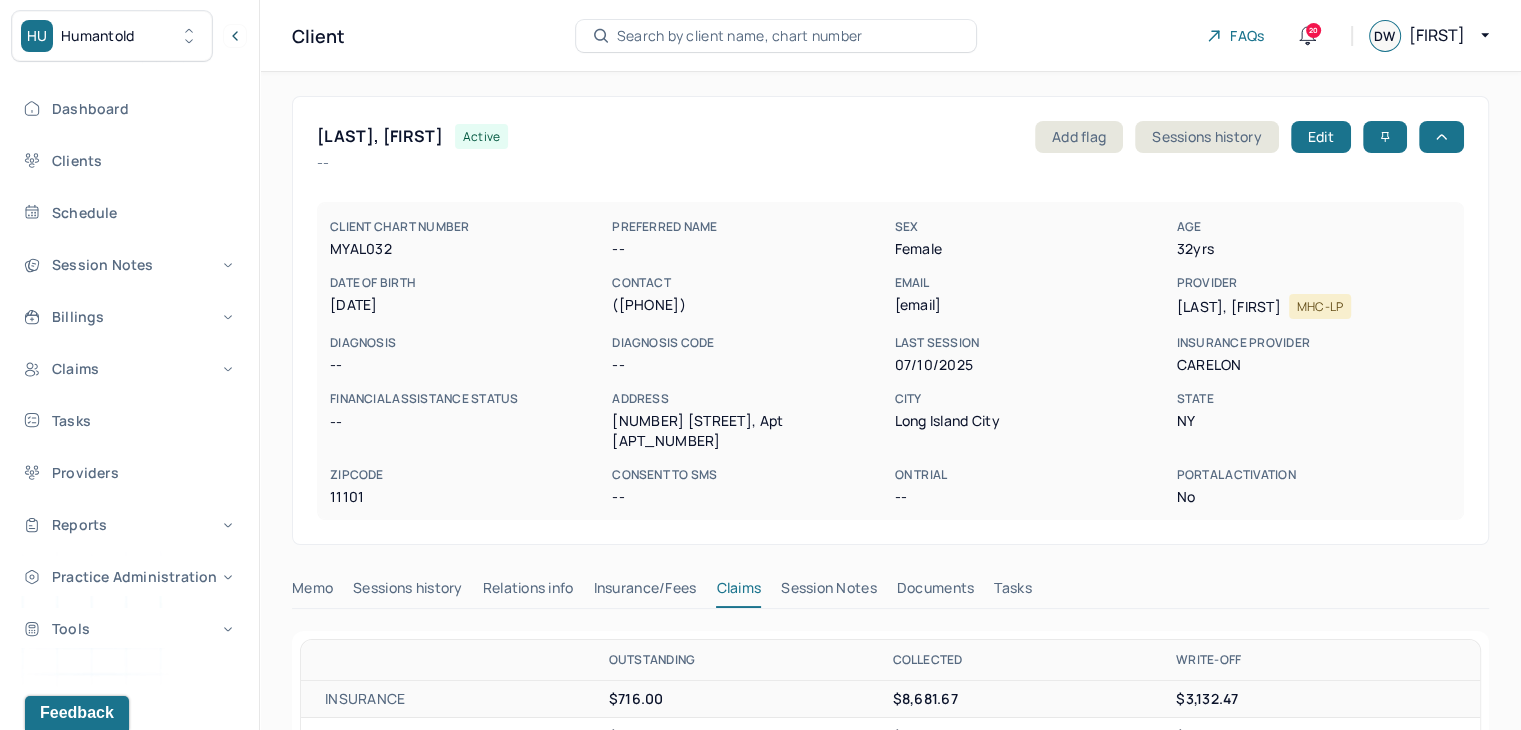 click on "Search by client name, chart number" at bounding box center [740, 36] 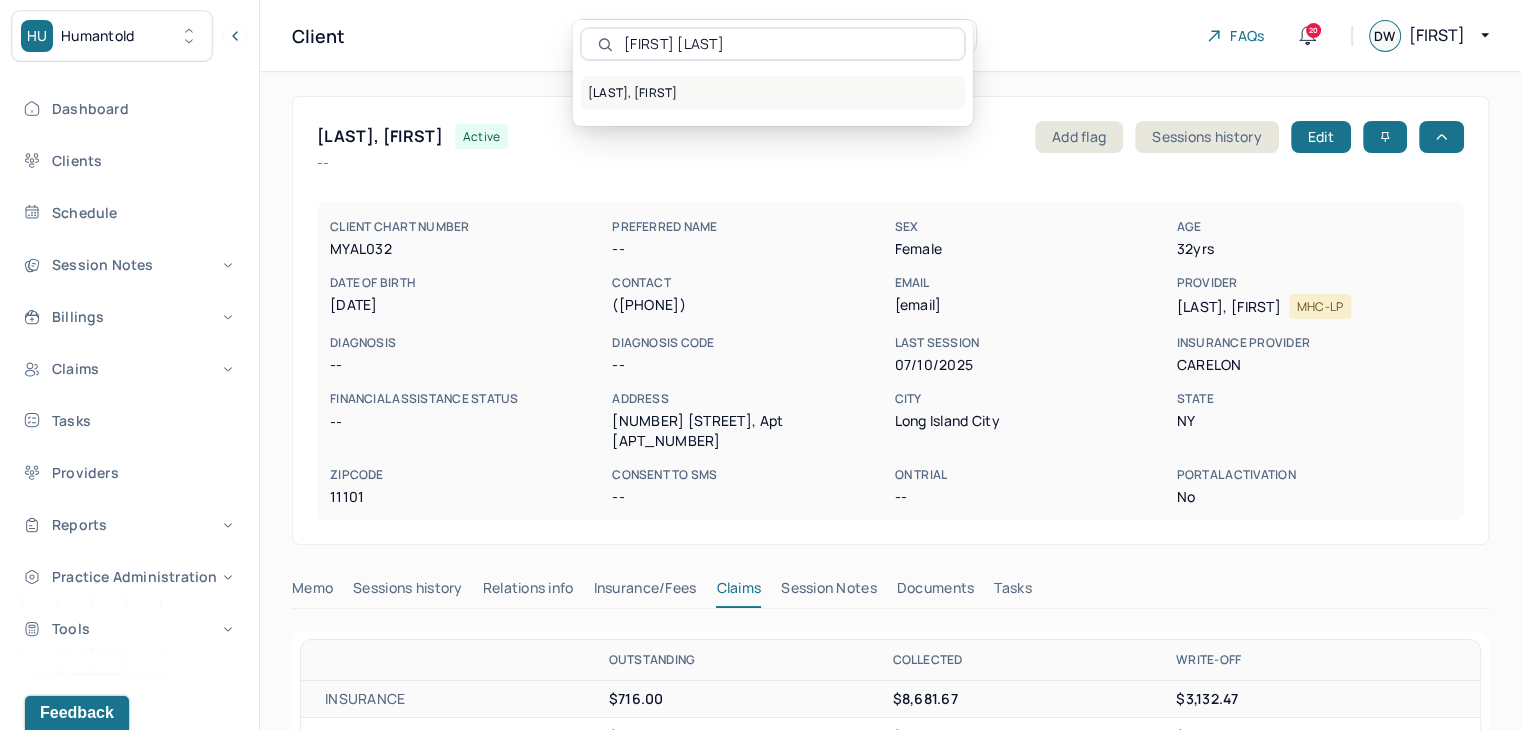 type on "[FIRST] [LAST]" 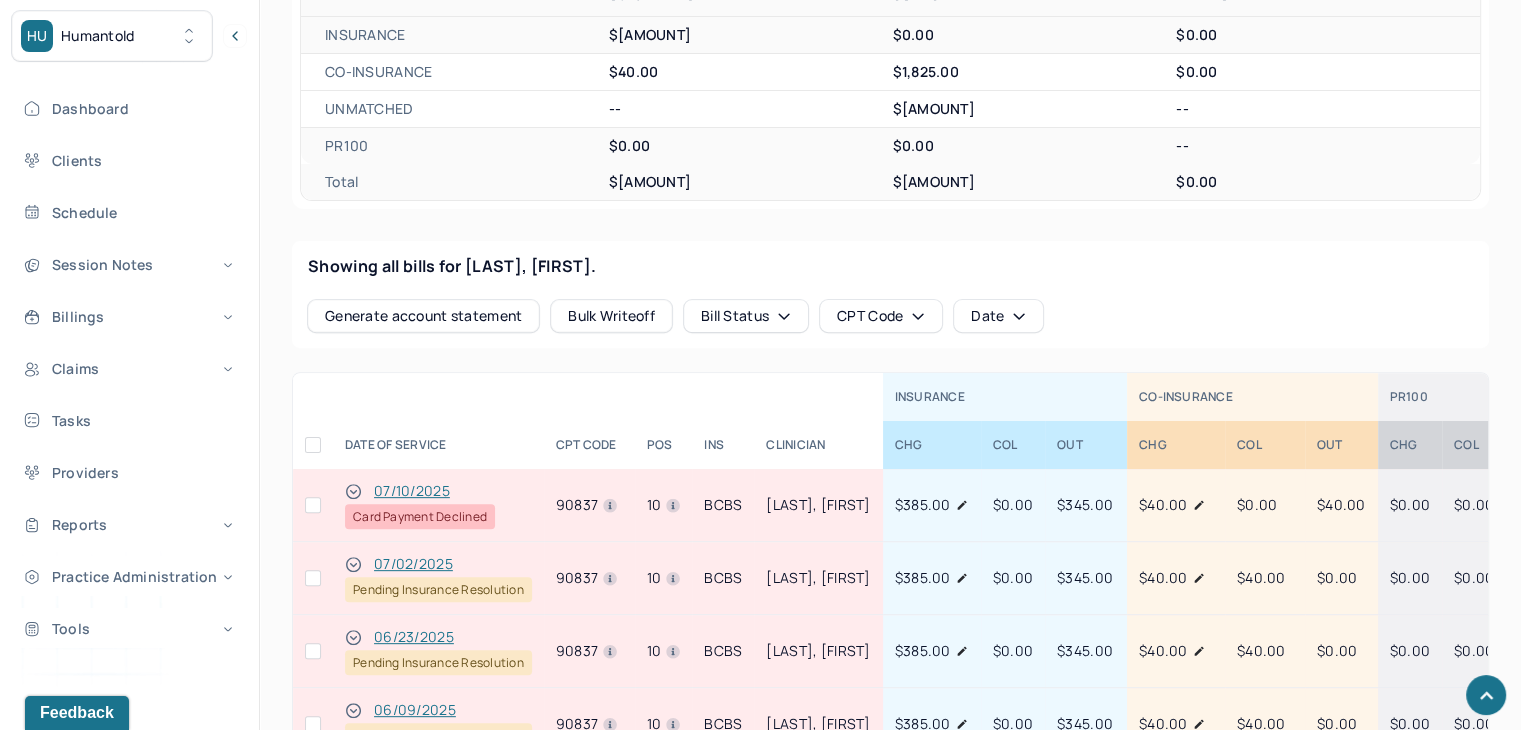 scroll, scrollTop: 700, scrollLeft: 0, axis: vertical 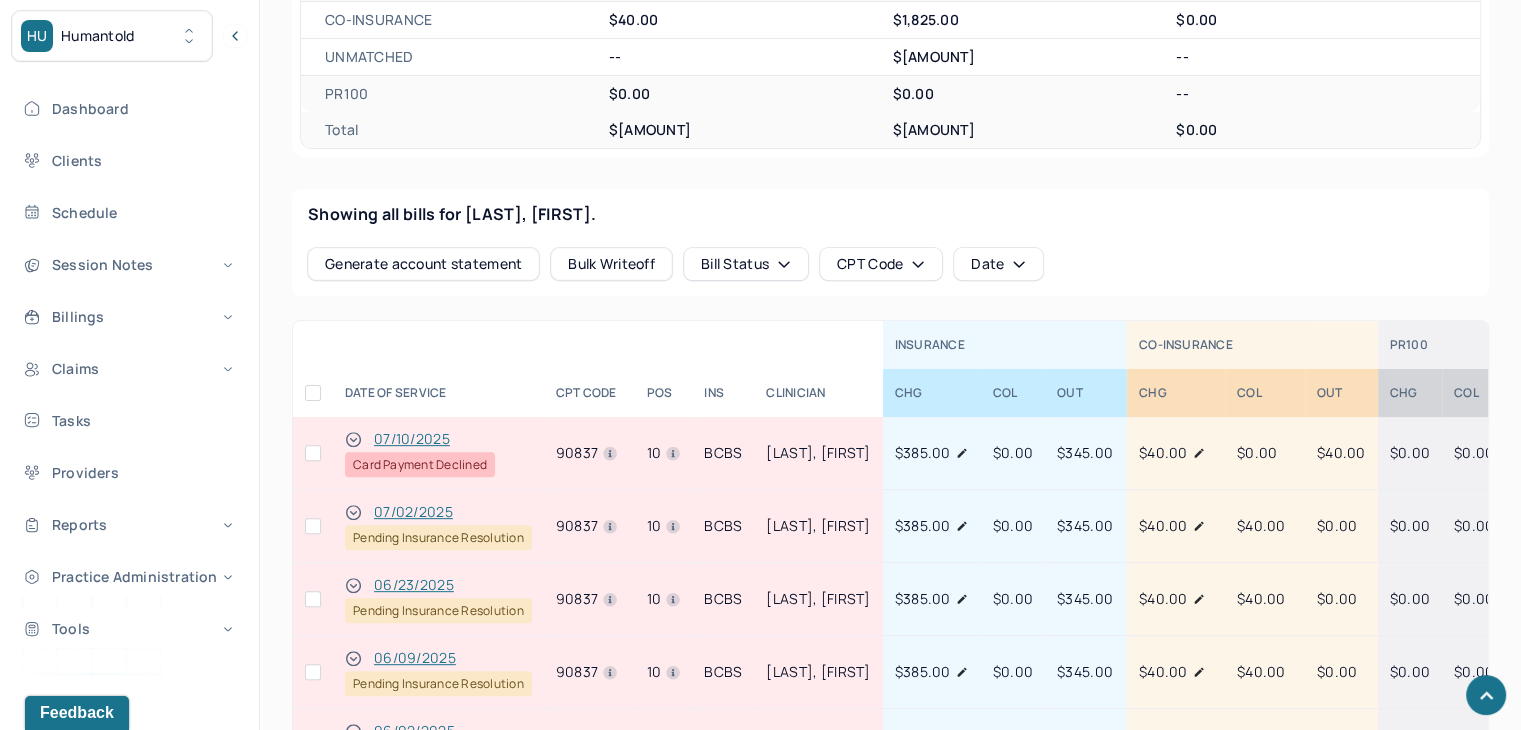 click at bounding box center [313, 453] 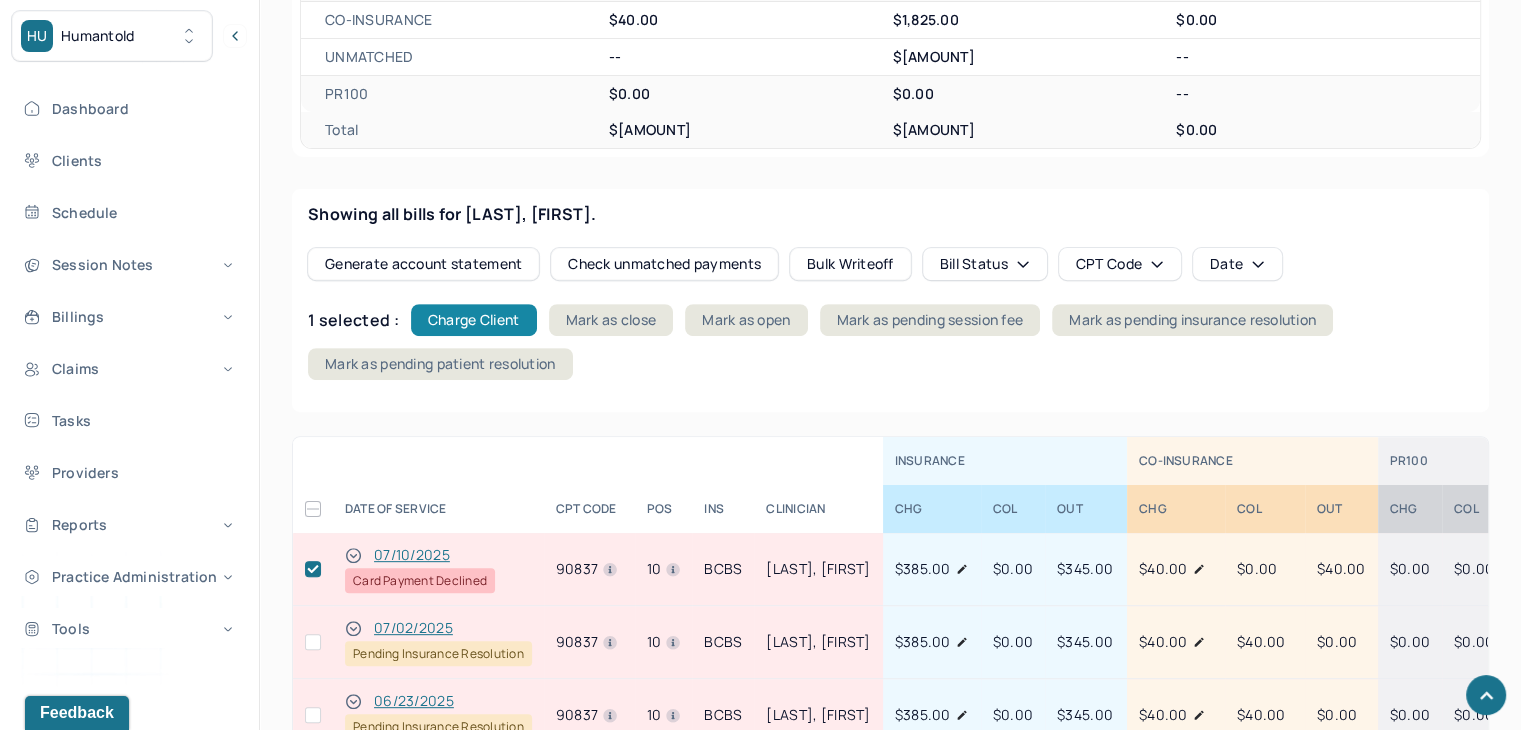 click on "Charge Client" at bounding box center [474, 320] 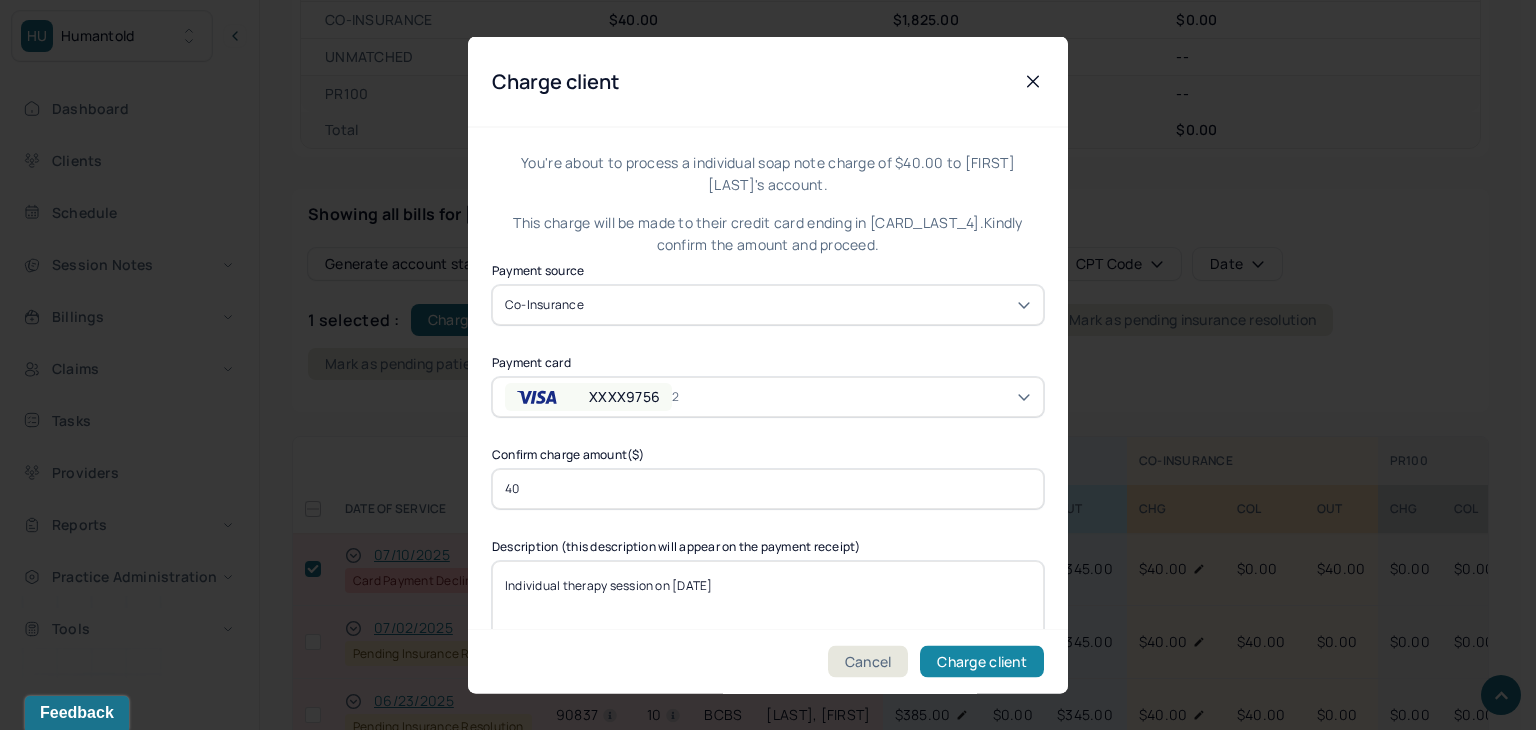 click on "Charge client" at bounding box center [982, 662] 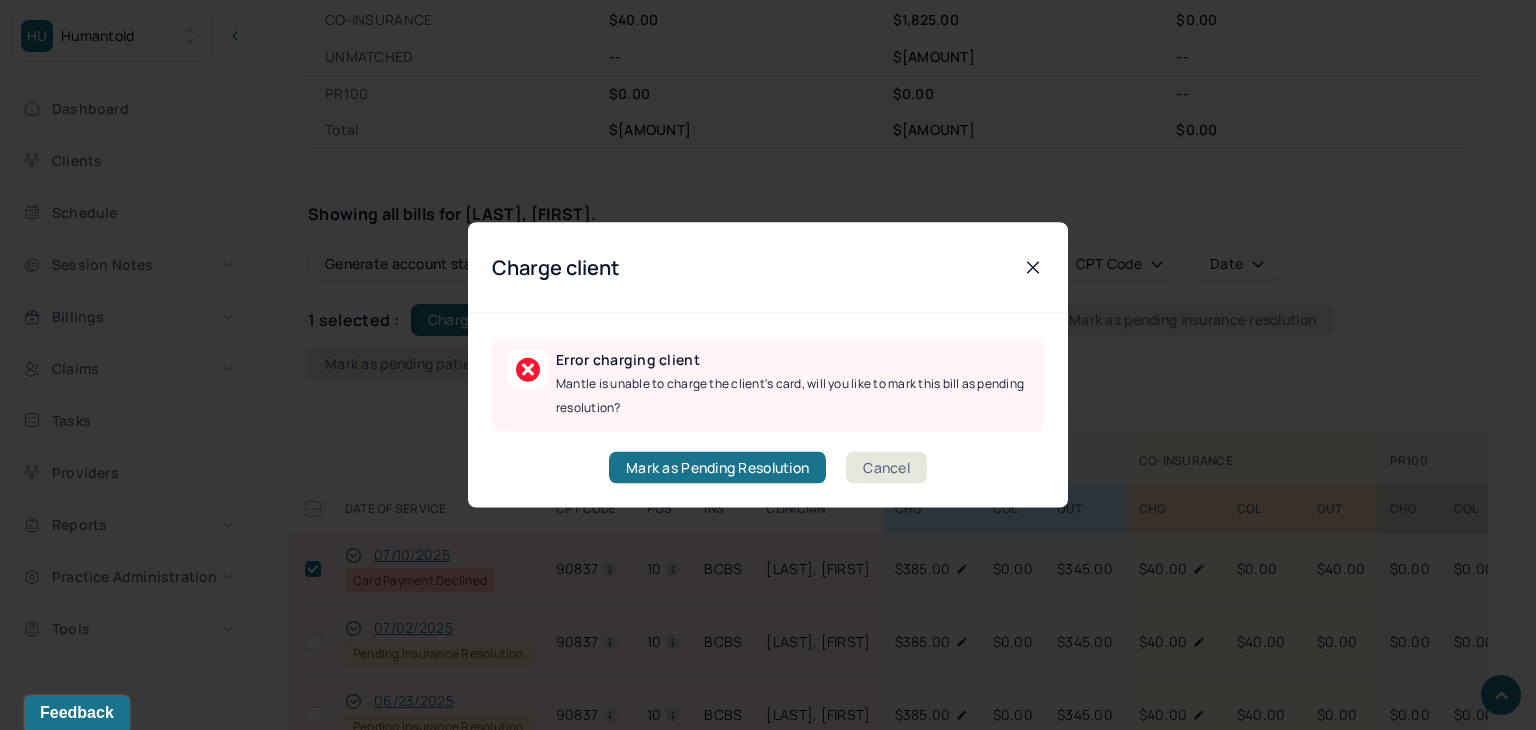 drag, startPoint x: 885, startPoint y: 461, endPoint x: 871, endPoint y: 459, distance: 14.142136 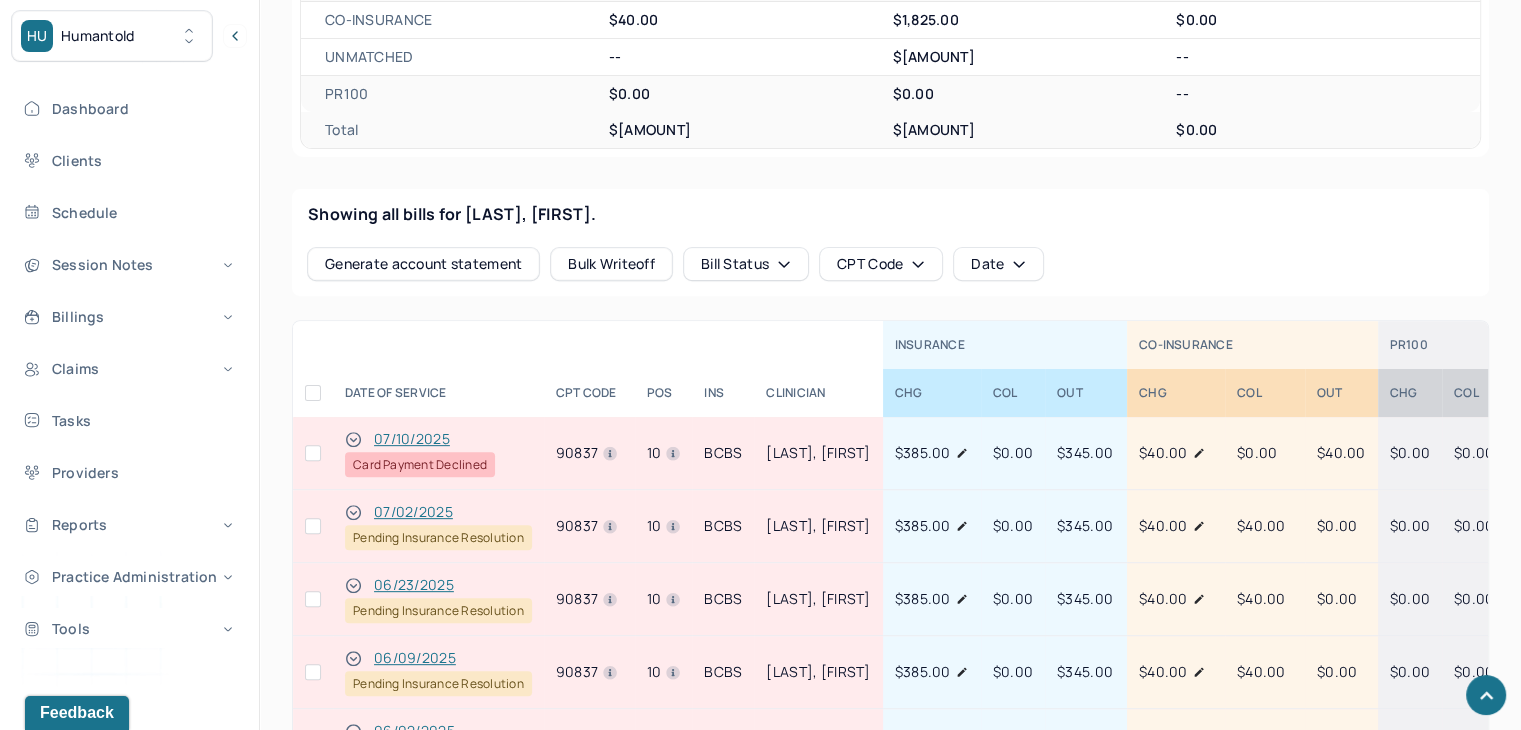 click at bounding box center [313, 453] 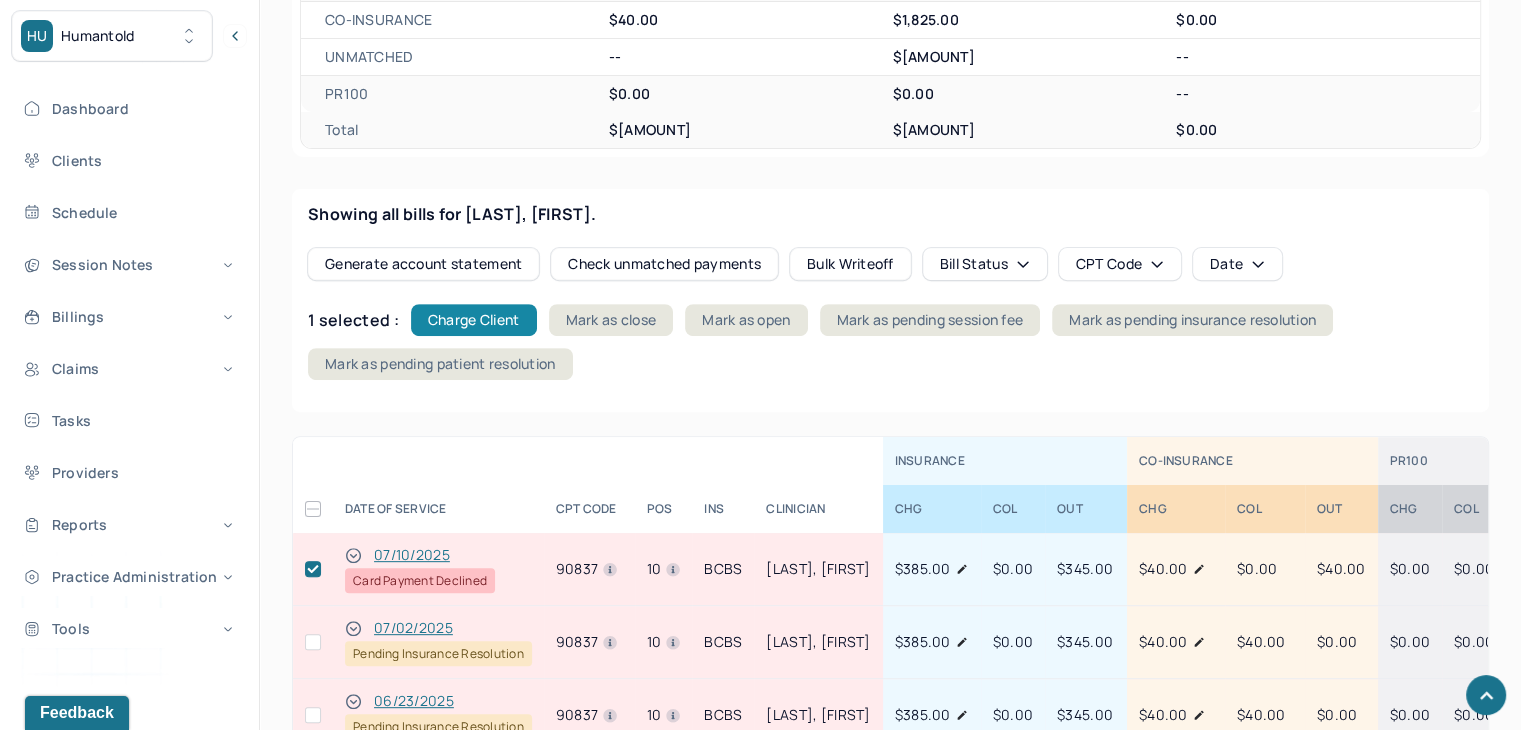 click on "Charge Client" at bounding box center (474, 320) 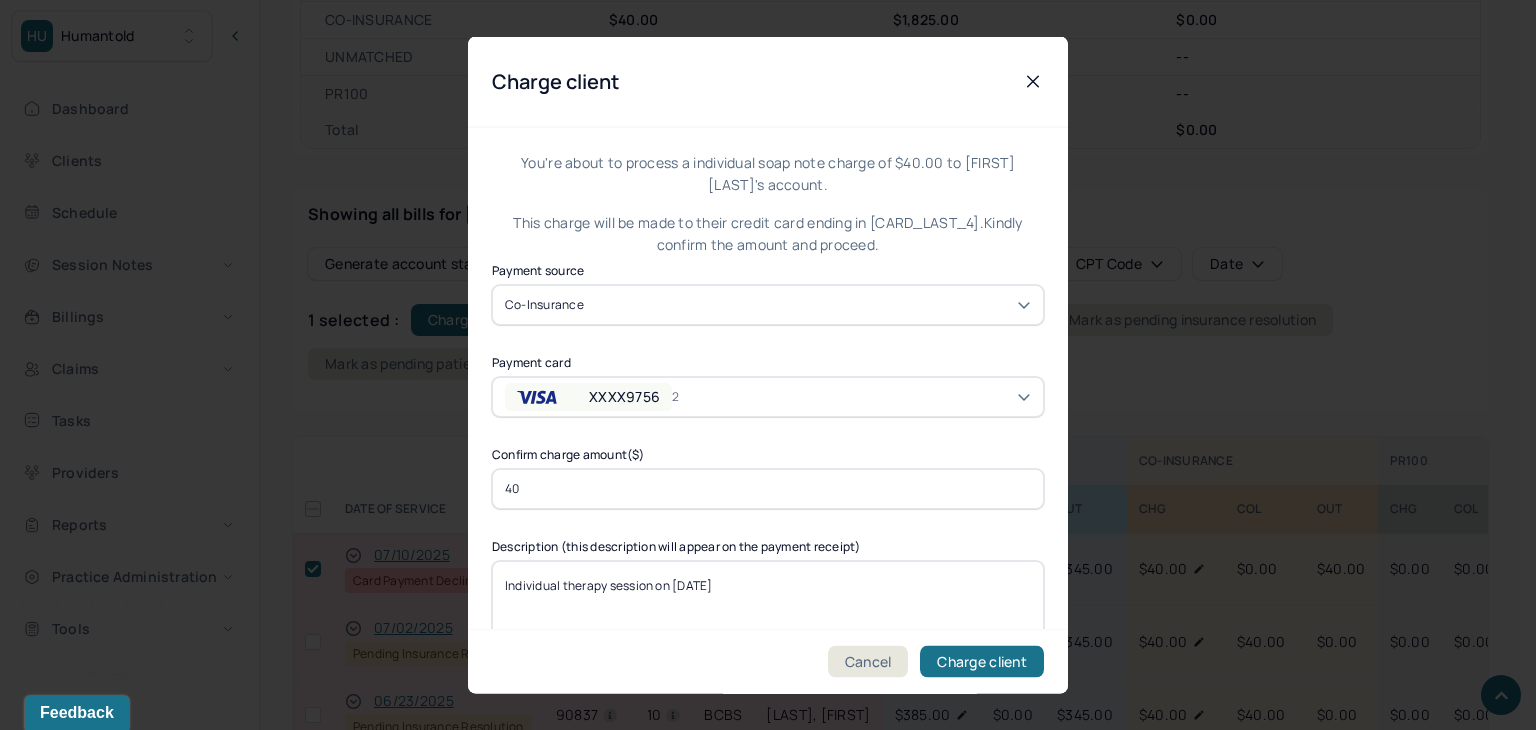 click on "2" at bounding box center [692, 396] 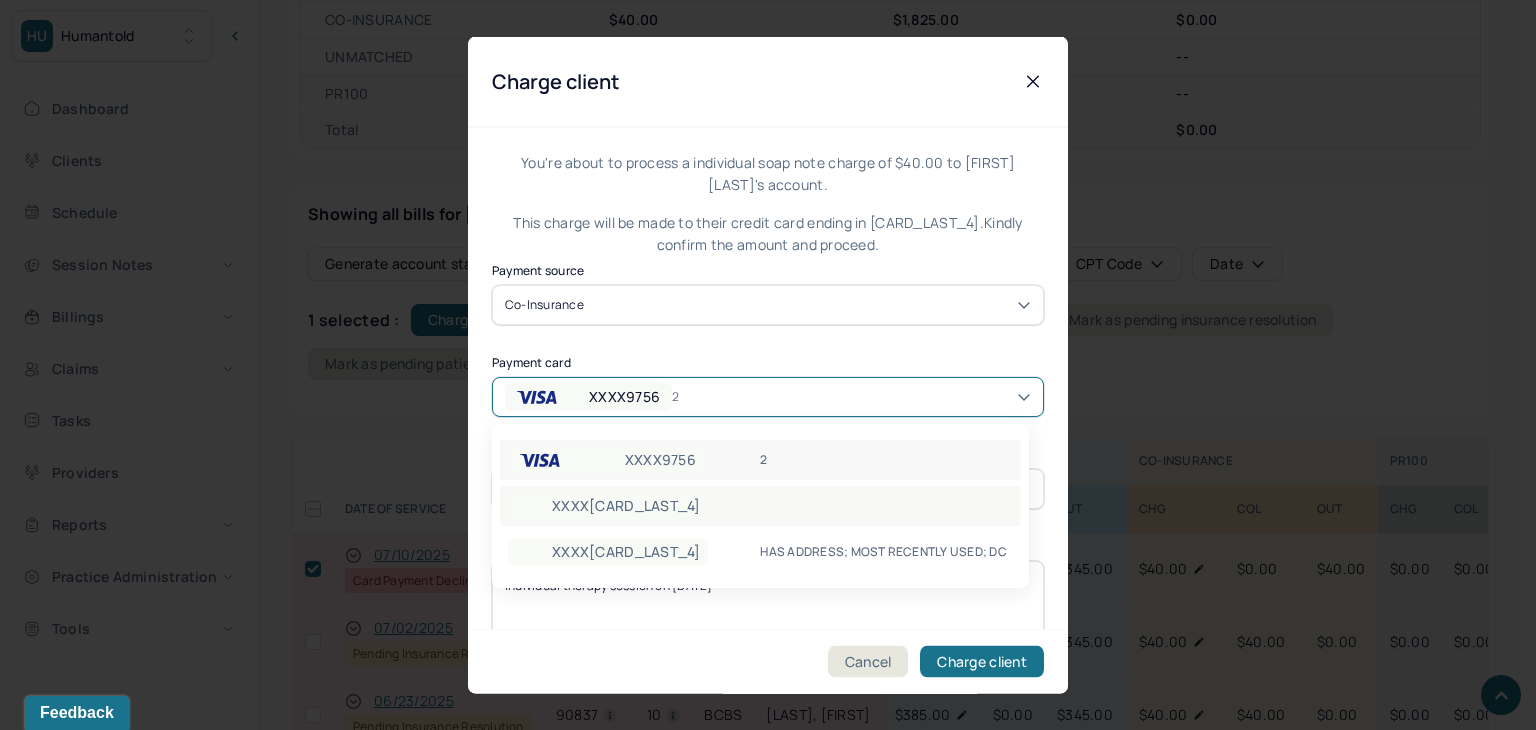click on "XXXX[CARD_LAST_4]" at bounding box center (760, 506) 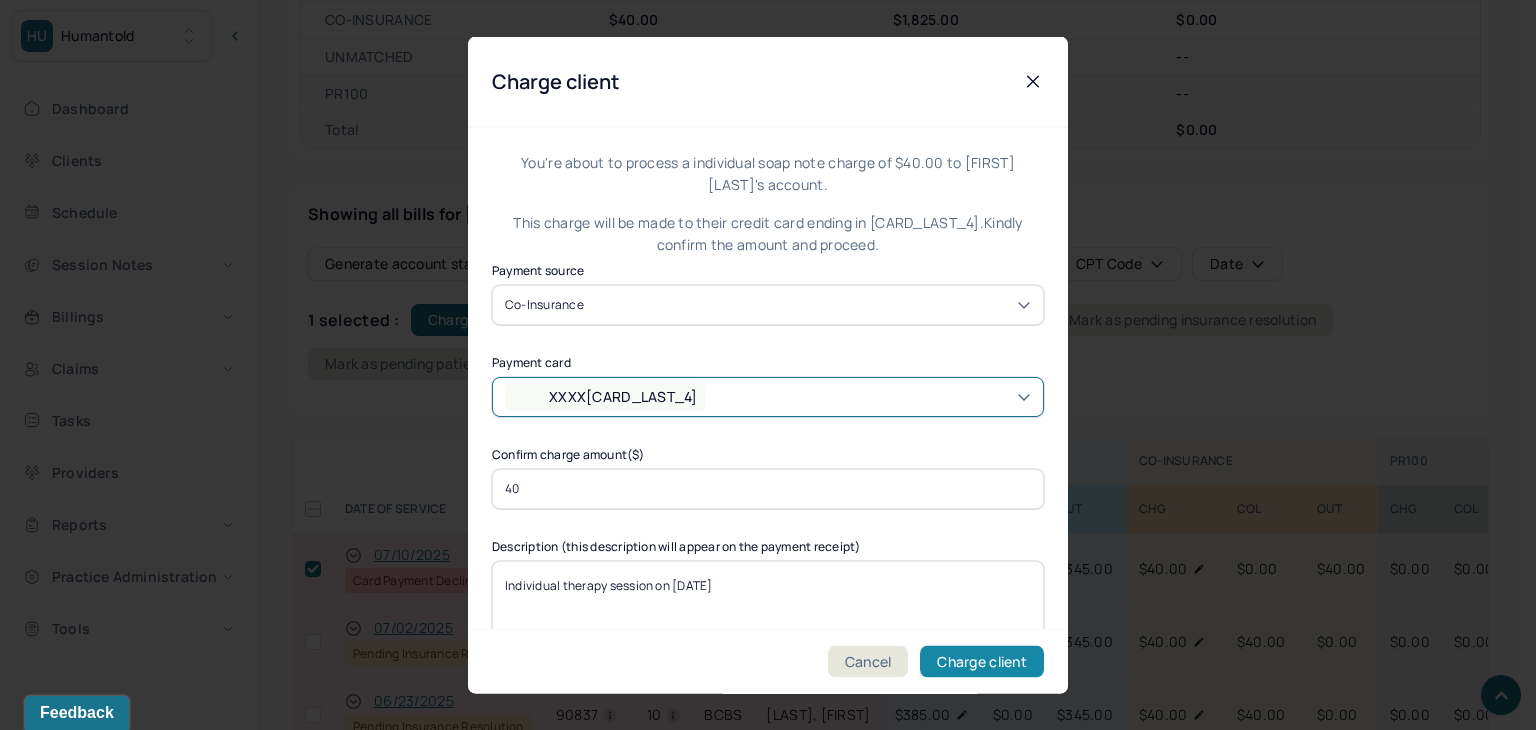 click on "Charge client" at bounding box center [982, 662] 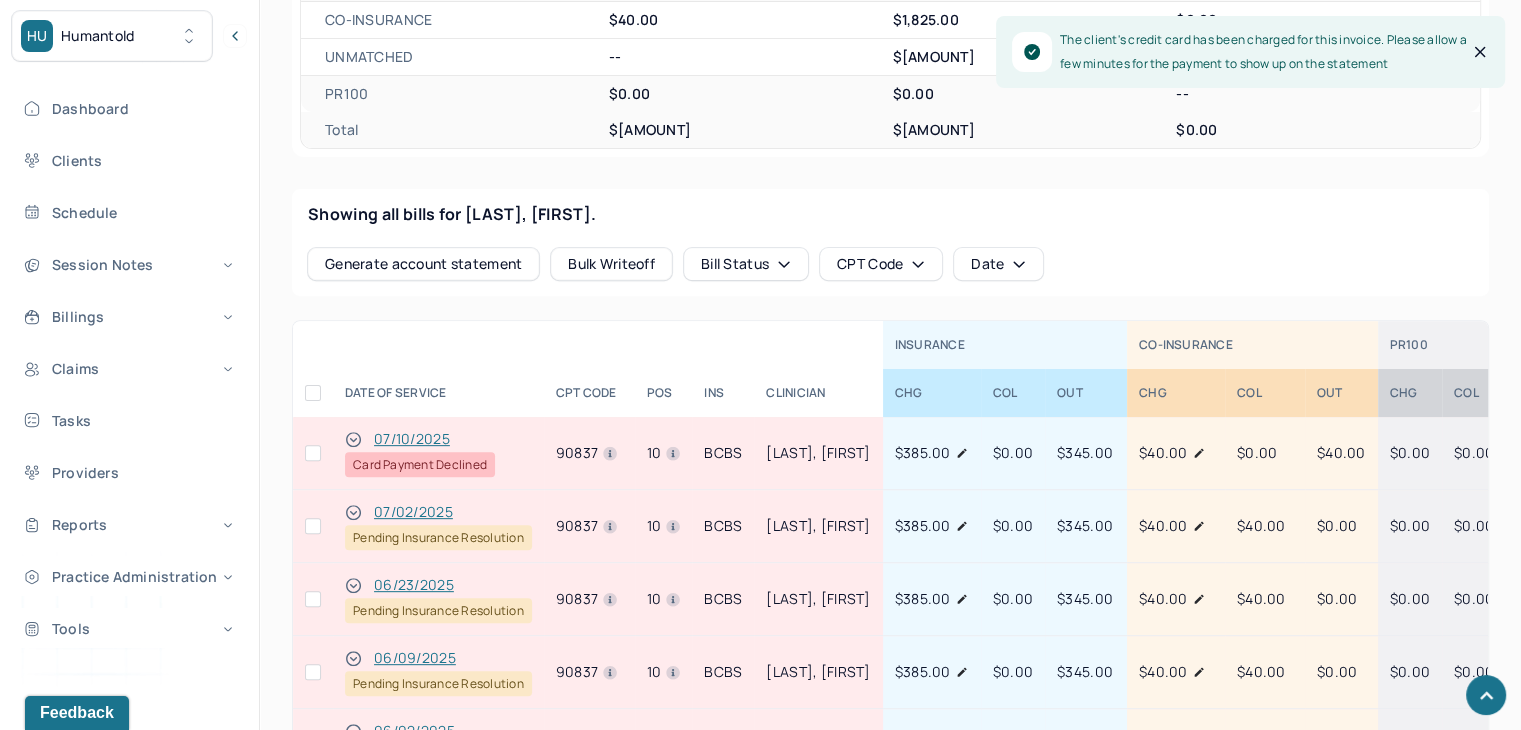 click 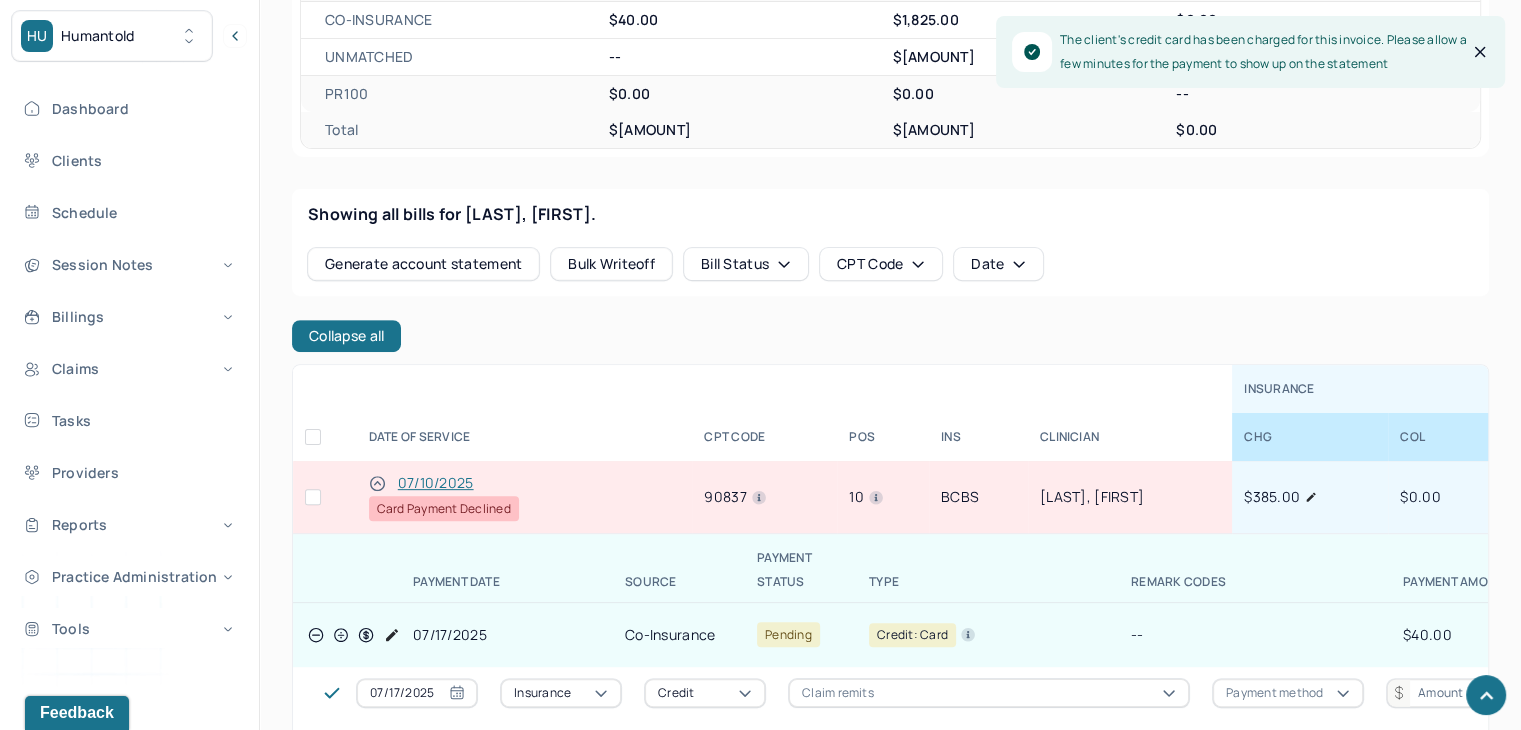 click at bounding box center [313, 497] 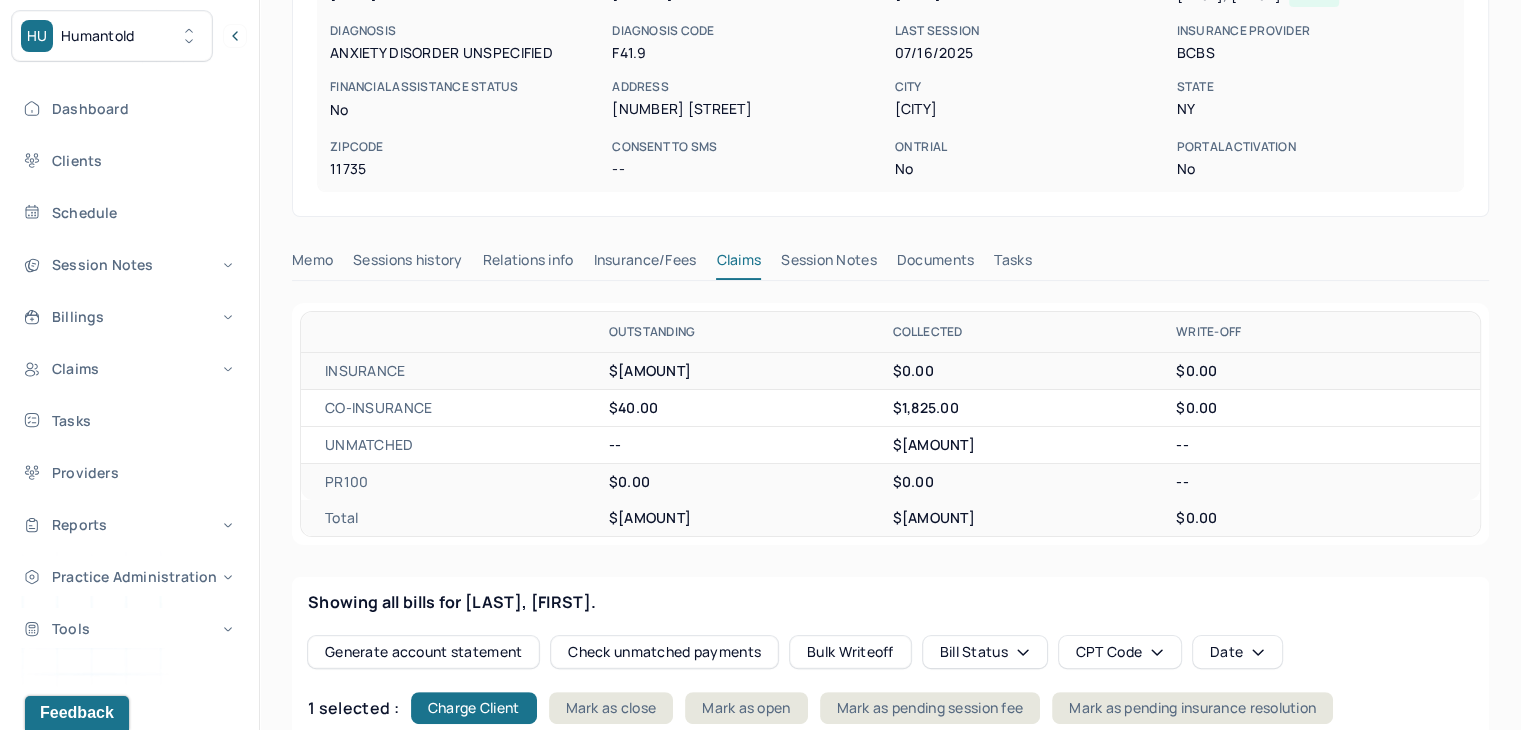scroll, scrollTop: 300, scrollLeft: 0, axis: vertical 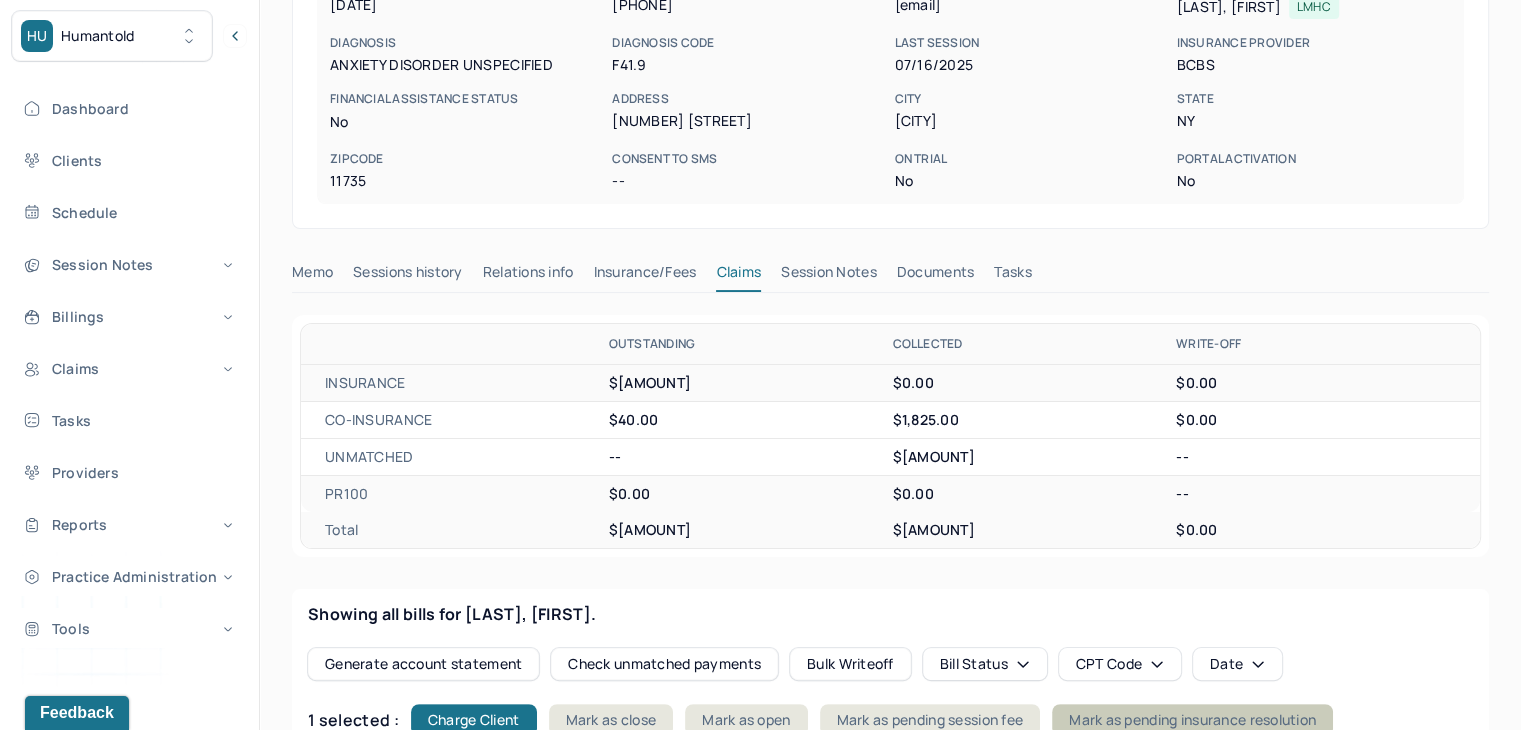 click on "Mark as pending insurance resolution" at bounding box center [1192, 720] 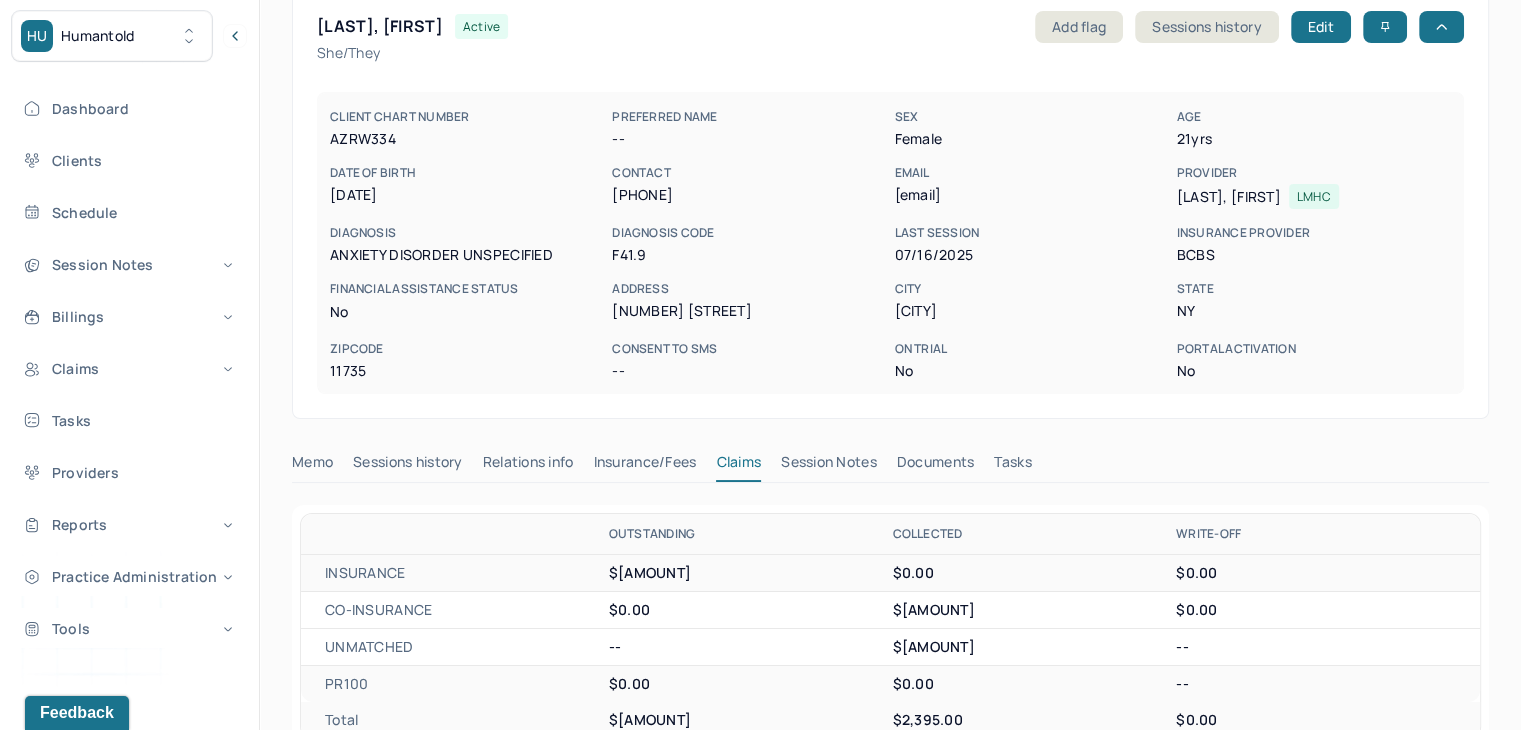 scroll, scrollTop: 0, scrollLeft: 0, axis: both 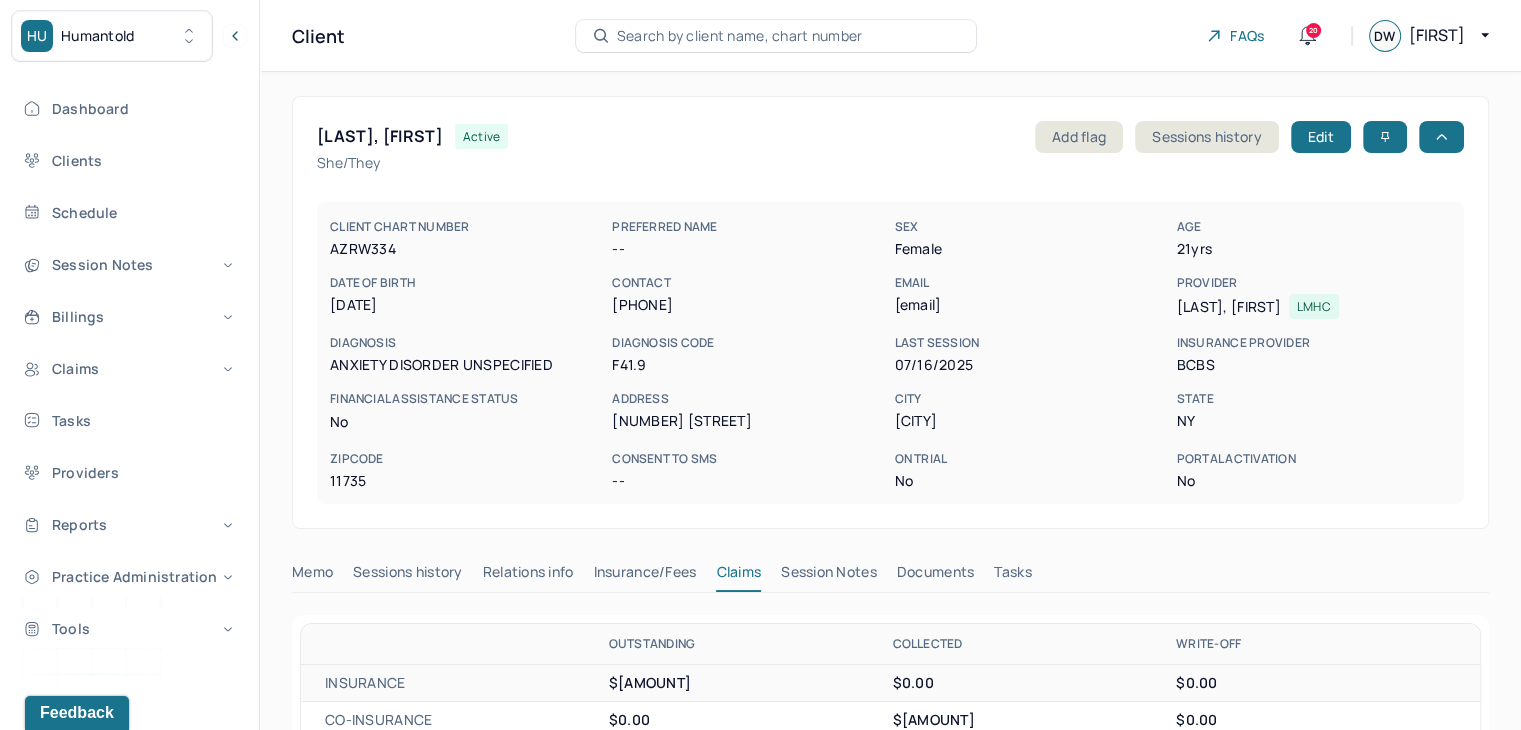 click on "Search by client name, chart number" at bounding box center [740, 36] 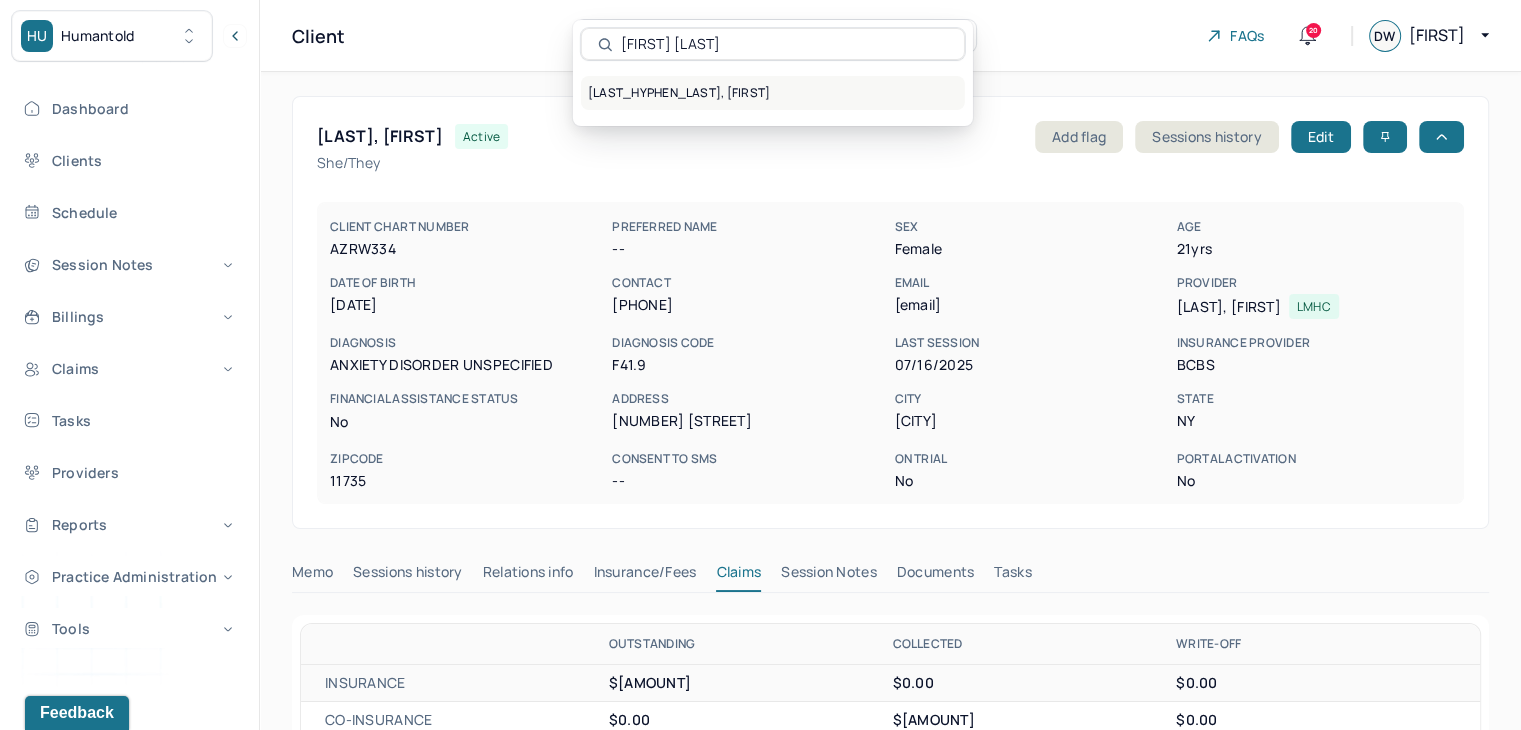 type on "[FIRST] [LAST]" 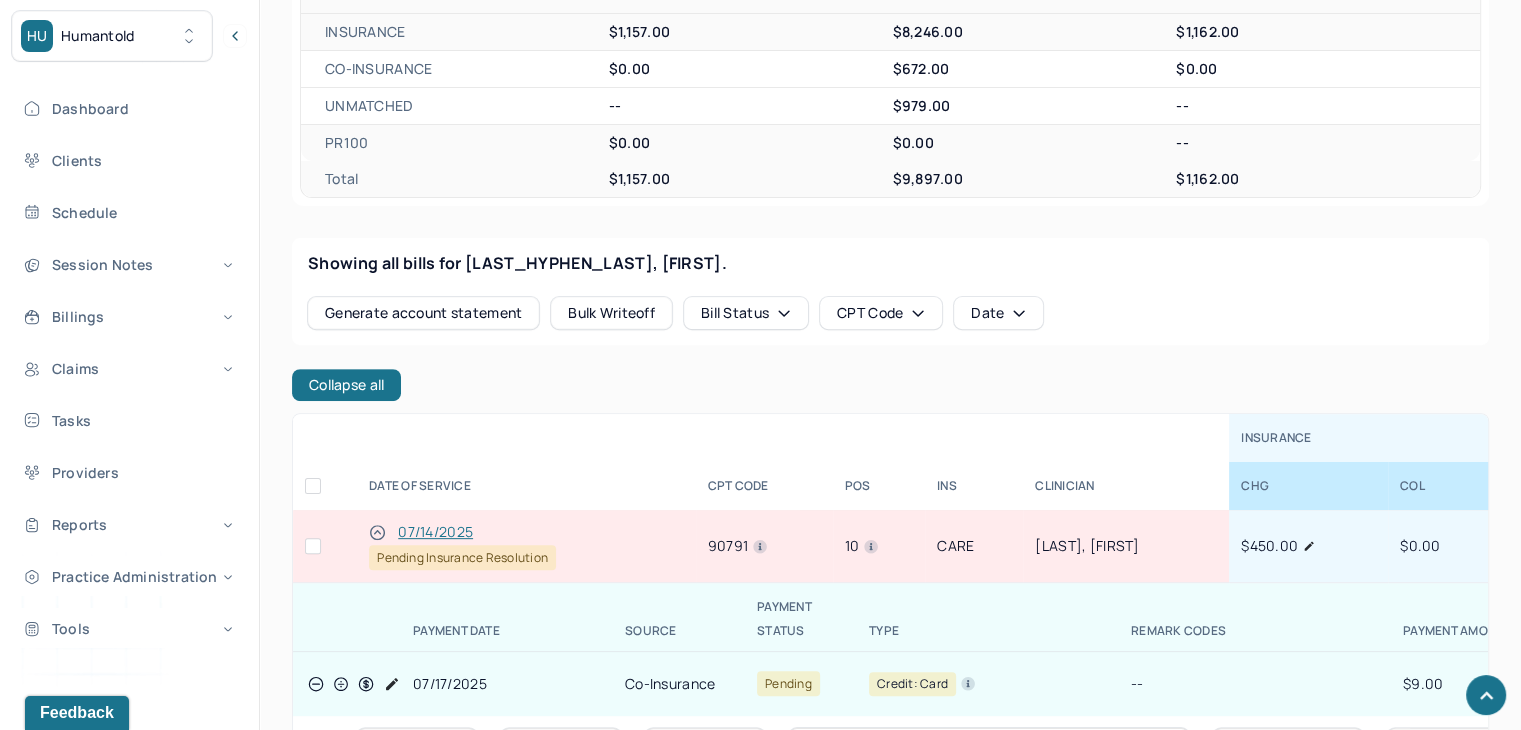 scroll, scrollTop: 700, scrollLeft: 0, axis: vertical 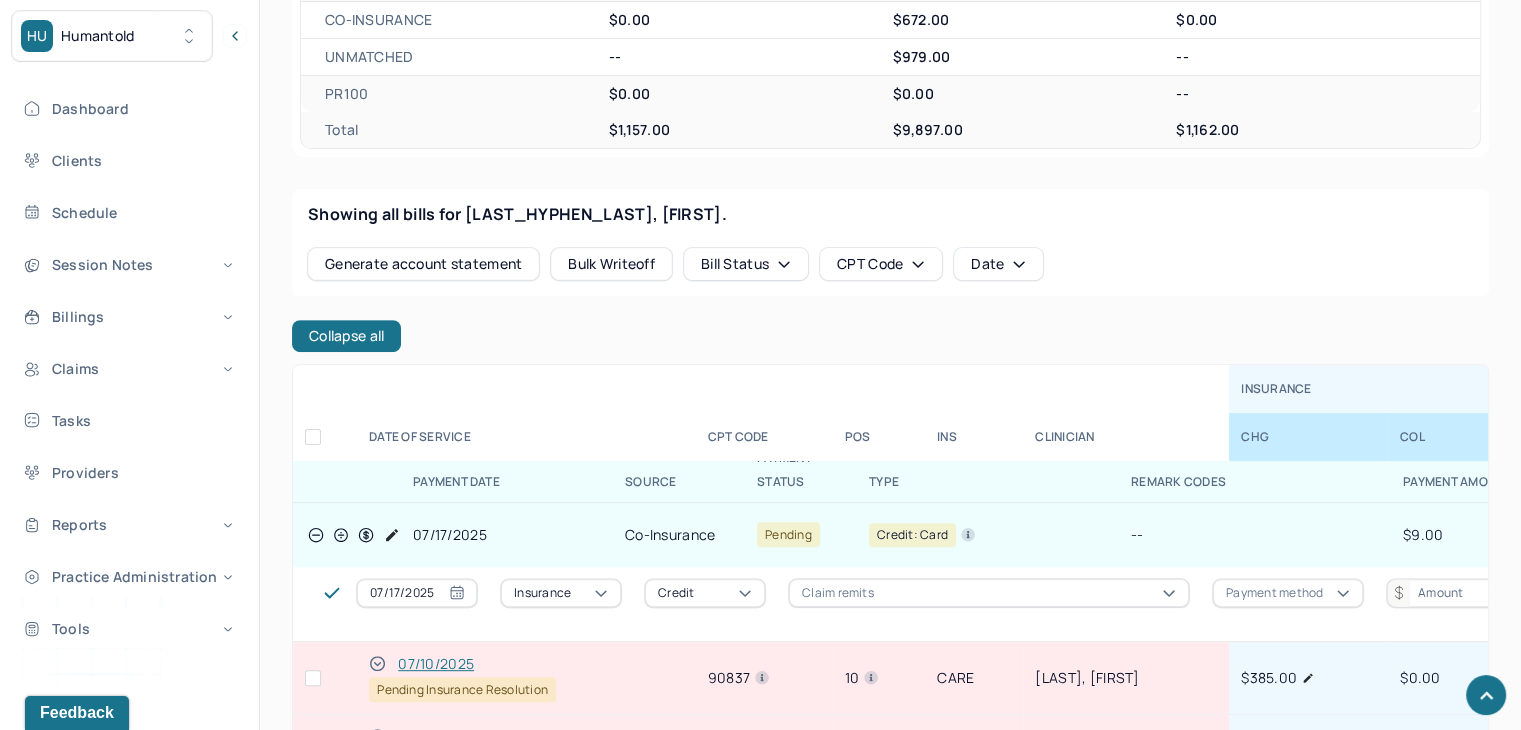click at bounding box center (313, 678) 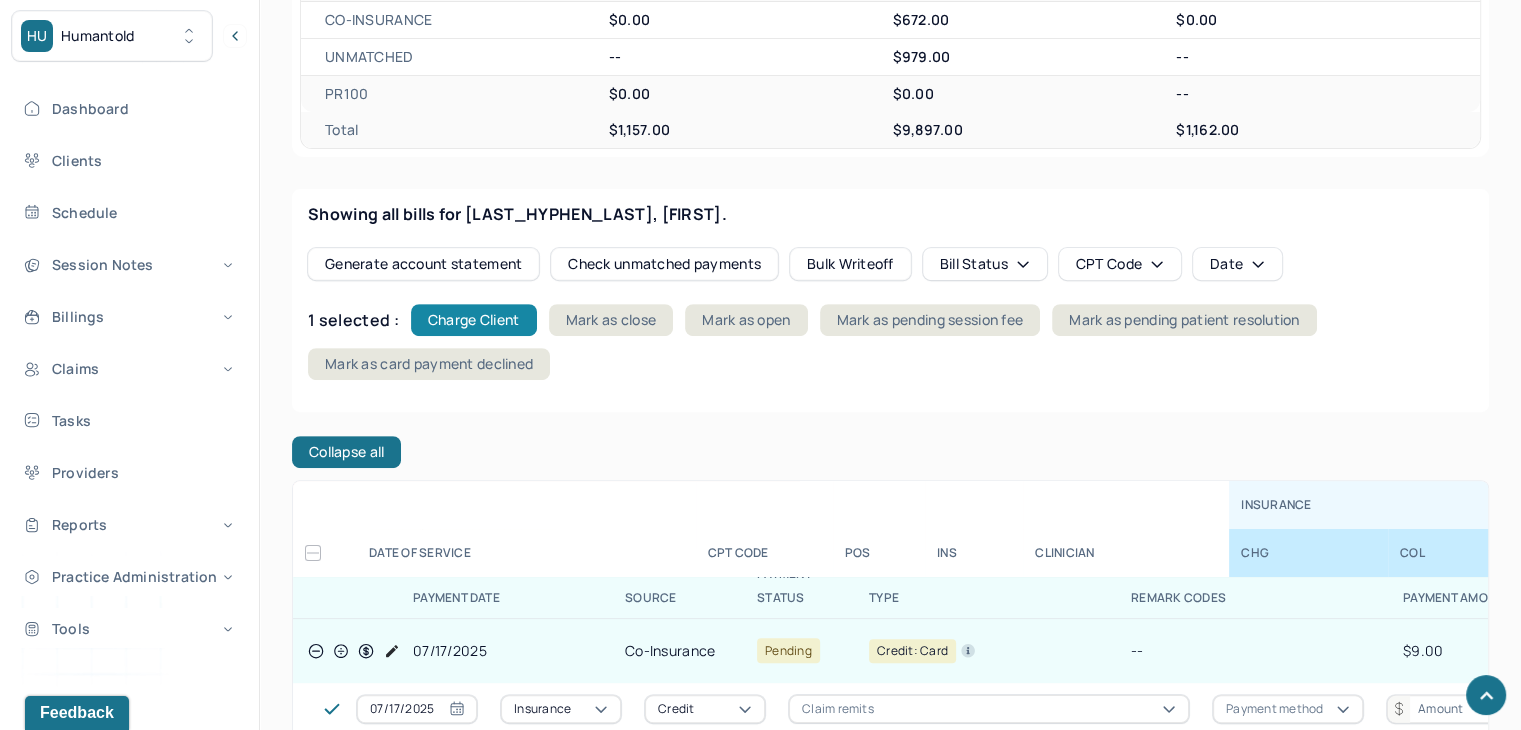 click on "Charge Client" at bounding box center (474, 320) 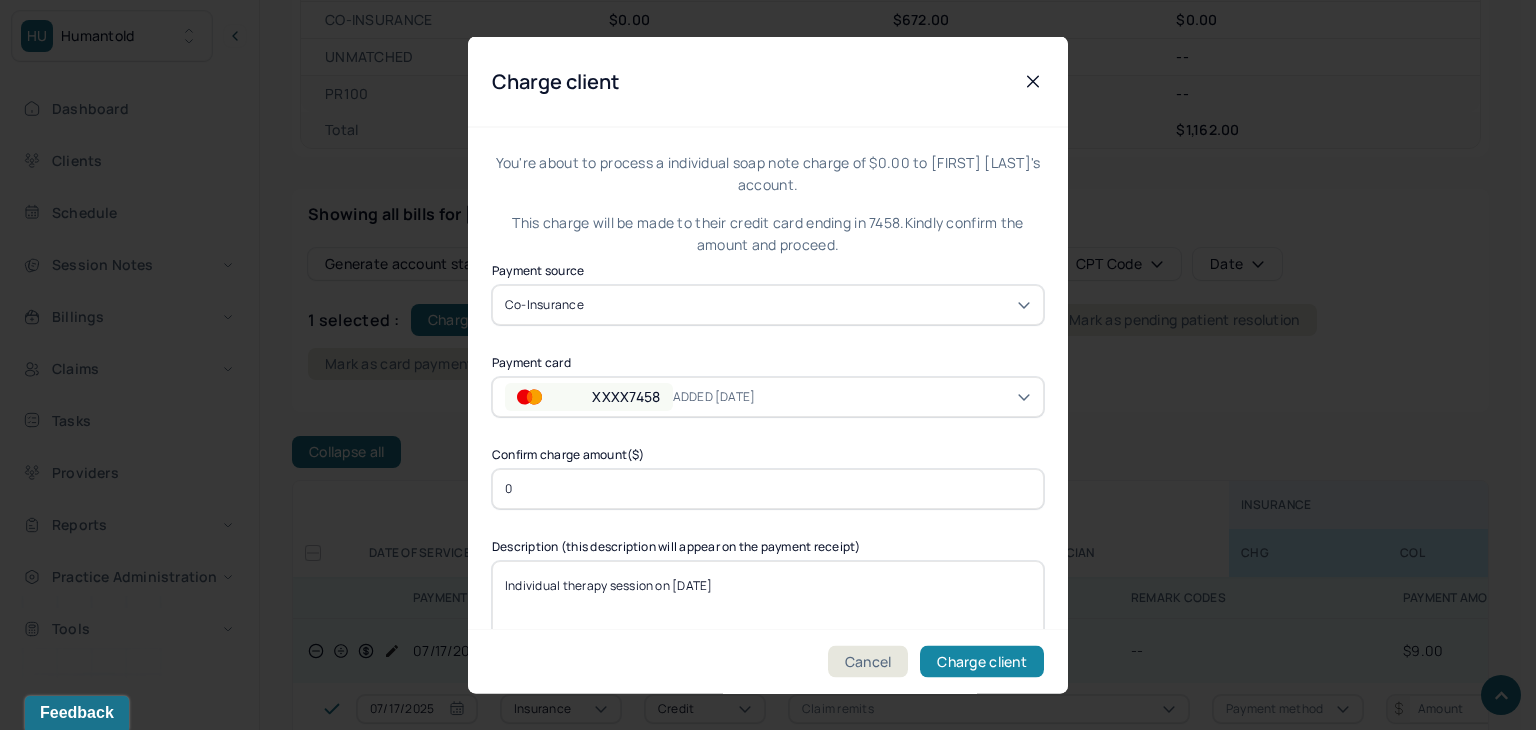 click on "Charge client" at bounding box center (982, 662) 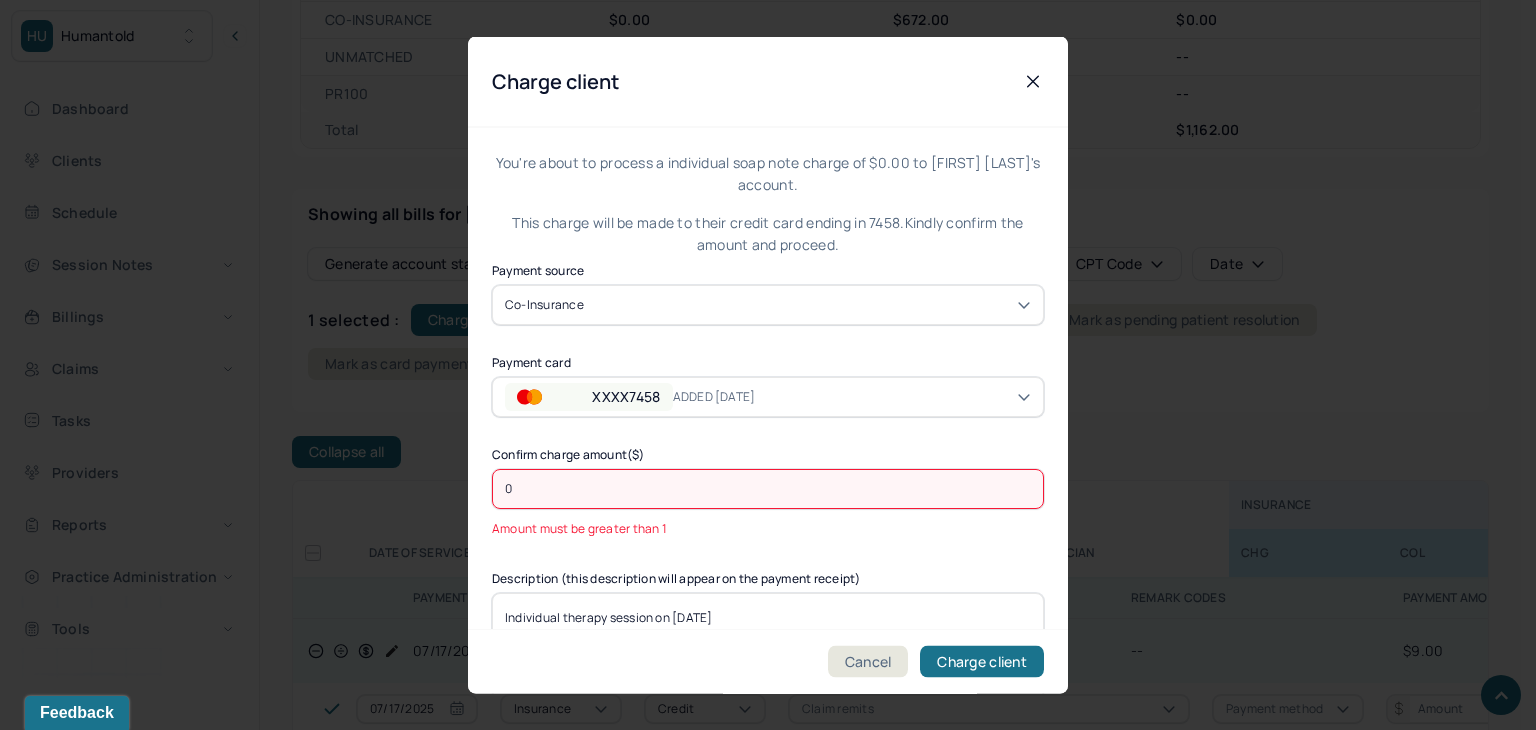 click 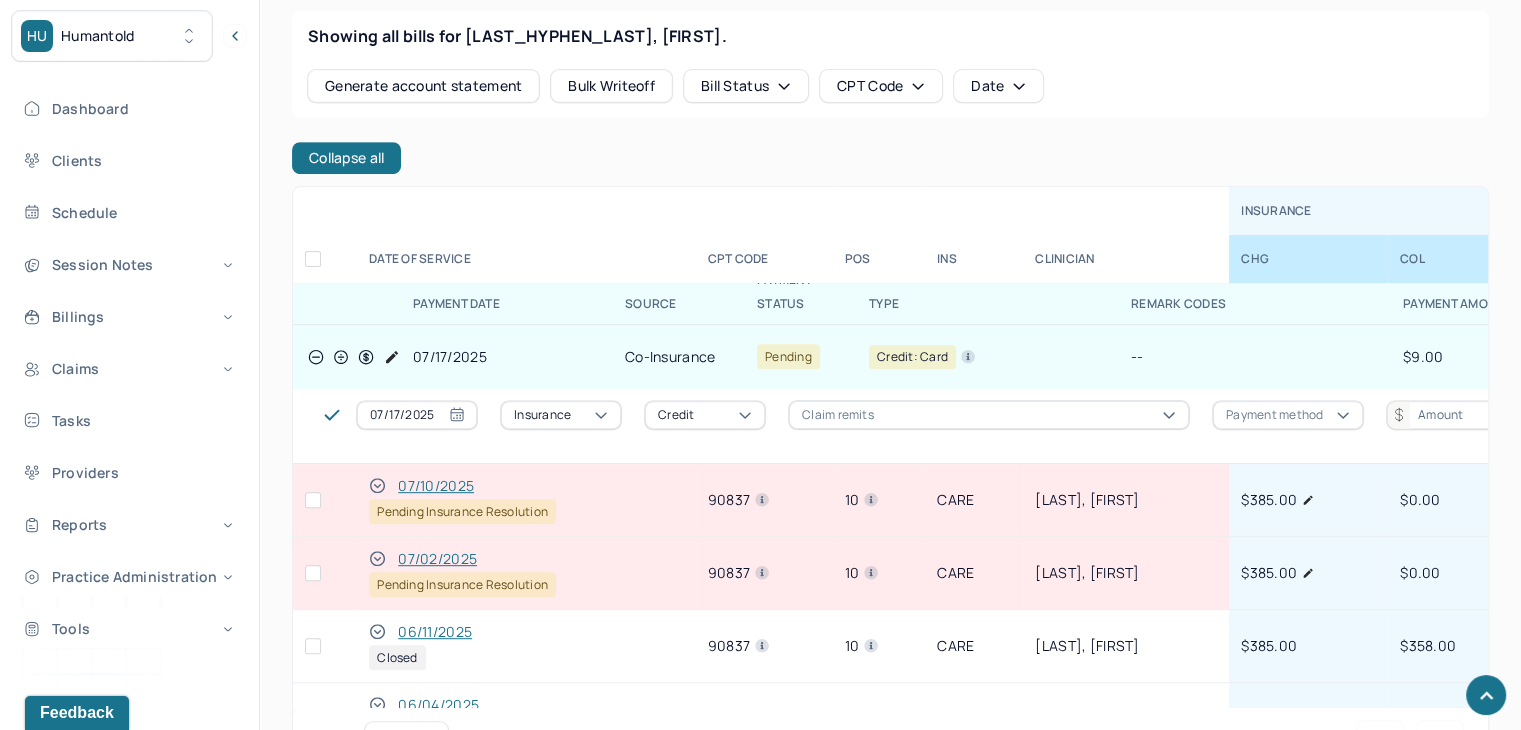 scroll, scrollTop: 900, scrollLeft: 0, axis: vertical 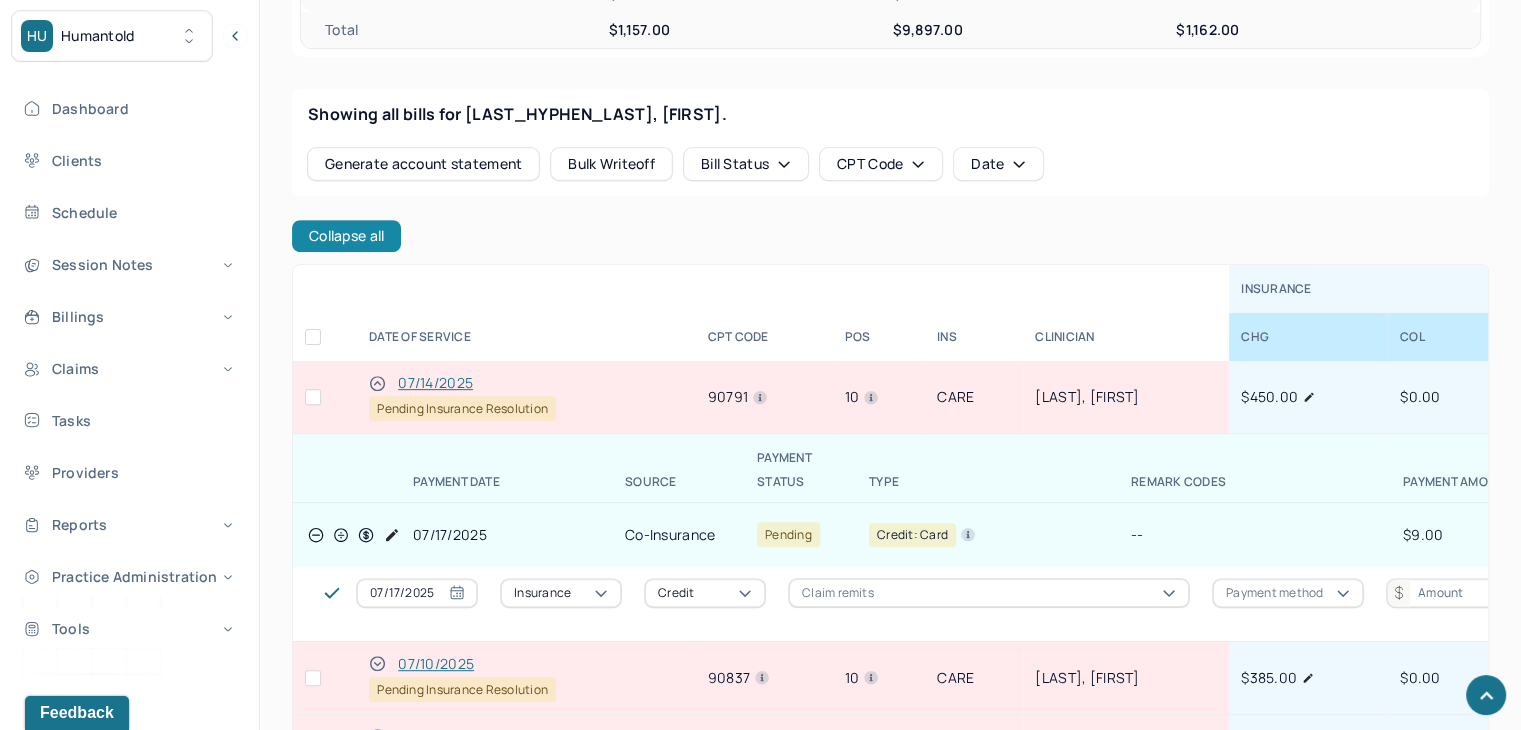 click on "Collapse all" at bounding box center (346, 236) 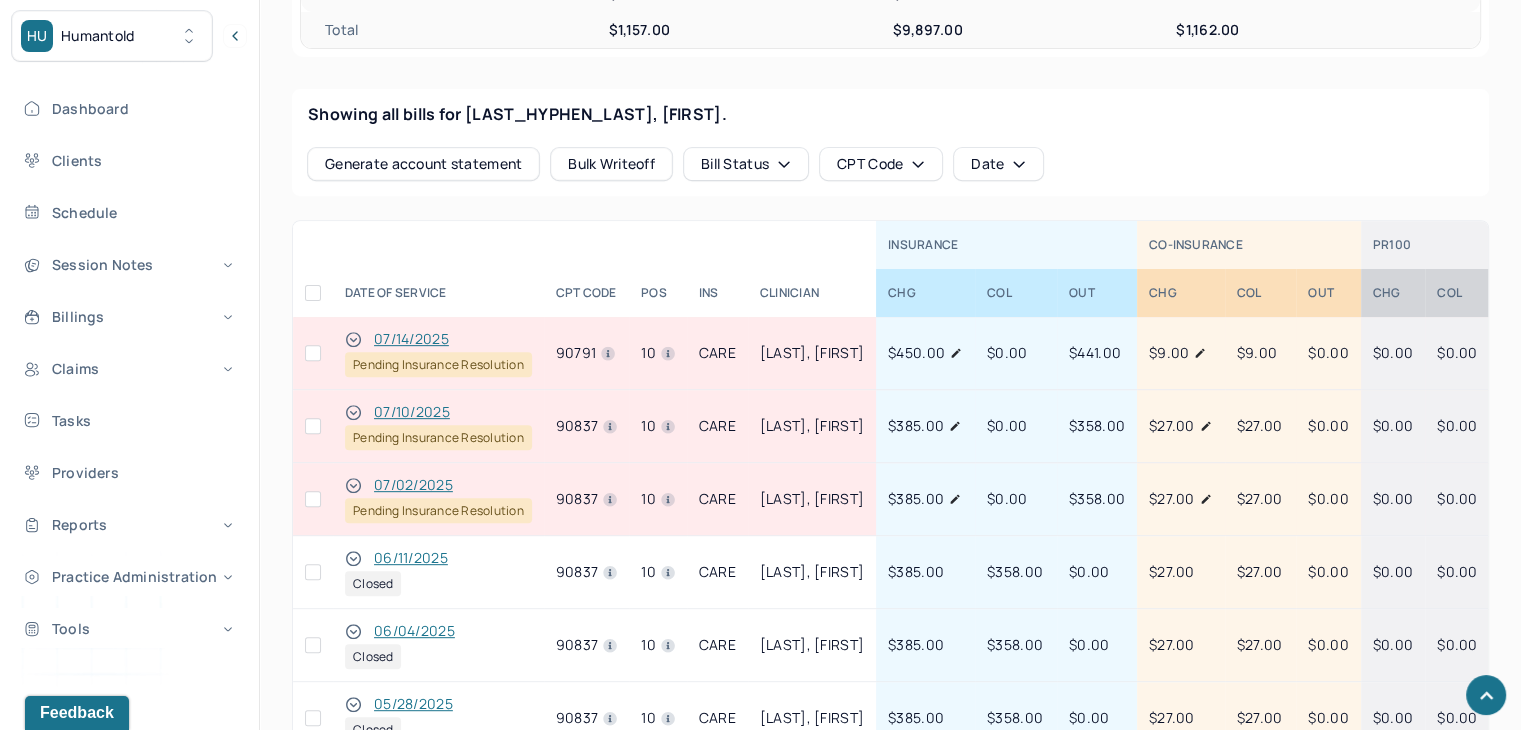 click 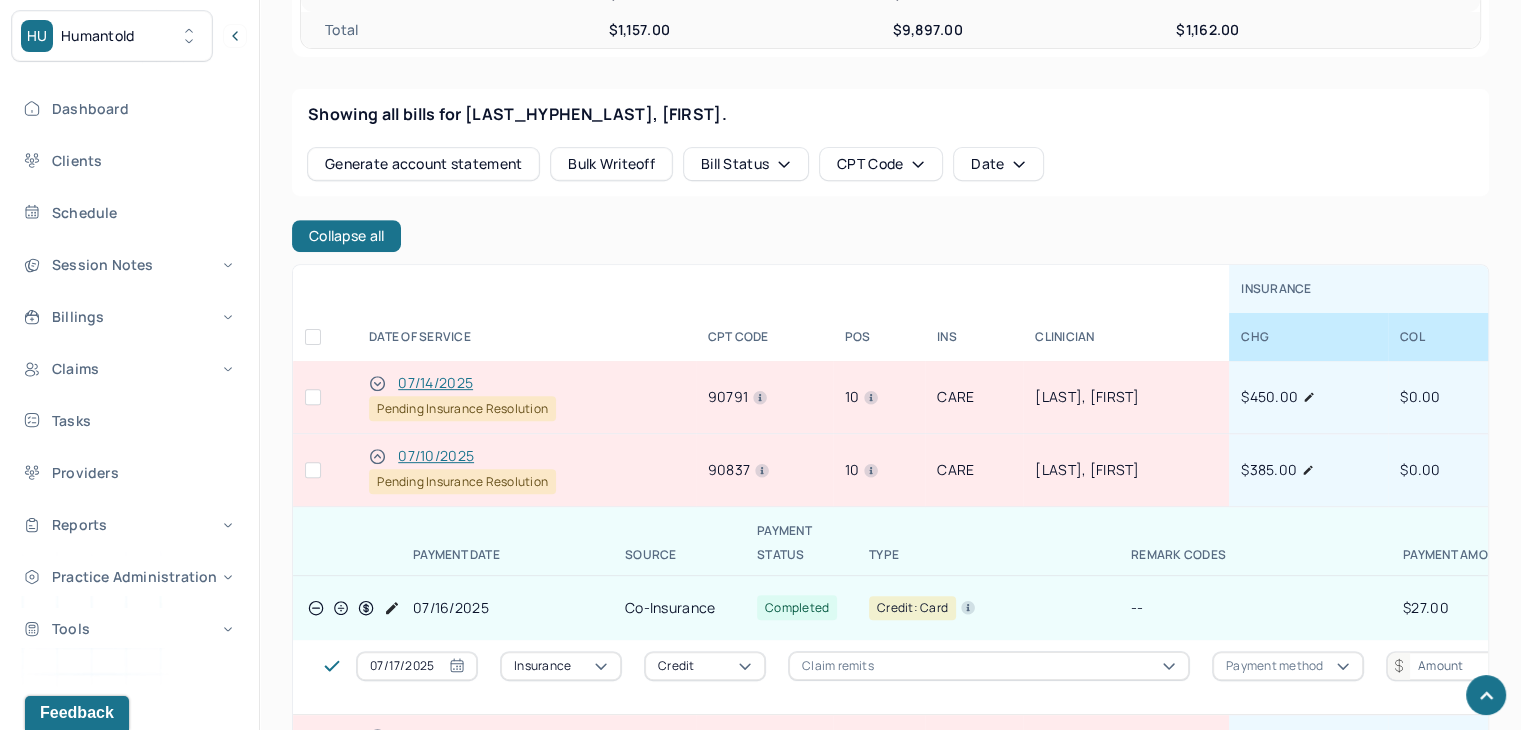 click 